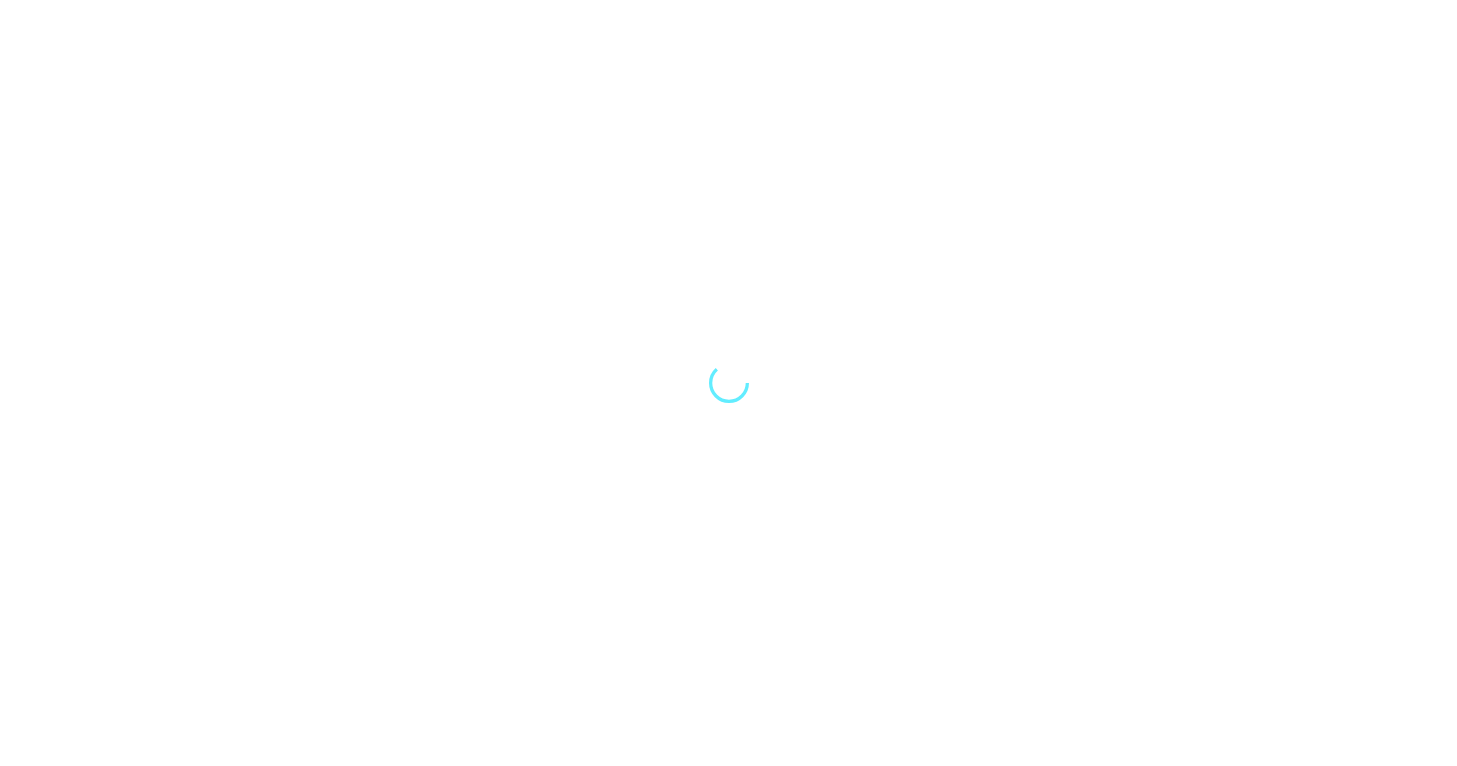 scroll, scrollTop: 0, scrollLeft: 0, axis: both 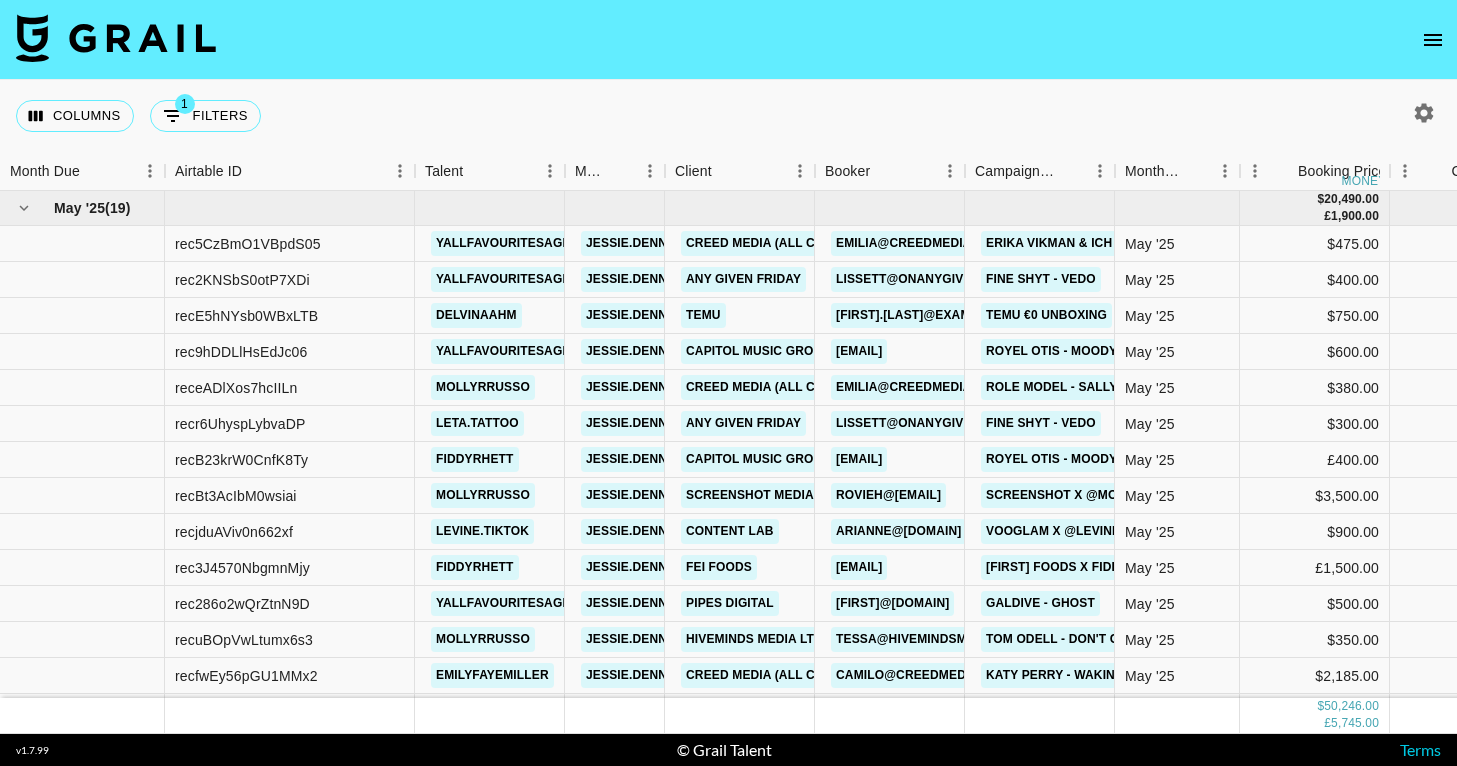 click 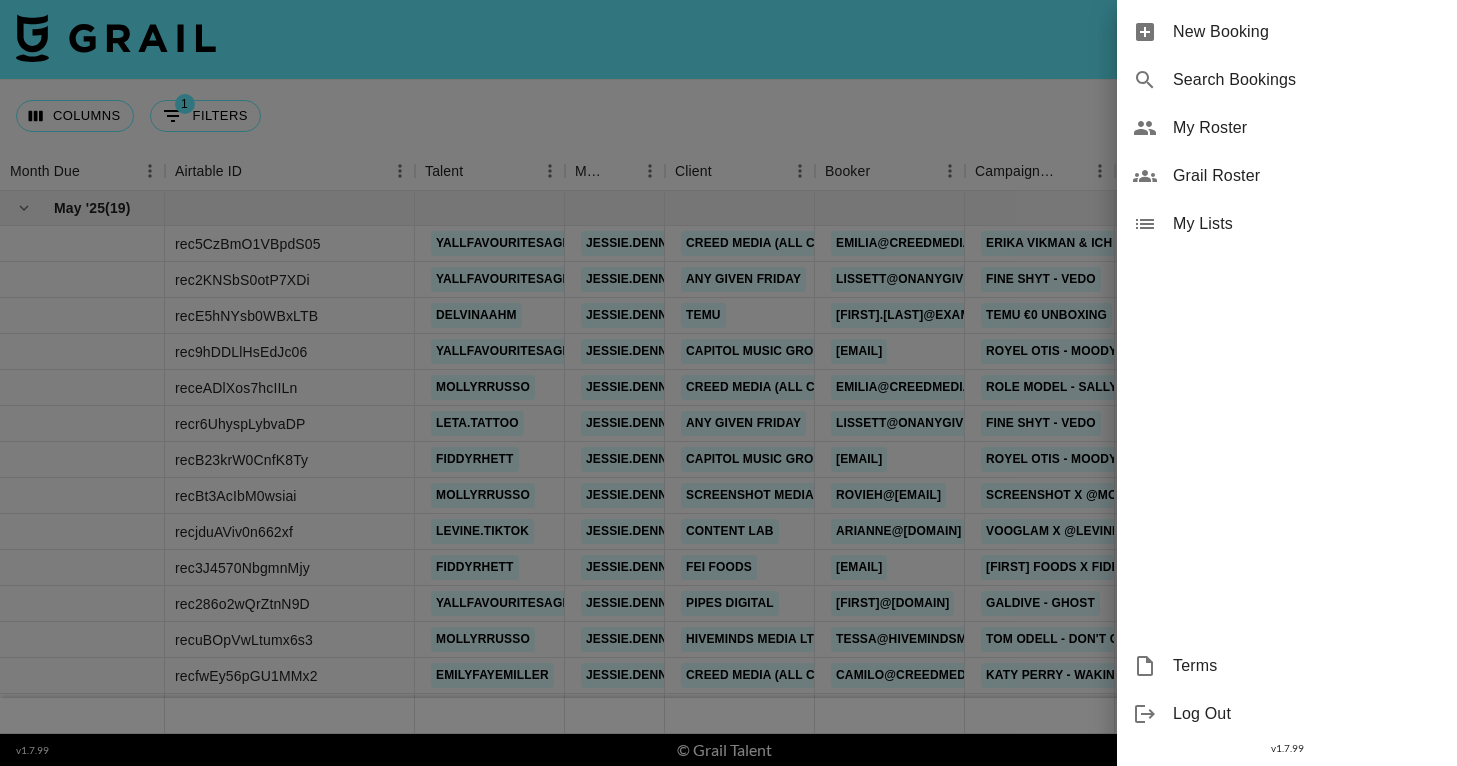 click 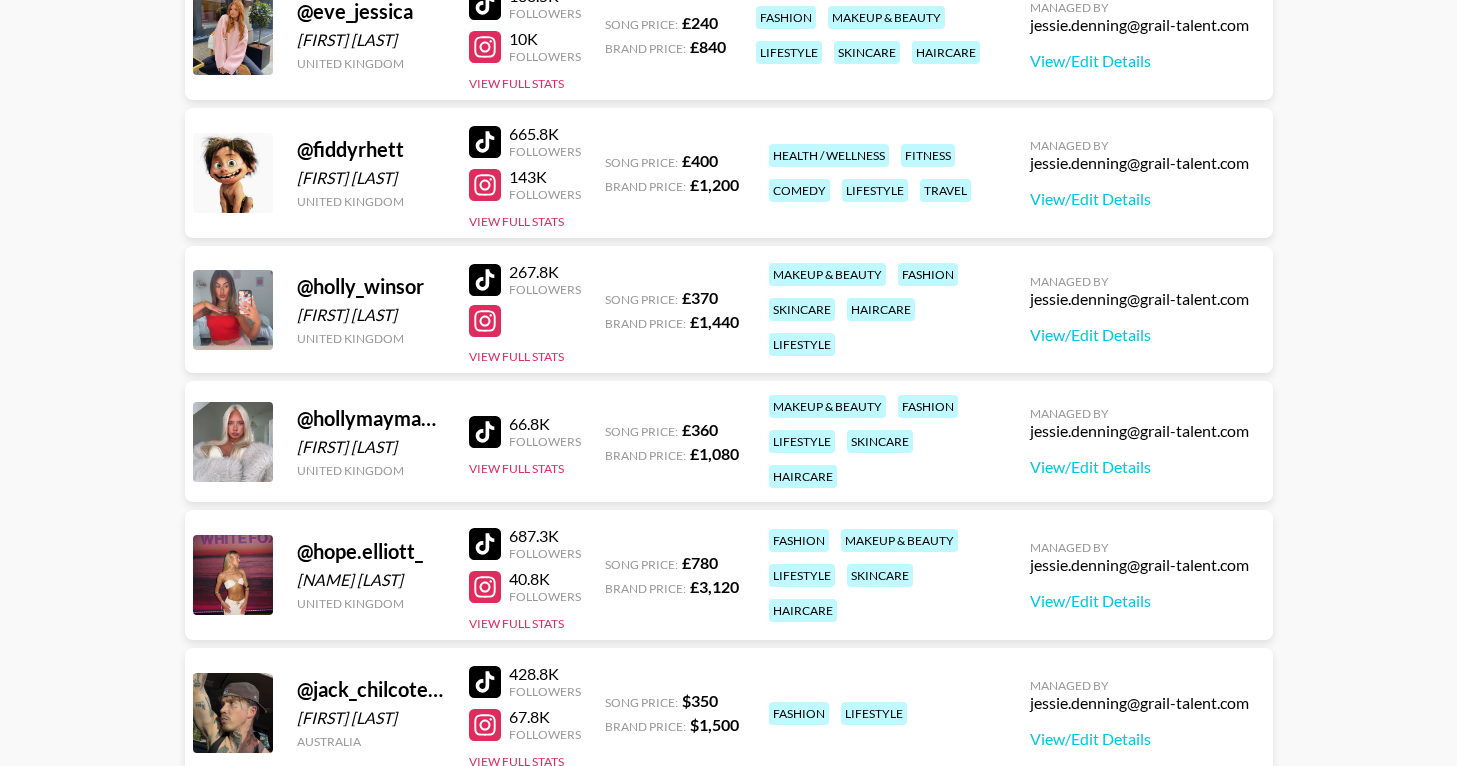 scroll, scrollTop: 1835, scrollLeft: 0, axis: vertical 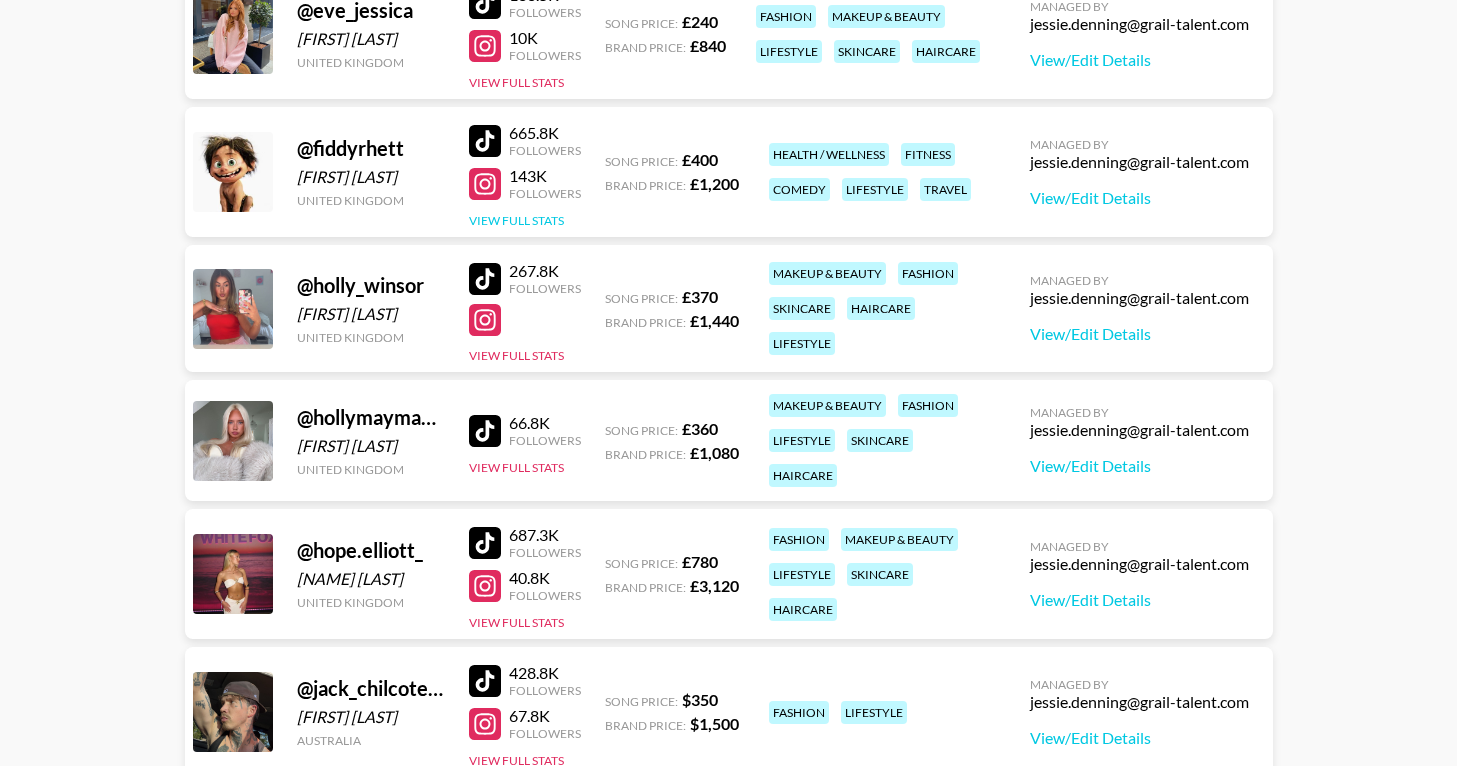 click on "View Full Stats" at bounding box center (516, 220) 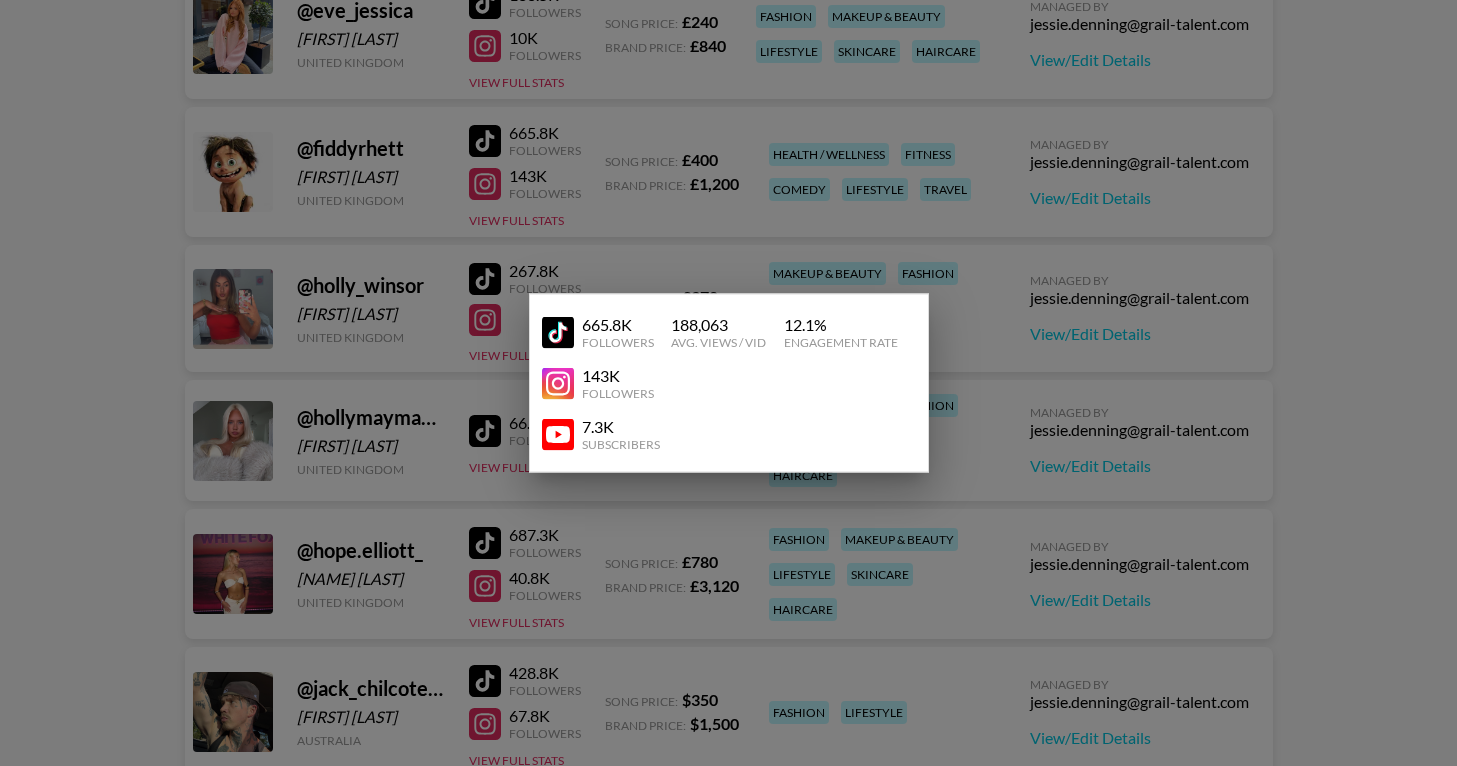 click at bounding box center (728, 383) 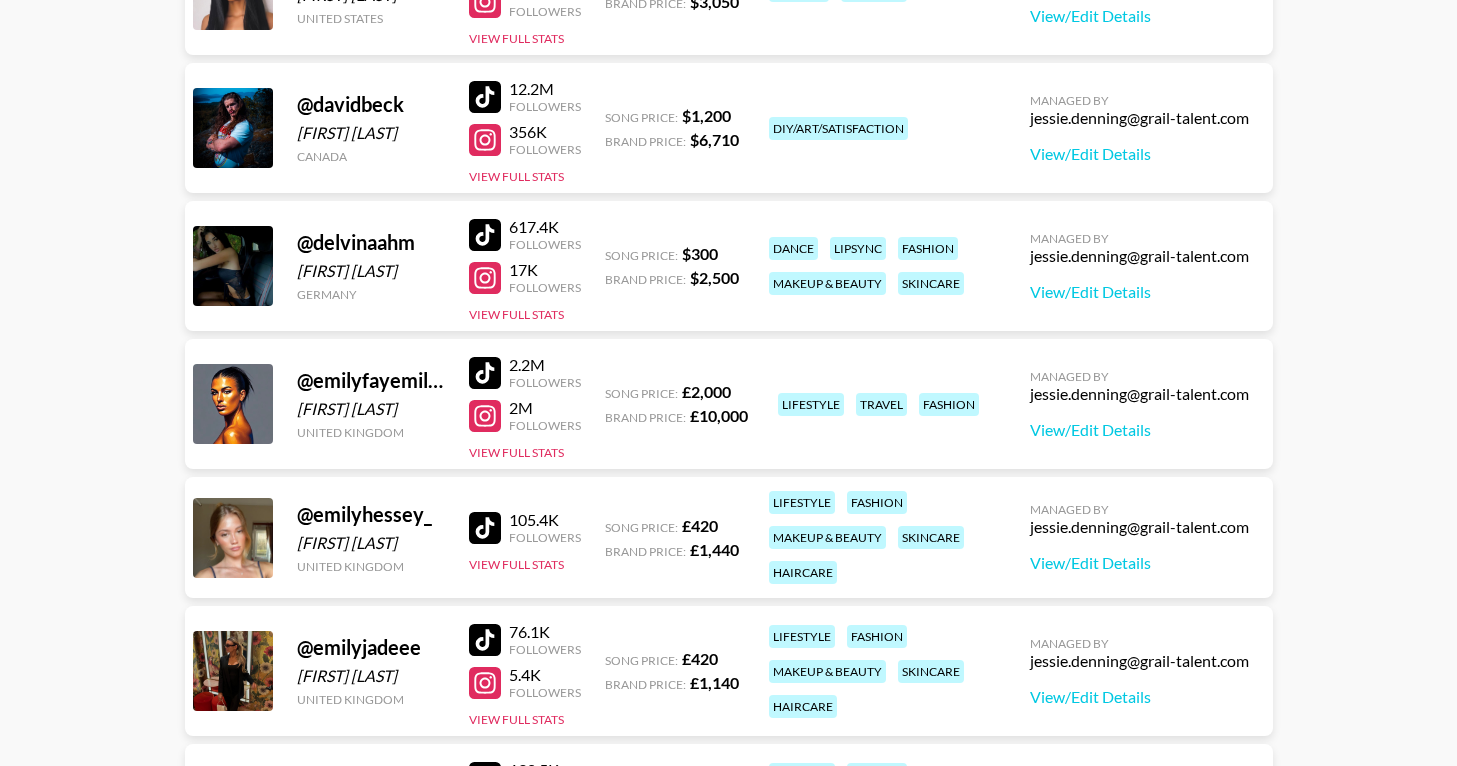 scroll, scrollTop: 870, scrollLeft: 0, axis: vertical 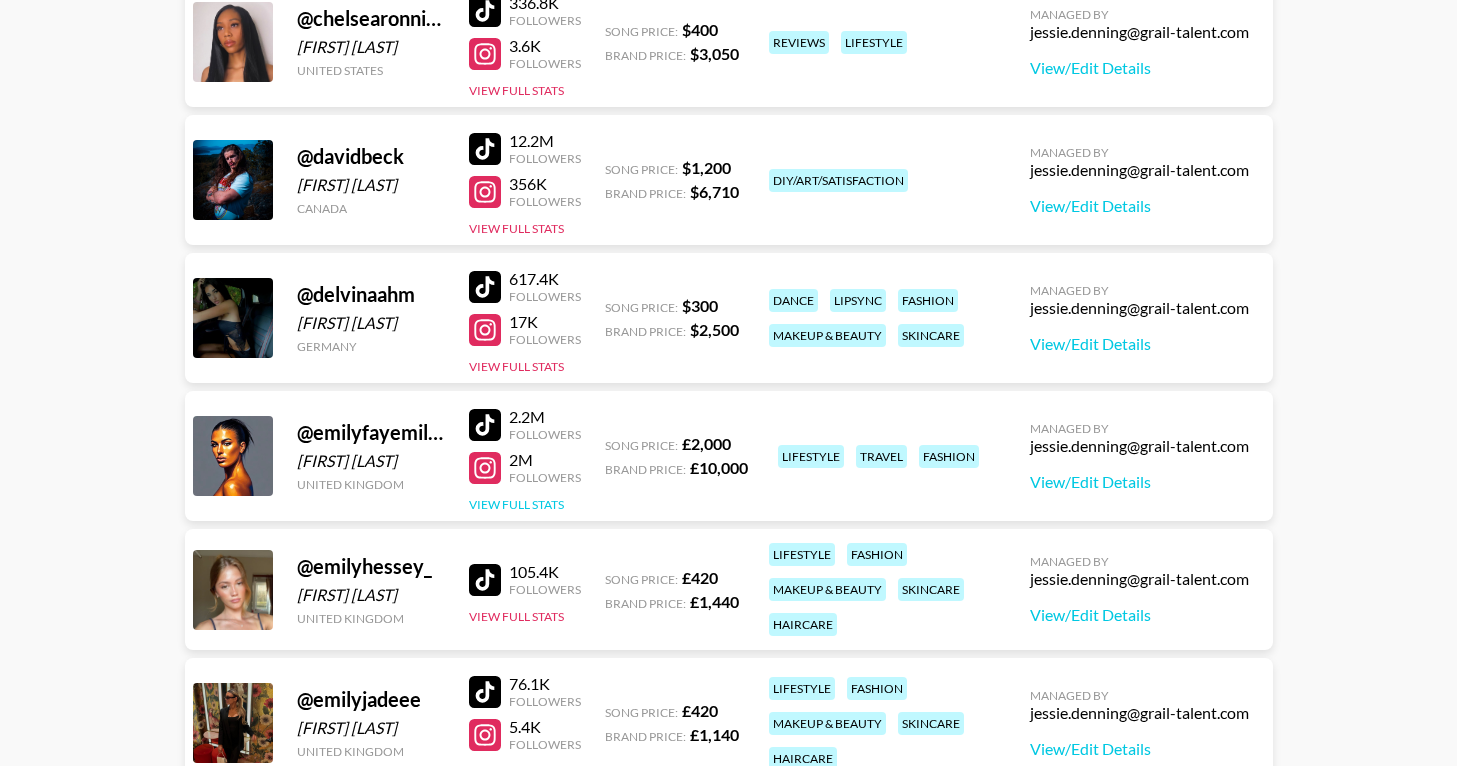 click on "View Full Stats" at bounding box center (516, 504) 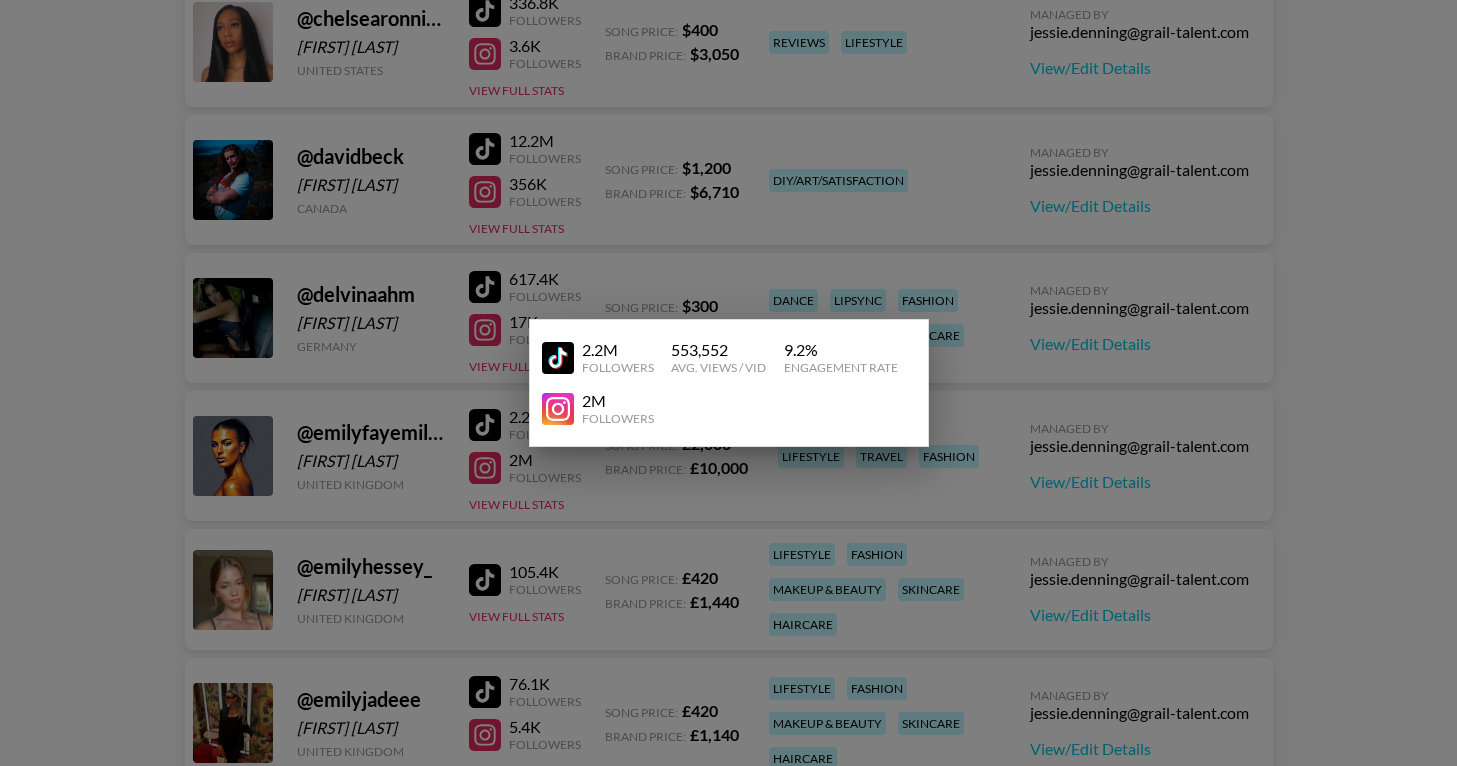 click at bounding box center (728, 383) 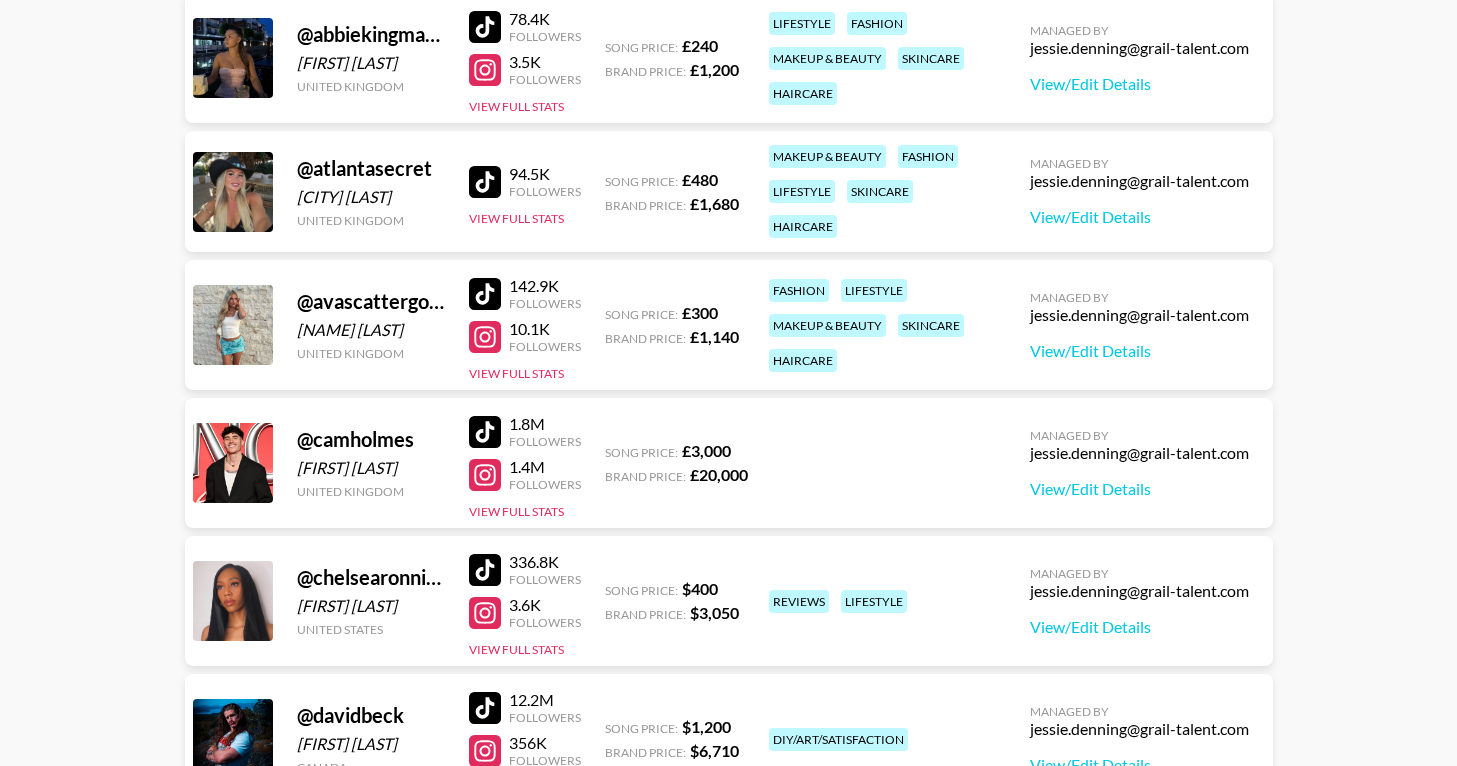 scroll, scrollTop: 0, scrollLeft: 0, axis: both 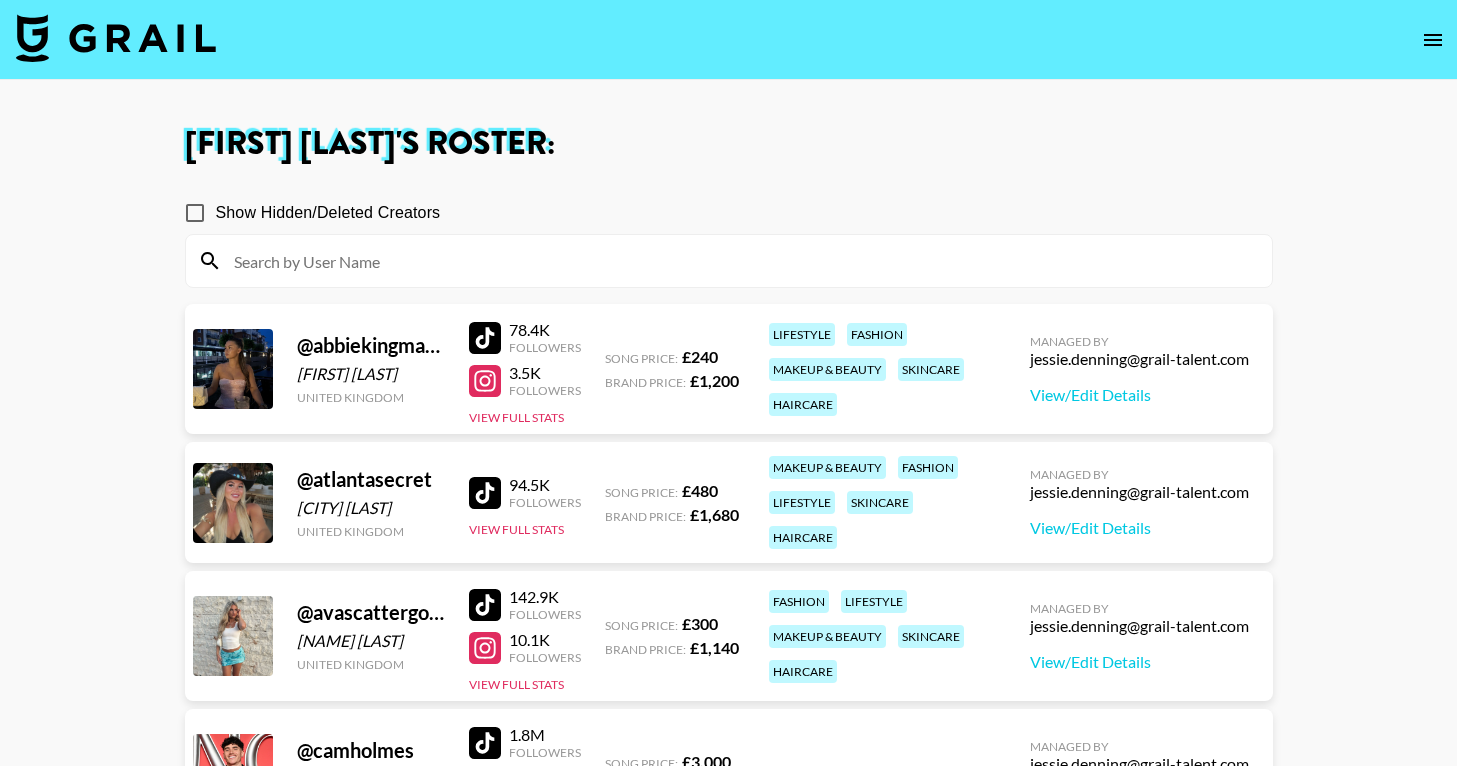 click at bounding box center (116, 38) 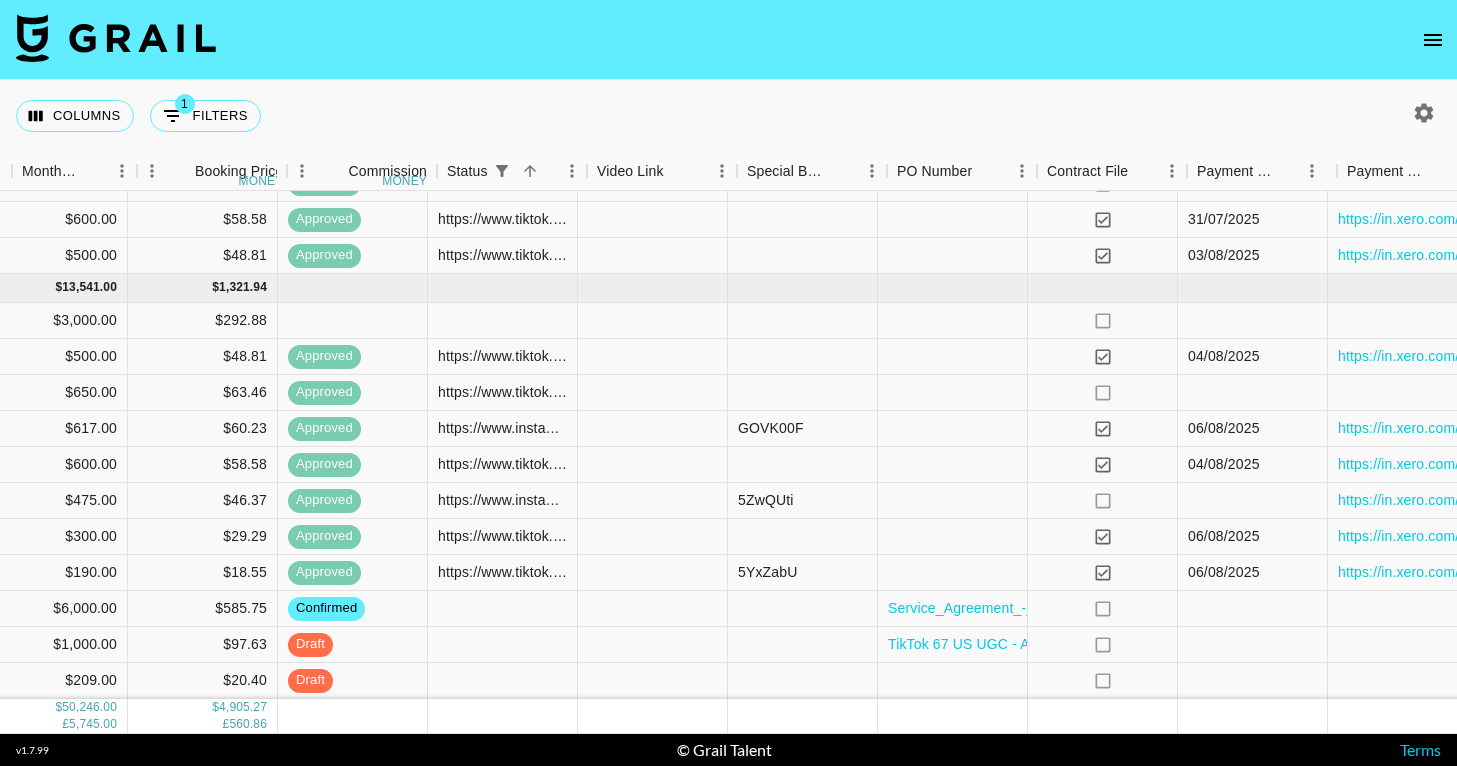 scroll, scrollTop: 1643, scrollLeft: 1363, axis: both 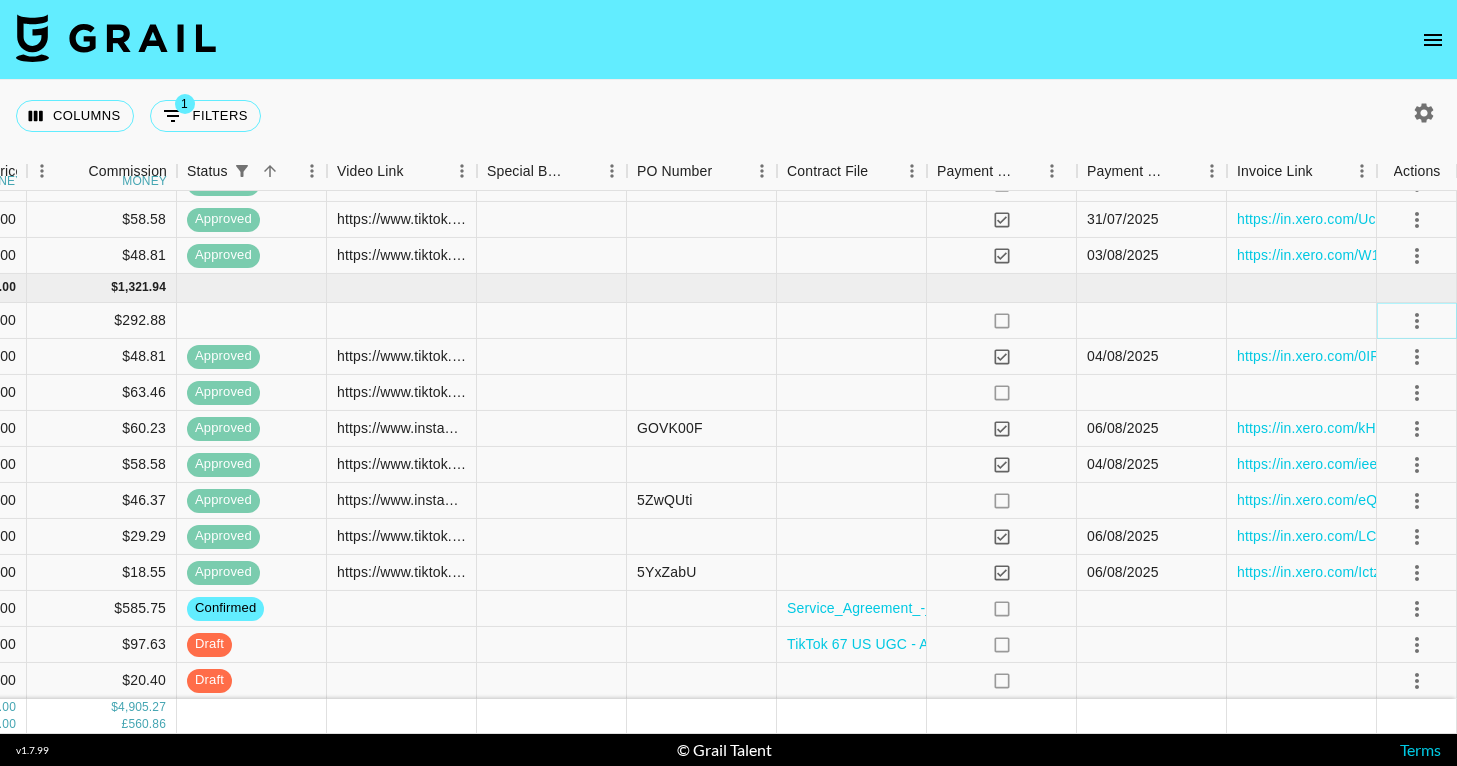 click 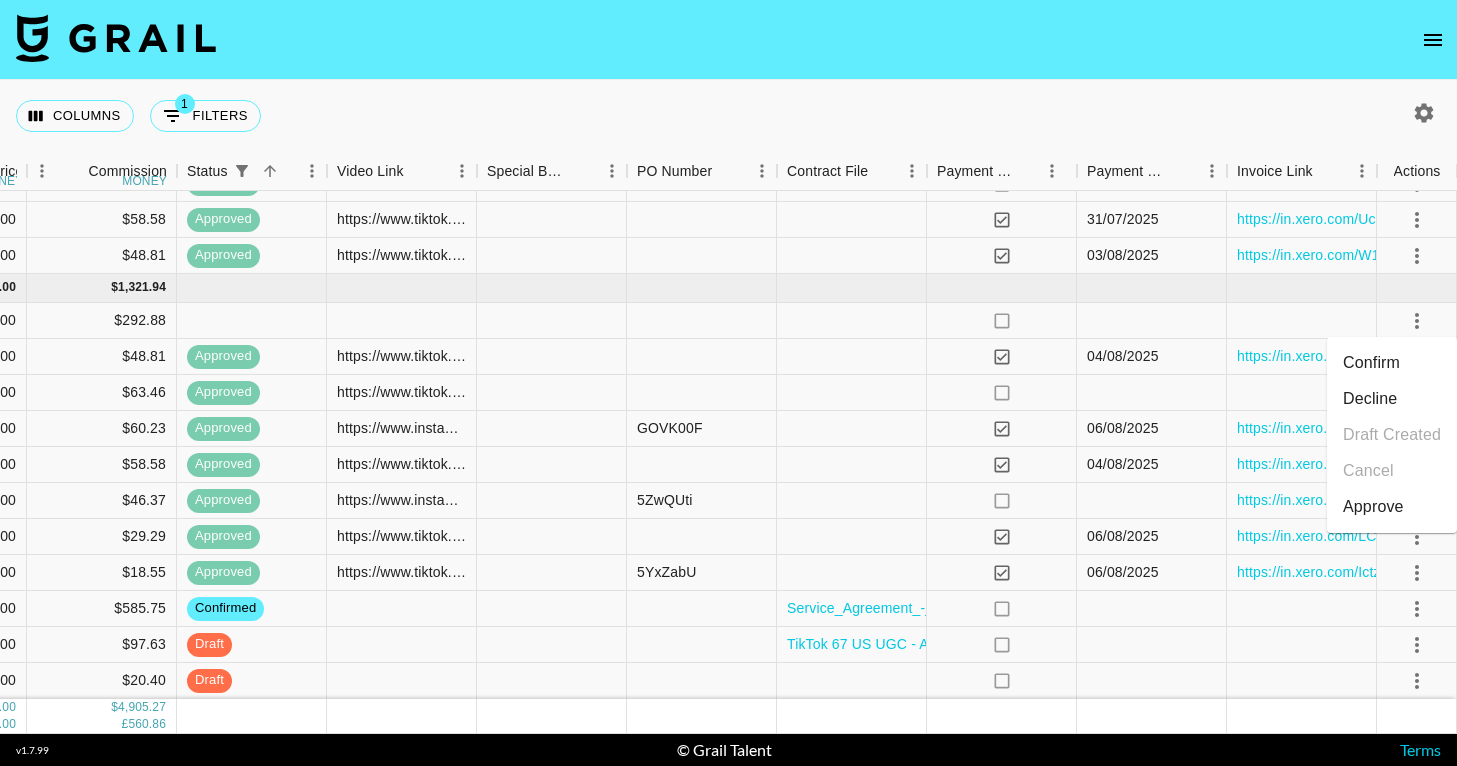 click on "Confirm Decline Draft Created Cancel Approve" at bounding box center [1392, 435] 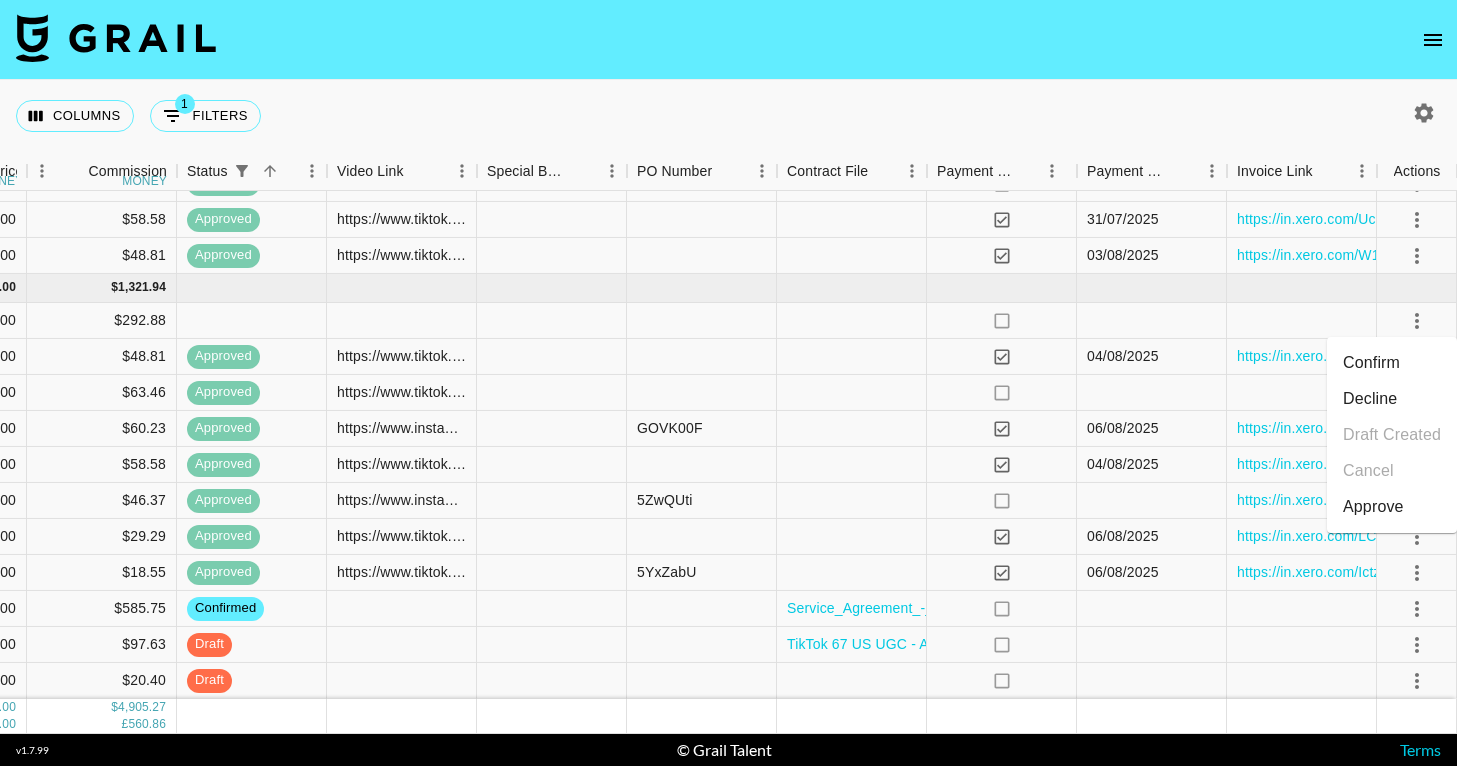 click on "Columns 1 Filters + Booking" at bounding box center [728, 116] 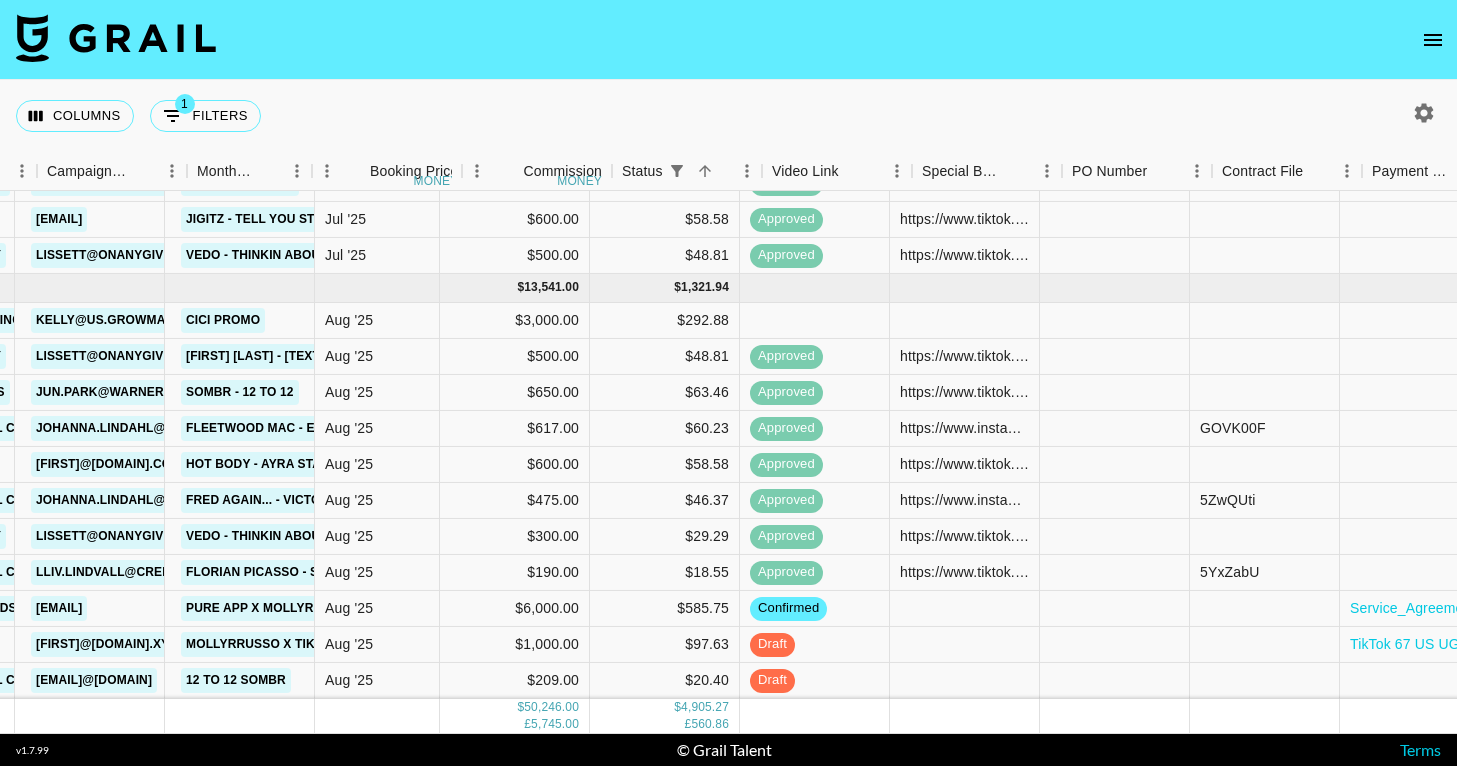 scroll, scrollTop: 1643, scrollLeft: 1363, axis: both 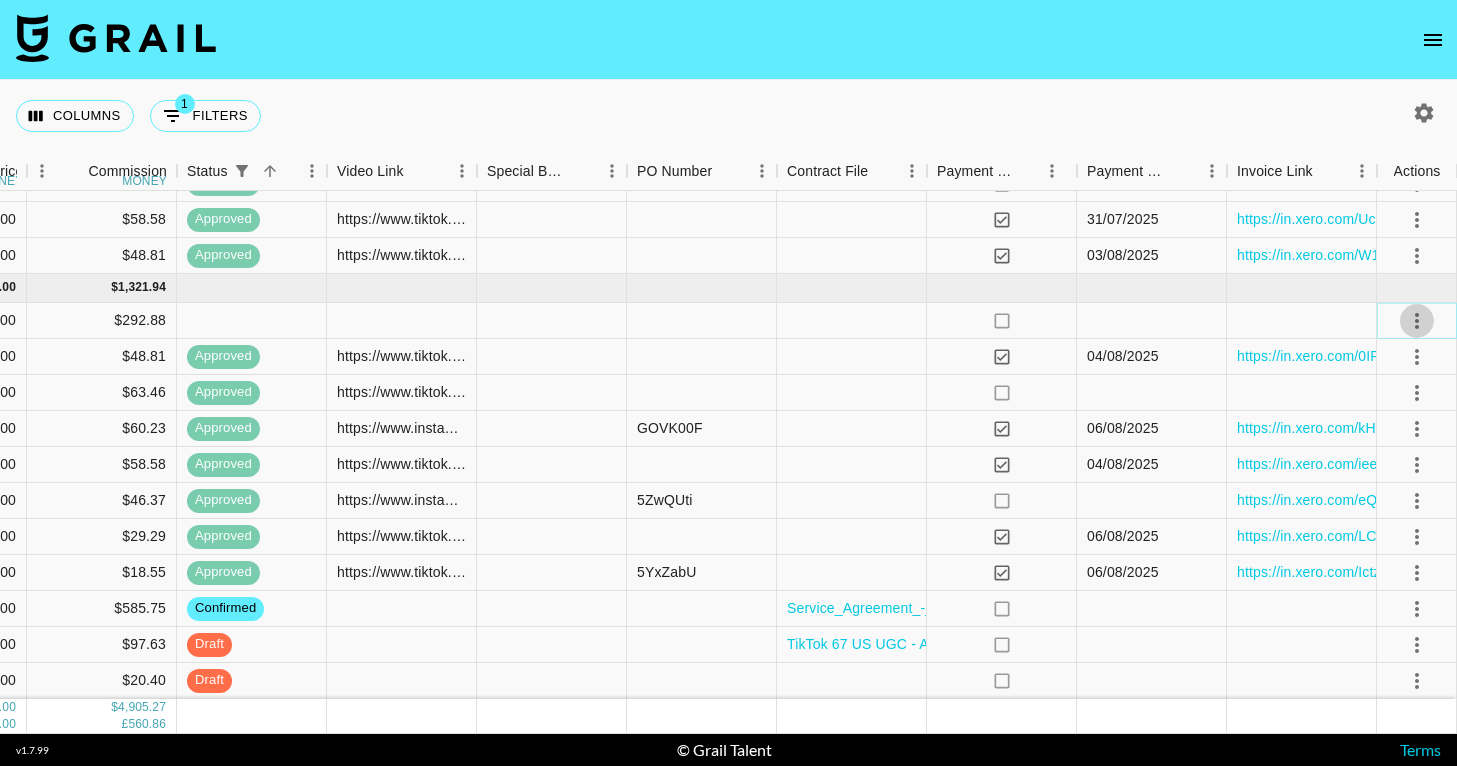 click 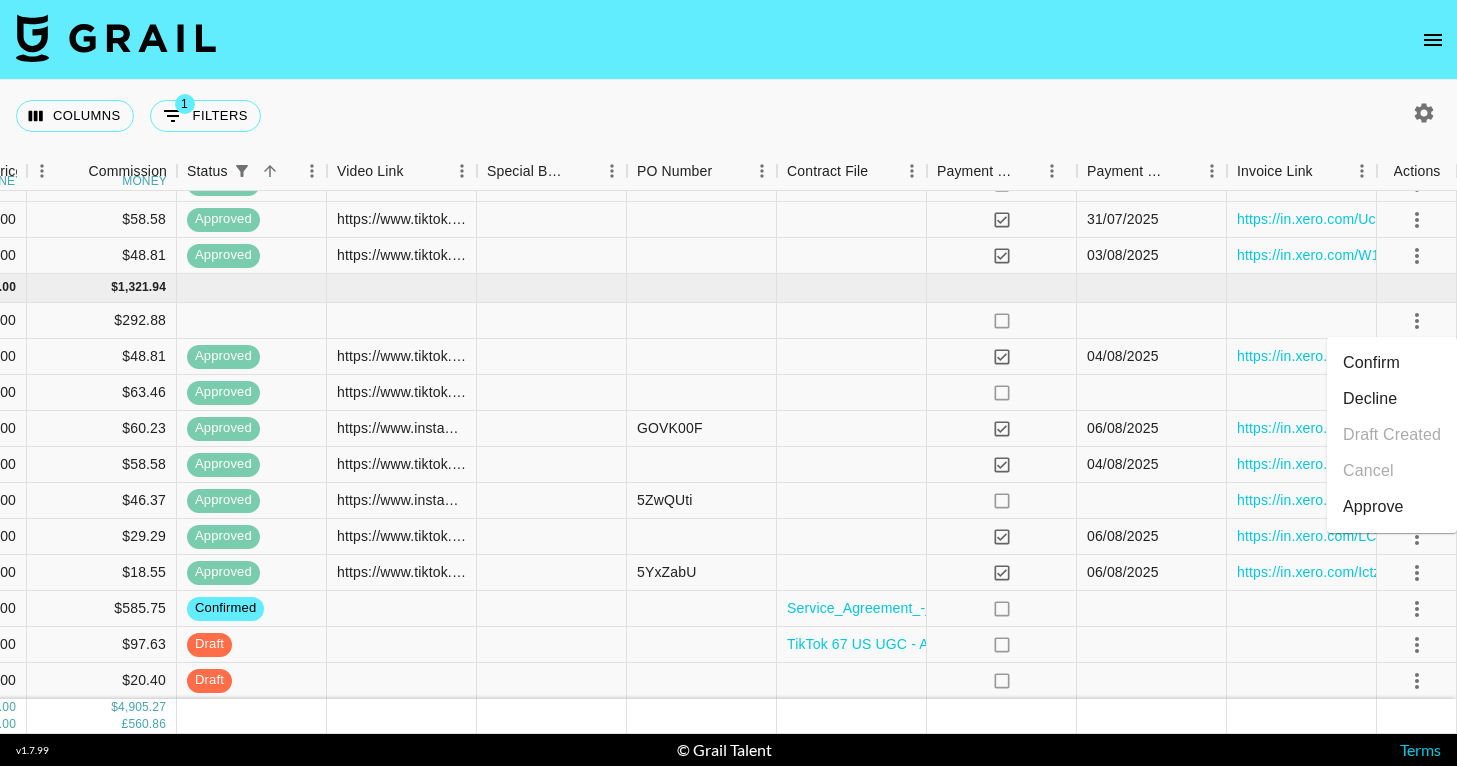 click on "Confirm" at bounding box center (1392, 363) 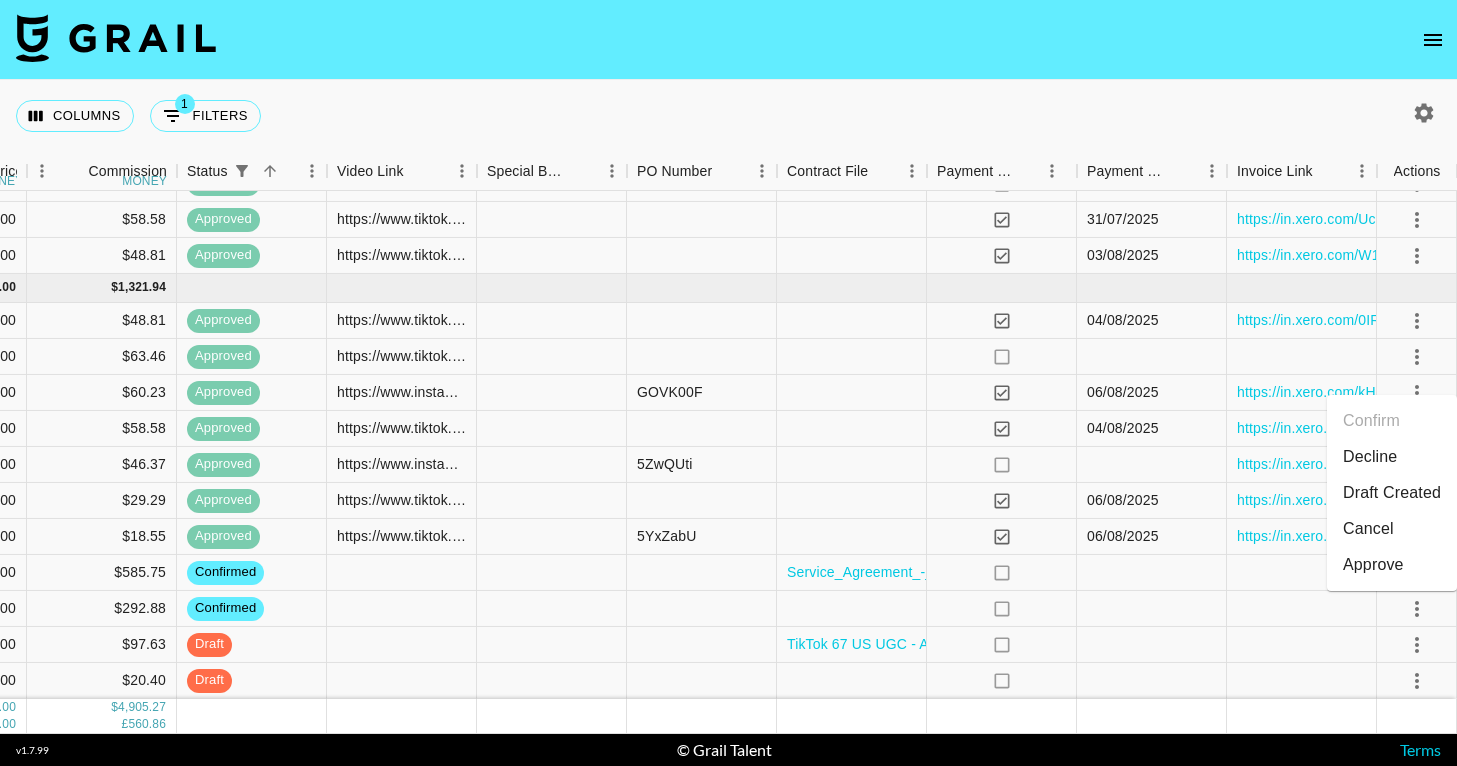 click on "Columns 1 Filters + Booking" at bounding box center (728, 116) 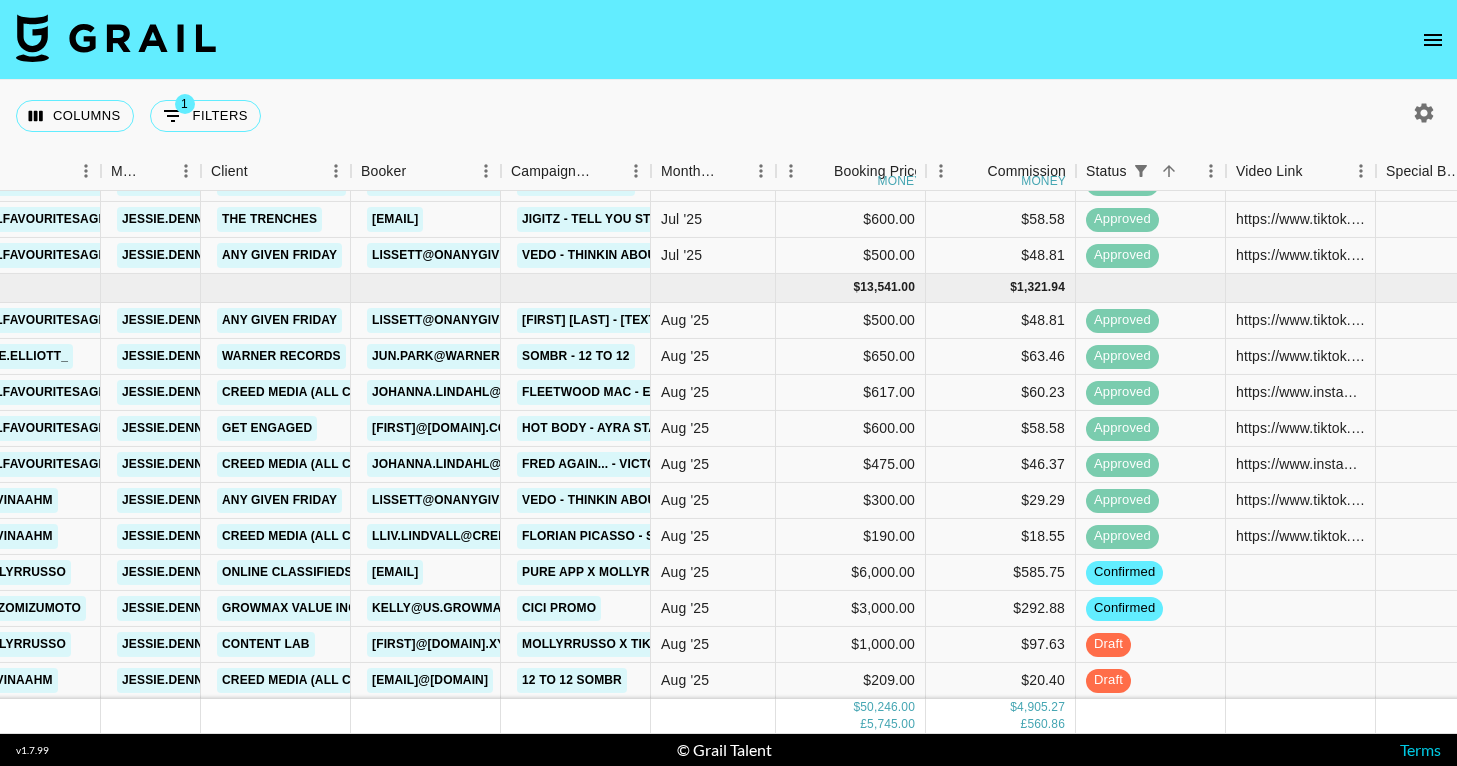 scroll, scrollTop: 1643, scrollLeft: 466, axis: both 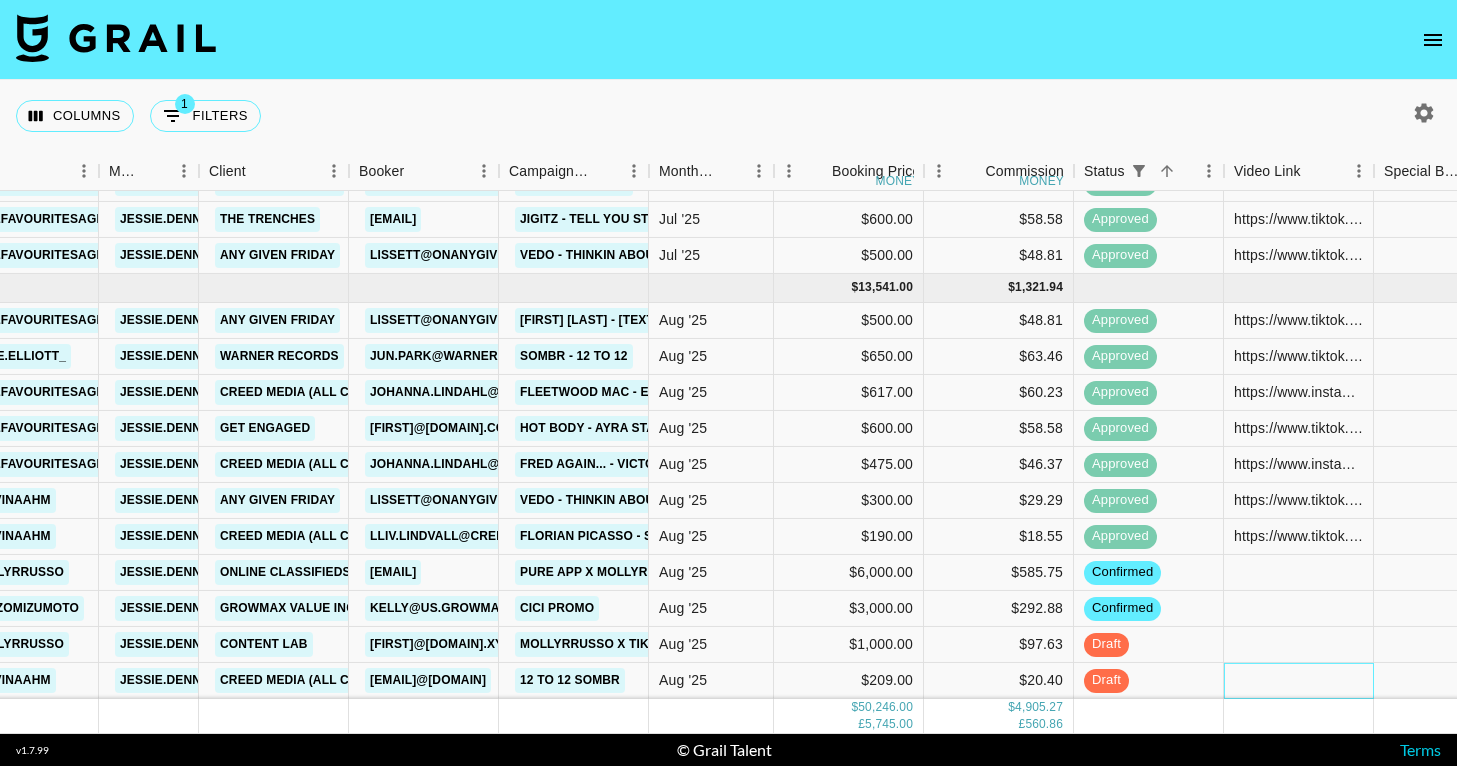 click at bounding box center [1299, 681] 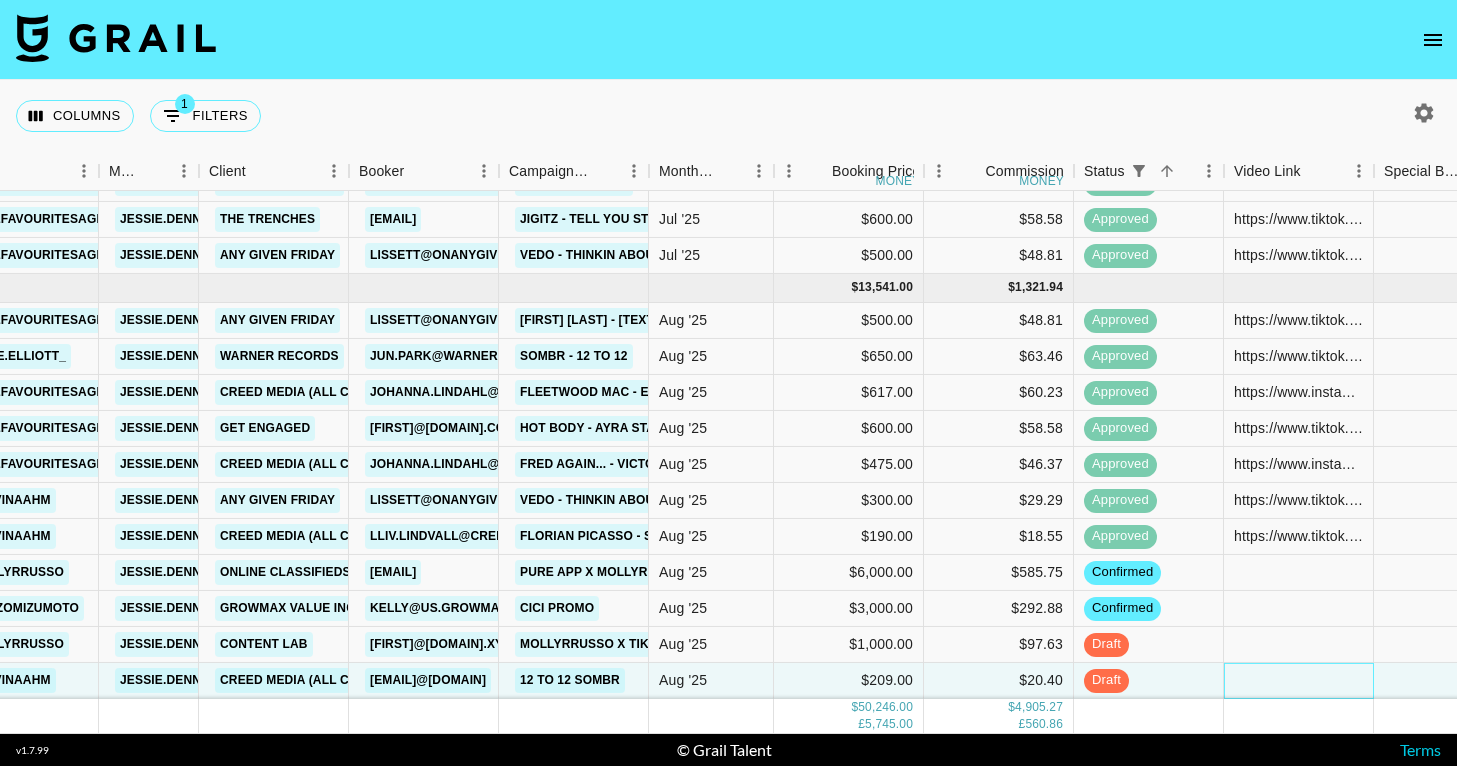 click at bounding box center (1299, 681) 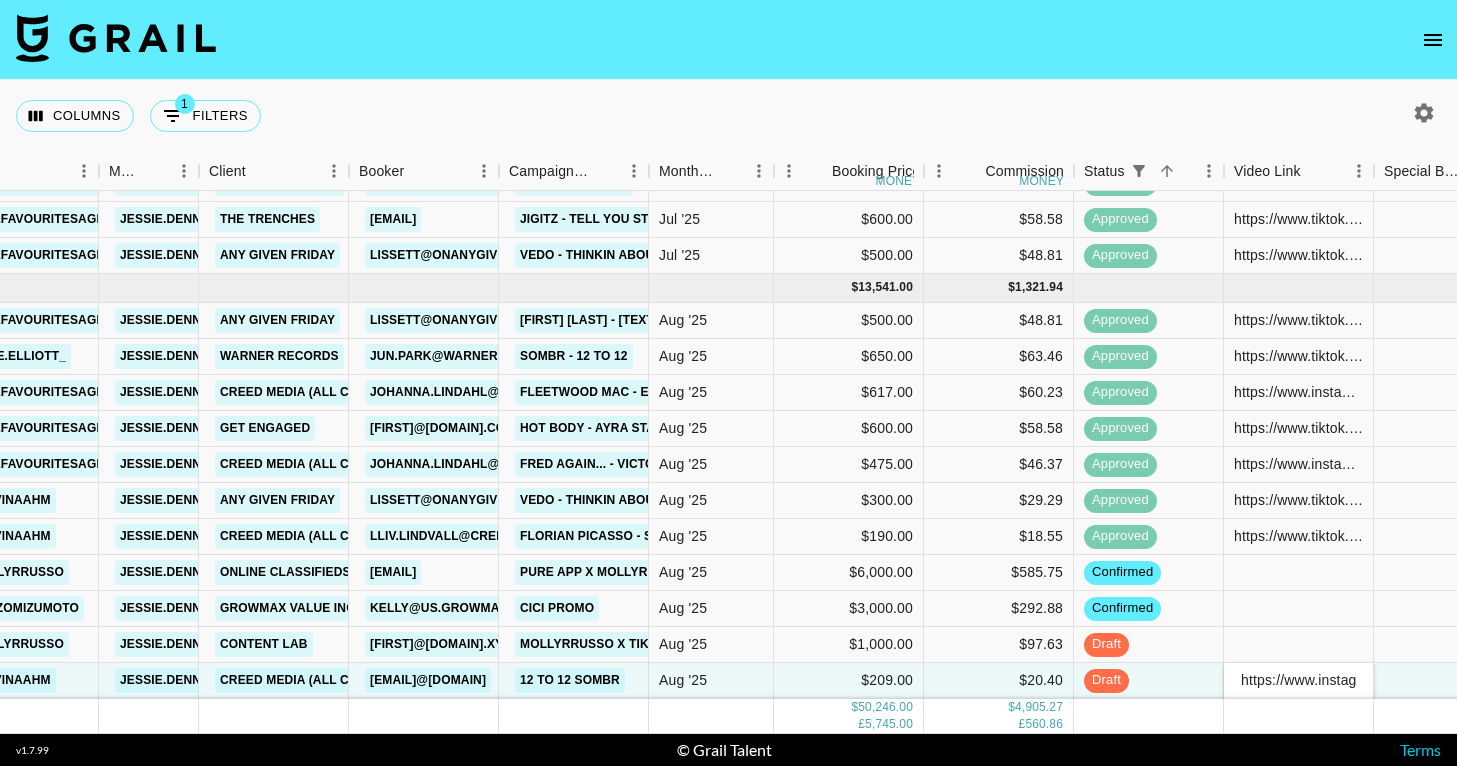 scroll, scrollTop: 0, scrollLeft: 380, axis: horizontal 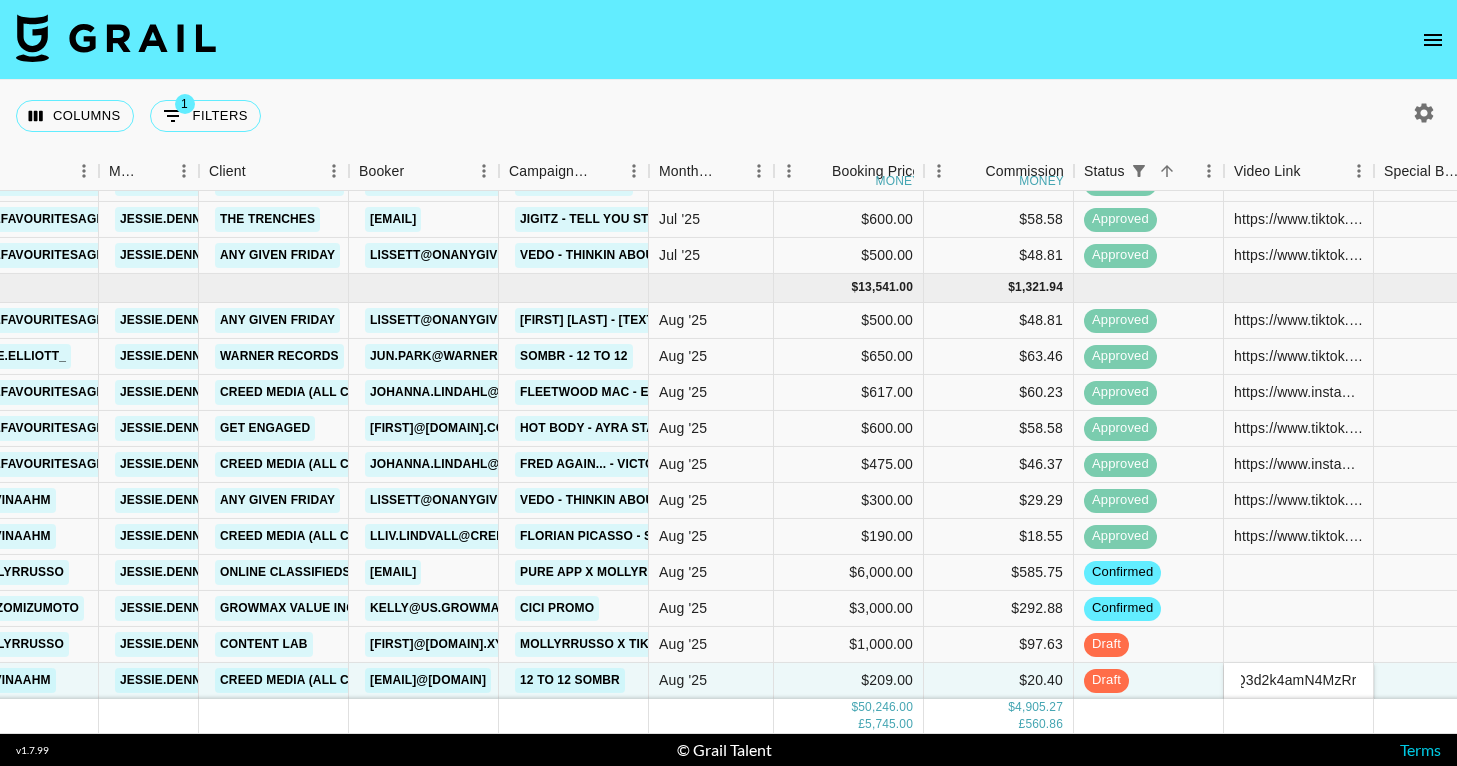 type on "https://www.instagram.com/reel/DNEMG05Kcwq/?igsh=MTQ3d2k4amN4MzRr" 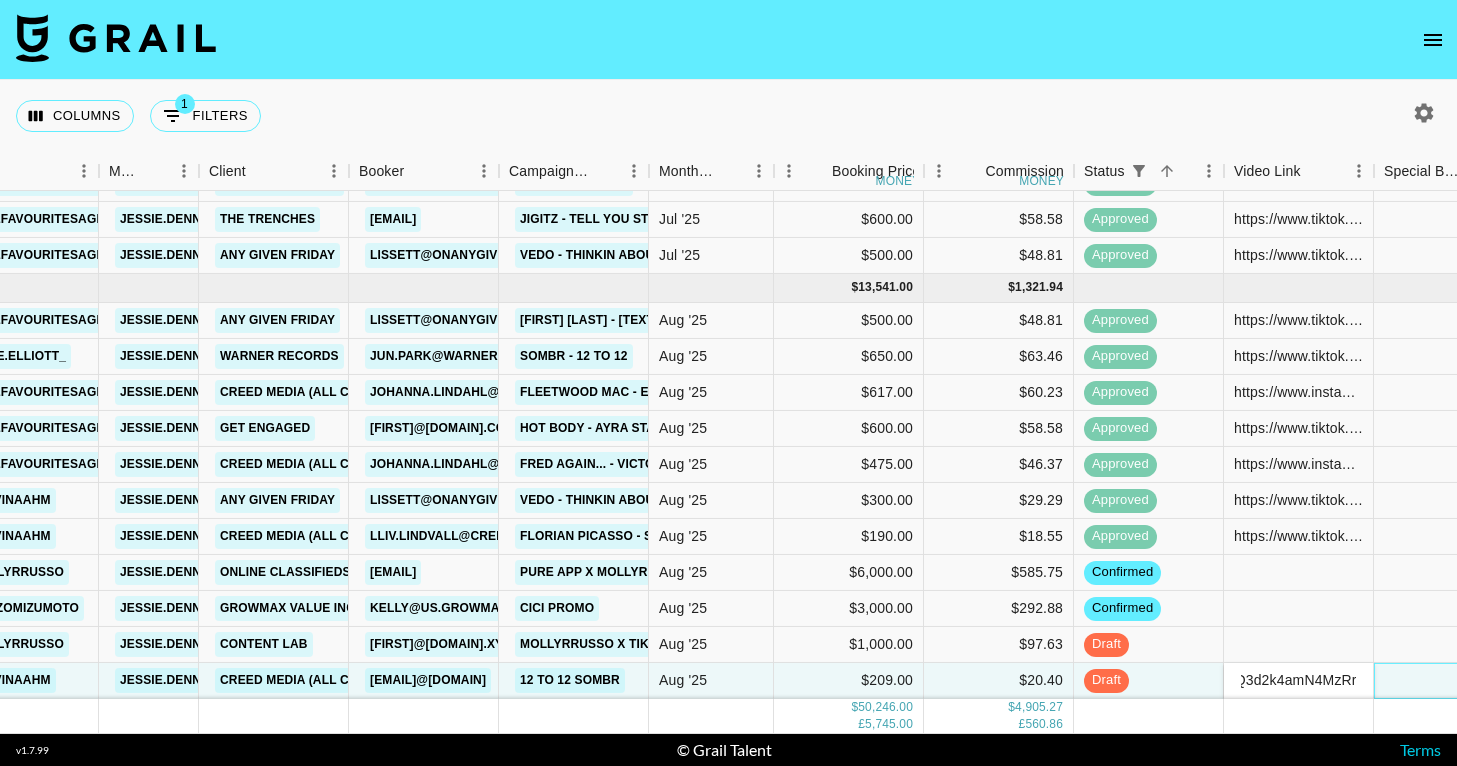 scroll, scrollTop: 0, scrollLeft: 0, axis: both 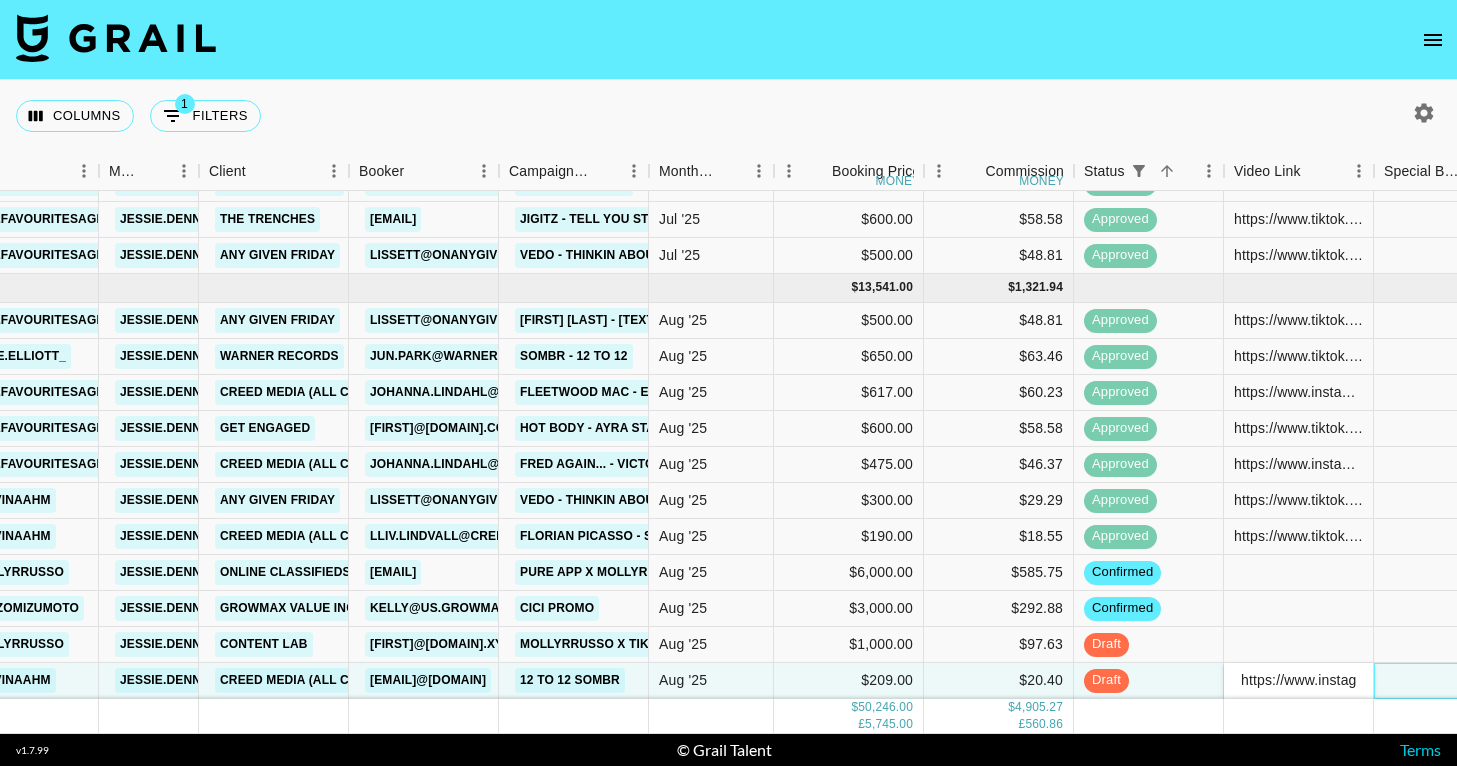 click at bounding box center [1449, 681] 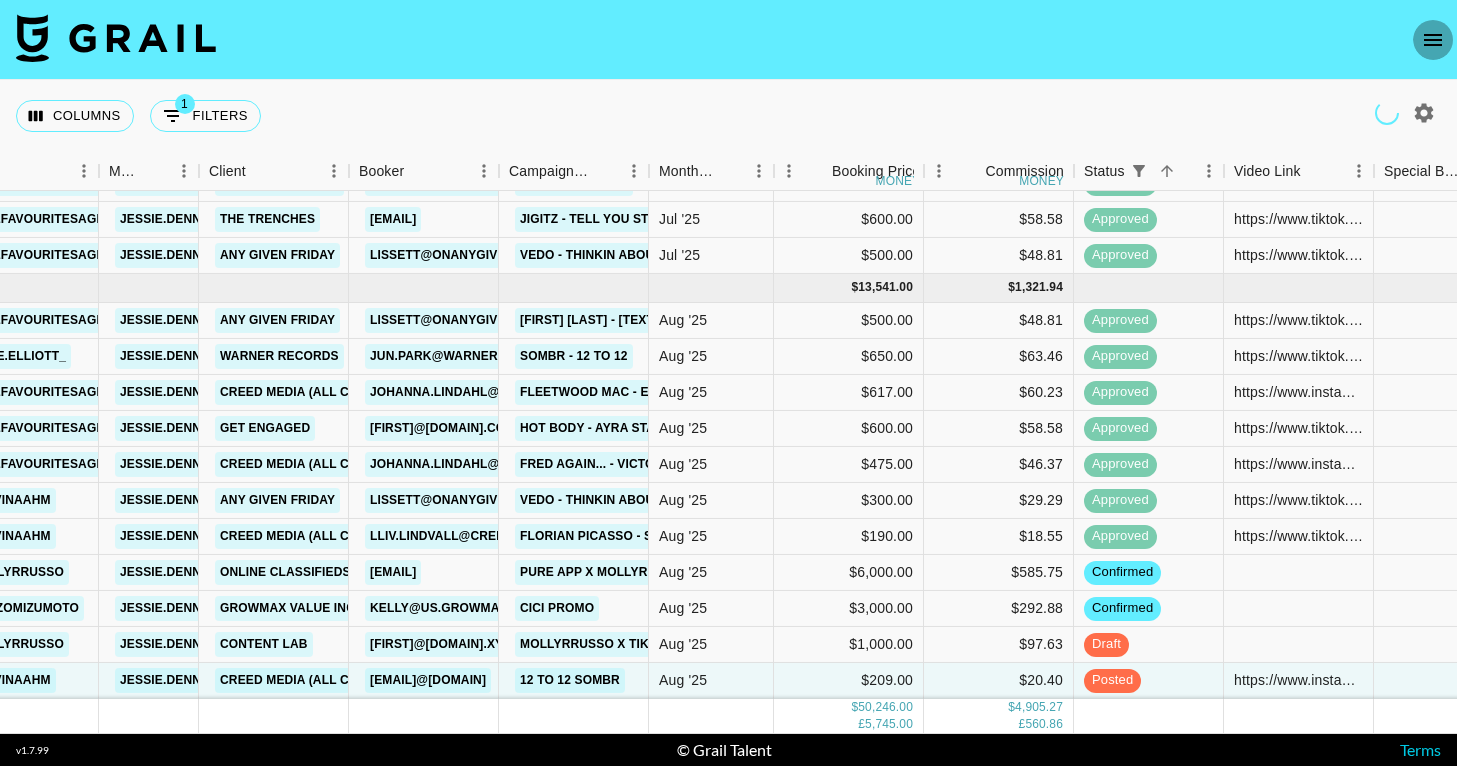 click 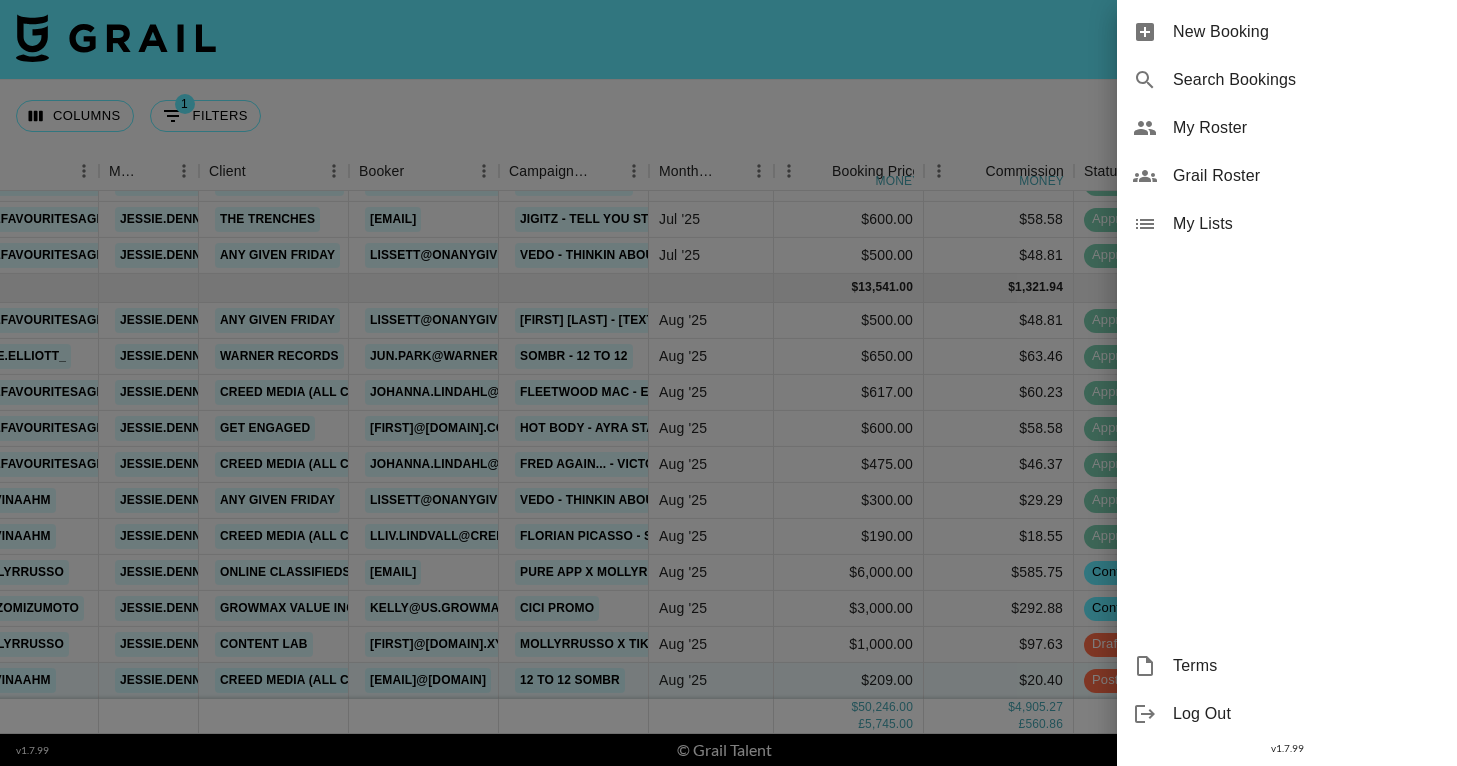 click on "New Booking" at bounding box center (1307, 32) 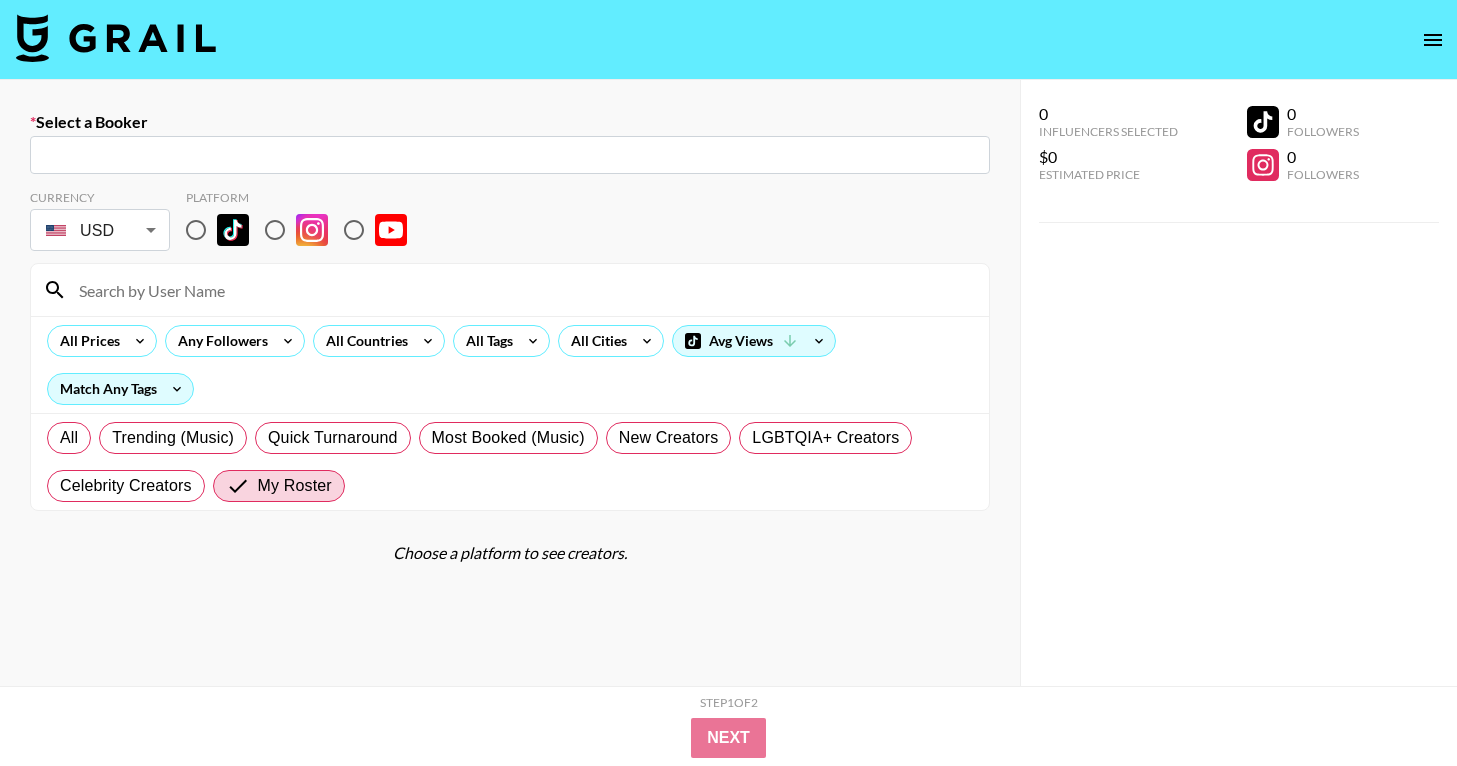 click on "Select a Booker ​ Currency USD USD ​ Platform All Prices Any Followers All Countries All Tags All Cities Avg Views Match Any Tags All Trending (Music) Quick Turnaround Most Booked (Music) New Creators LGBTQIA+ Creators Celebrity Creators My Roster Choose a platform to see creators. 0 Influencers Selected $0 Estimated Price 0 Followers 0 Followers 0 Influencers Selected $0 Estimated Price 0 Followers 0 Followers Step  1  of  2 View  Summary Next v 1.7.99 © Grail Talent Terms" at bounding box center (728, 454) 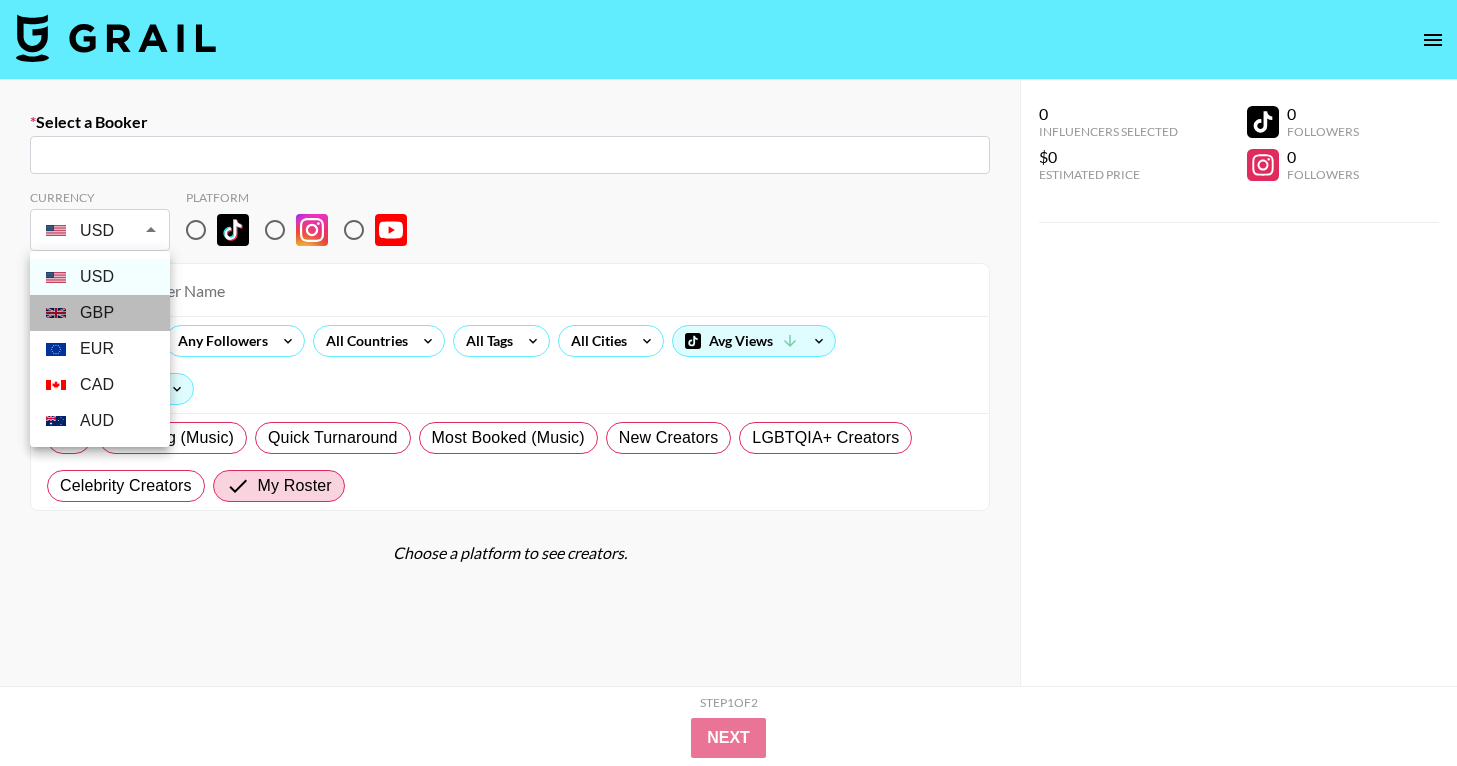 drag, startPoint x: 97, startPoint y: 315, endPoint x: 106, endPoint y: 308, distance: 11.401754 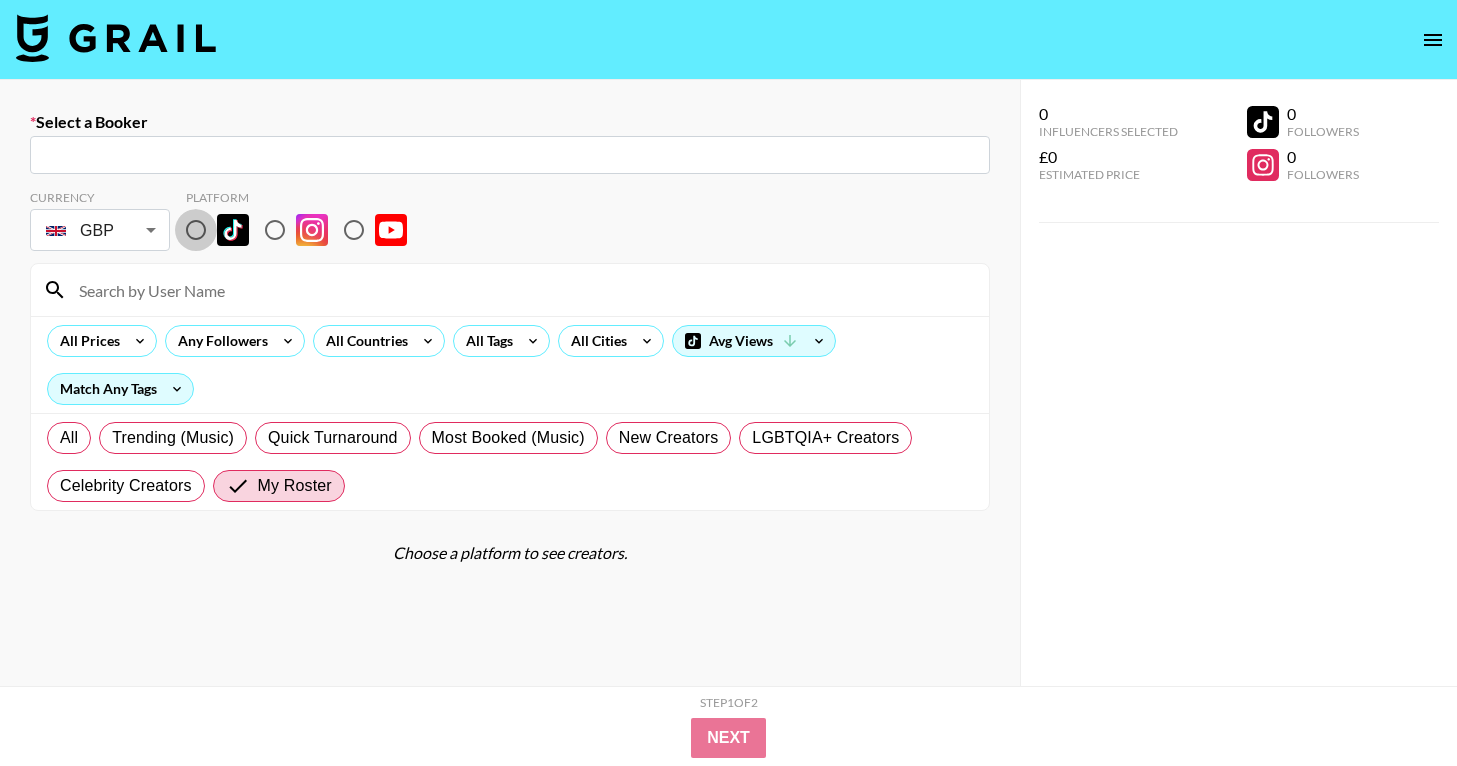 click at bounding box center [196, 230] 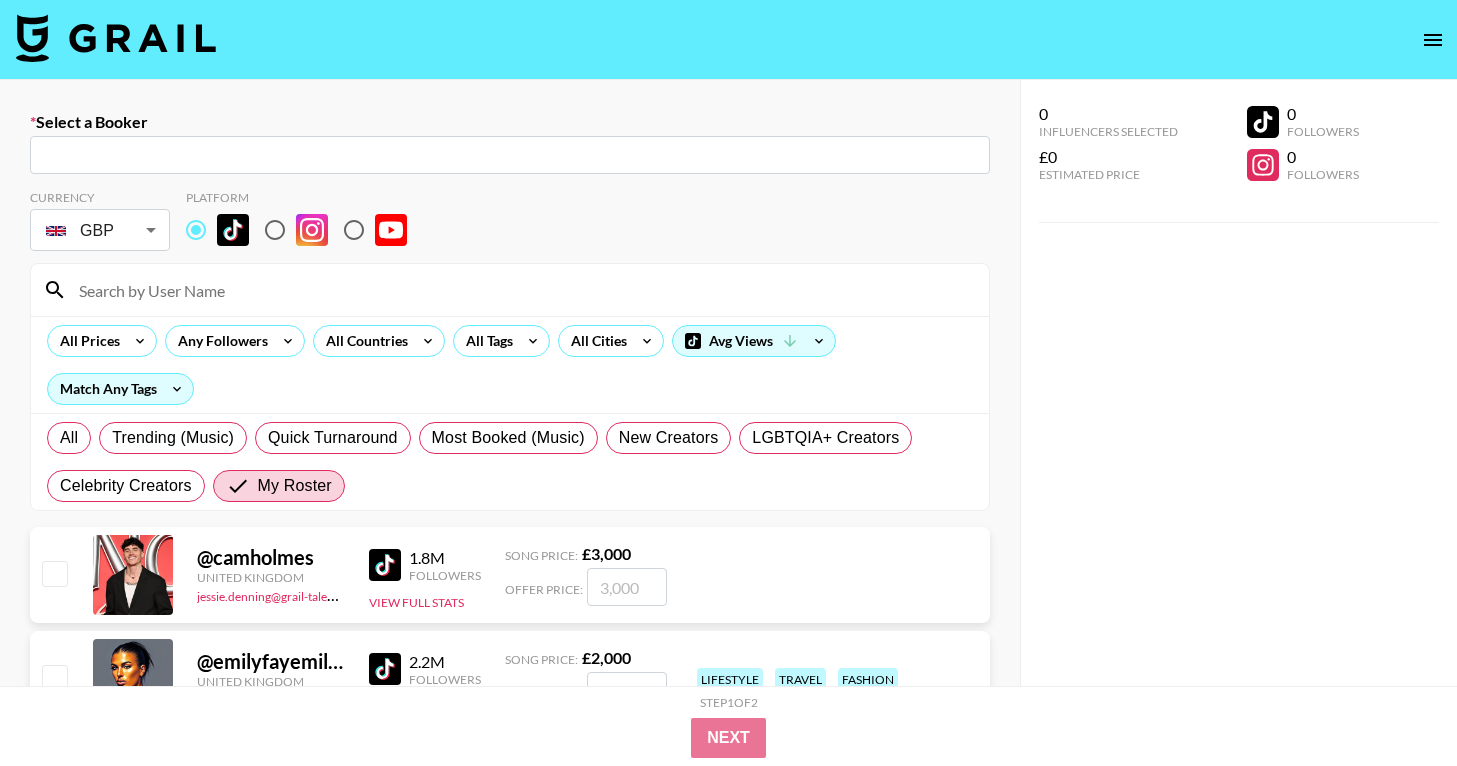 click at bounding box center (510, 155) 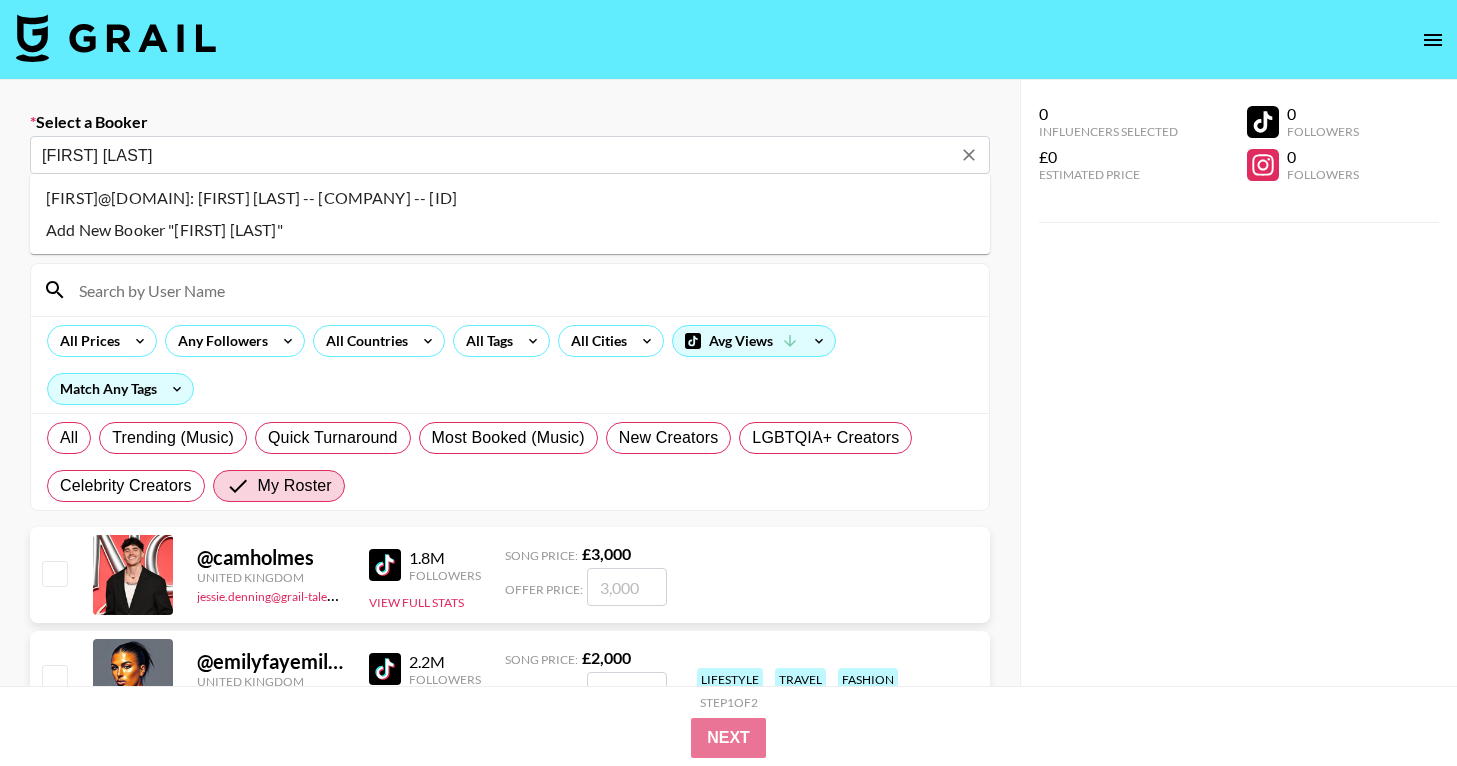 click on "[FIRST]@[DOMAIN]: [FIRST] [LAST] -- [COMPANY] -- [ID]" at bounding box center (510, 198) 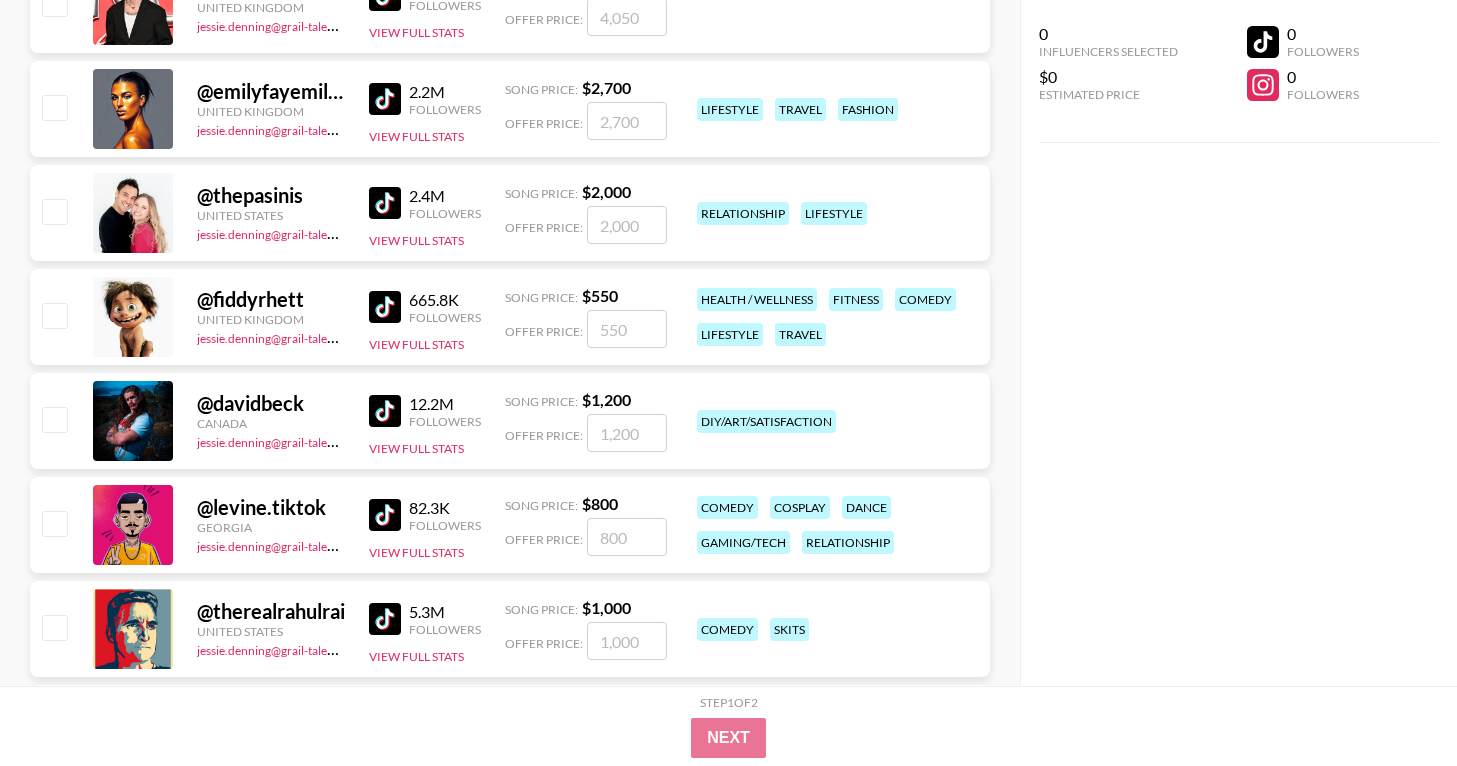 scroll, scrollTop: 584, scrollLeft: 0, axis: vertical 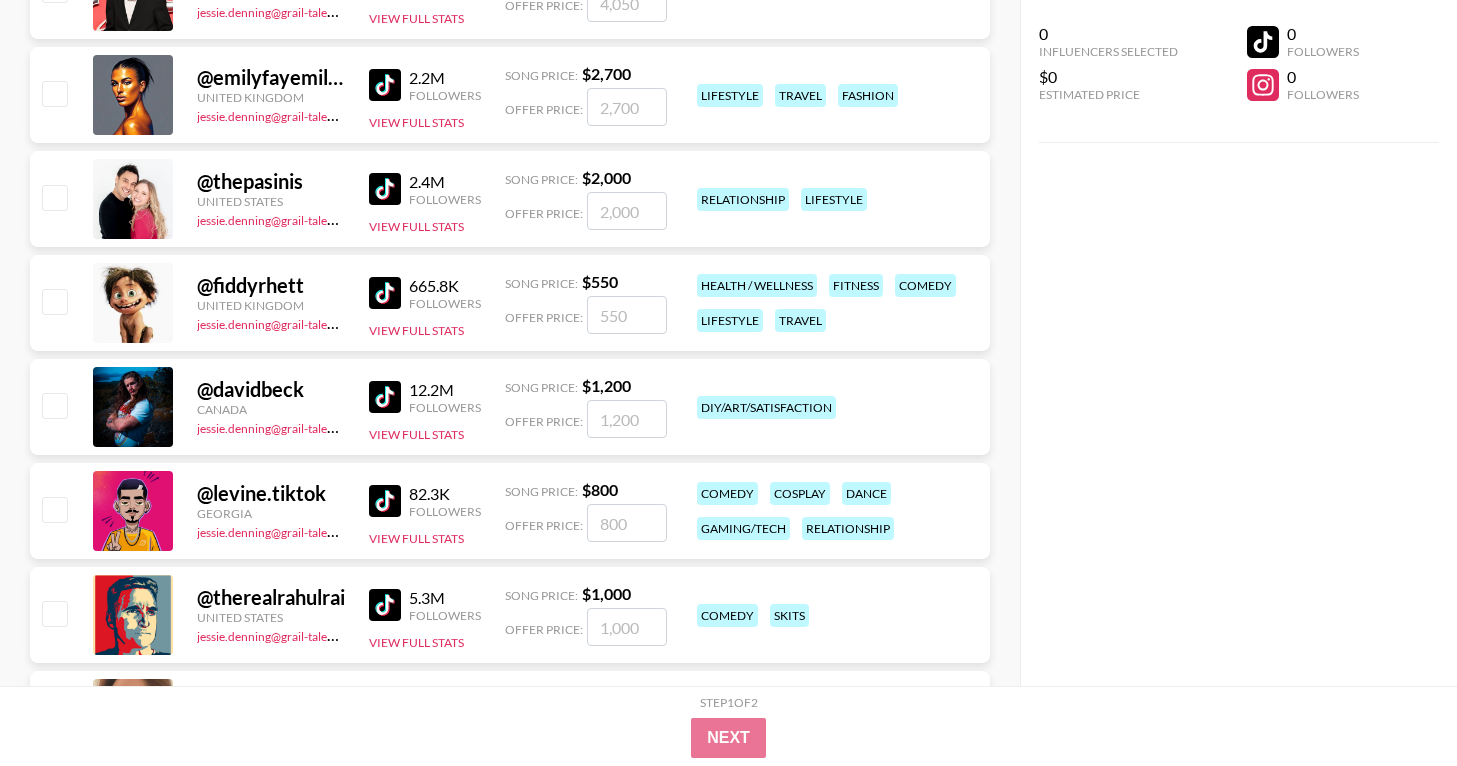 type on "[FIRST]@[DOMAIN]: [FIRST] [LAST] -- [COMPANY] -- [ID]" 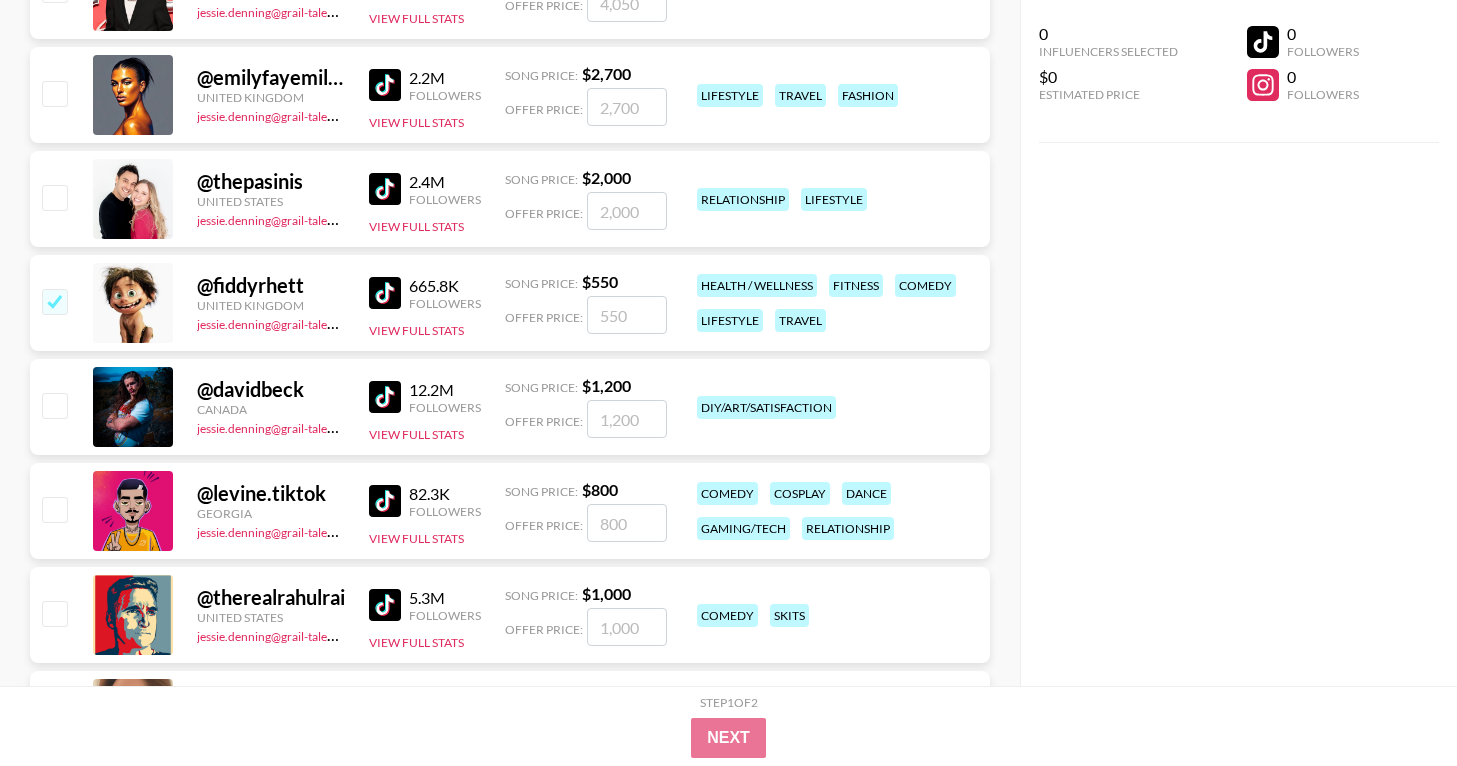 checkbox on "true" 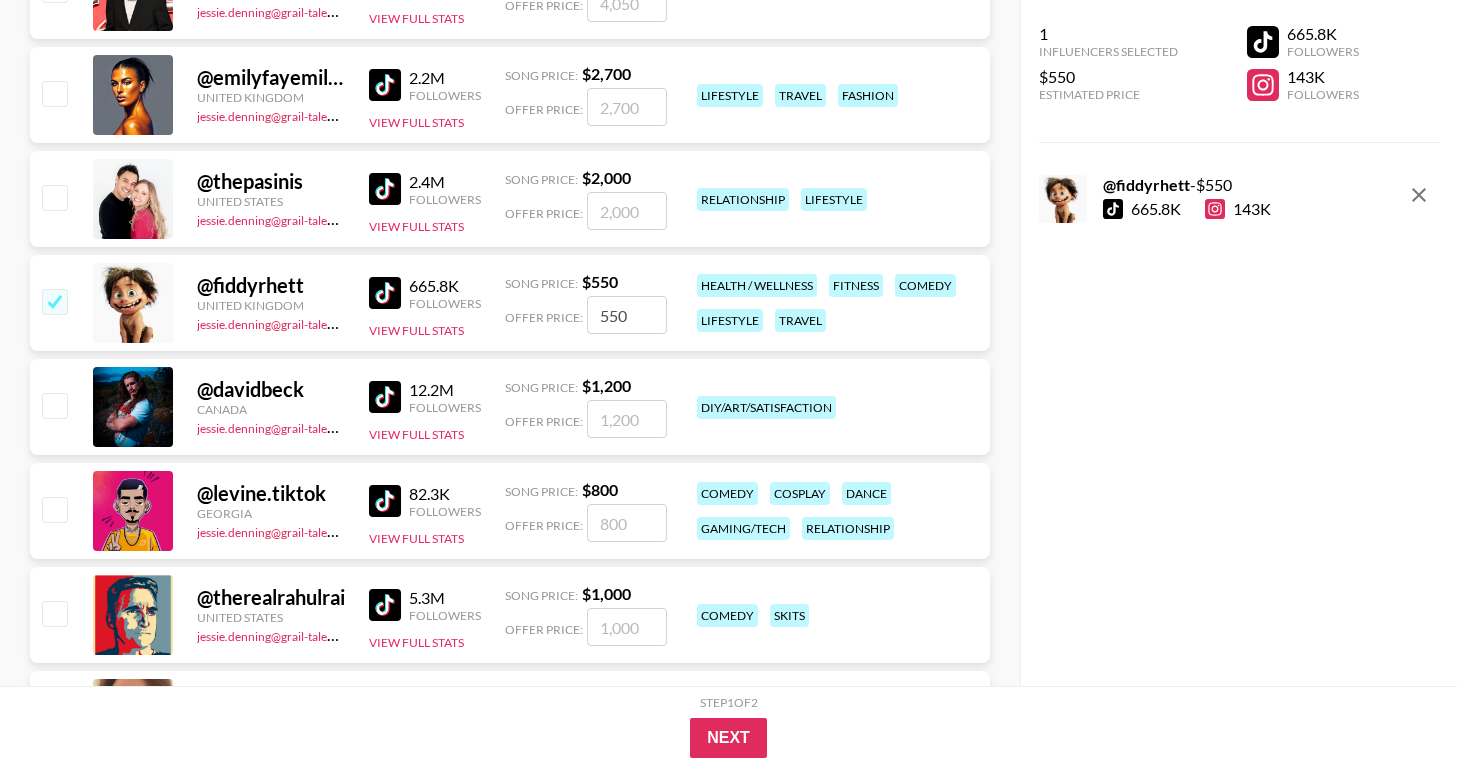 drag, startPoint x: 640, startPoint y: 313, endPoint x: 563, endPoint y: 314, distance: 77.00649 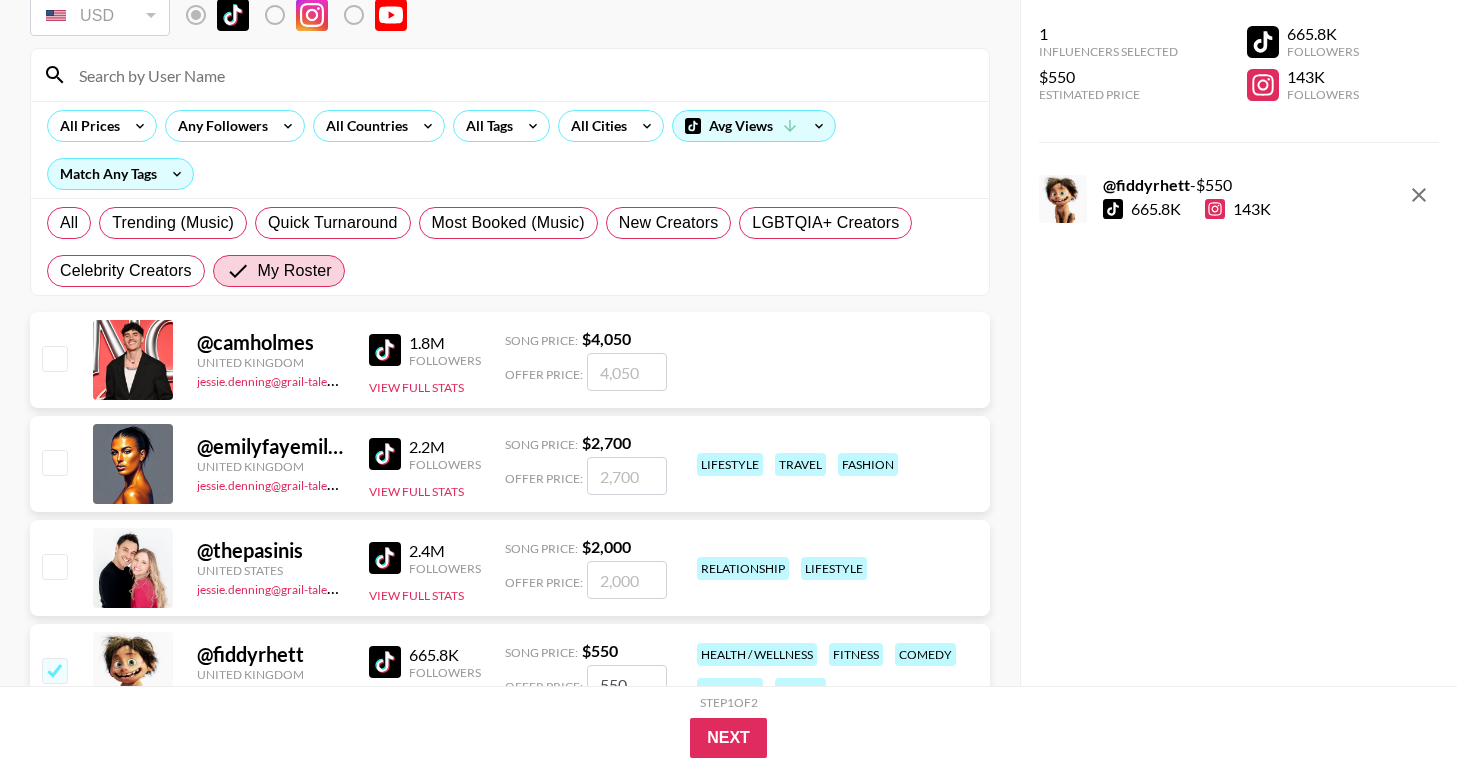 scroll, scrollTop: 55, scrollLeft: 0, axis: vertical 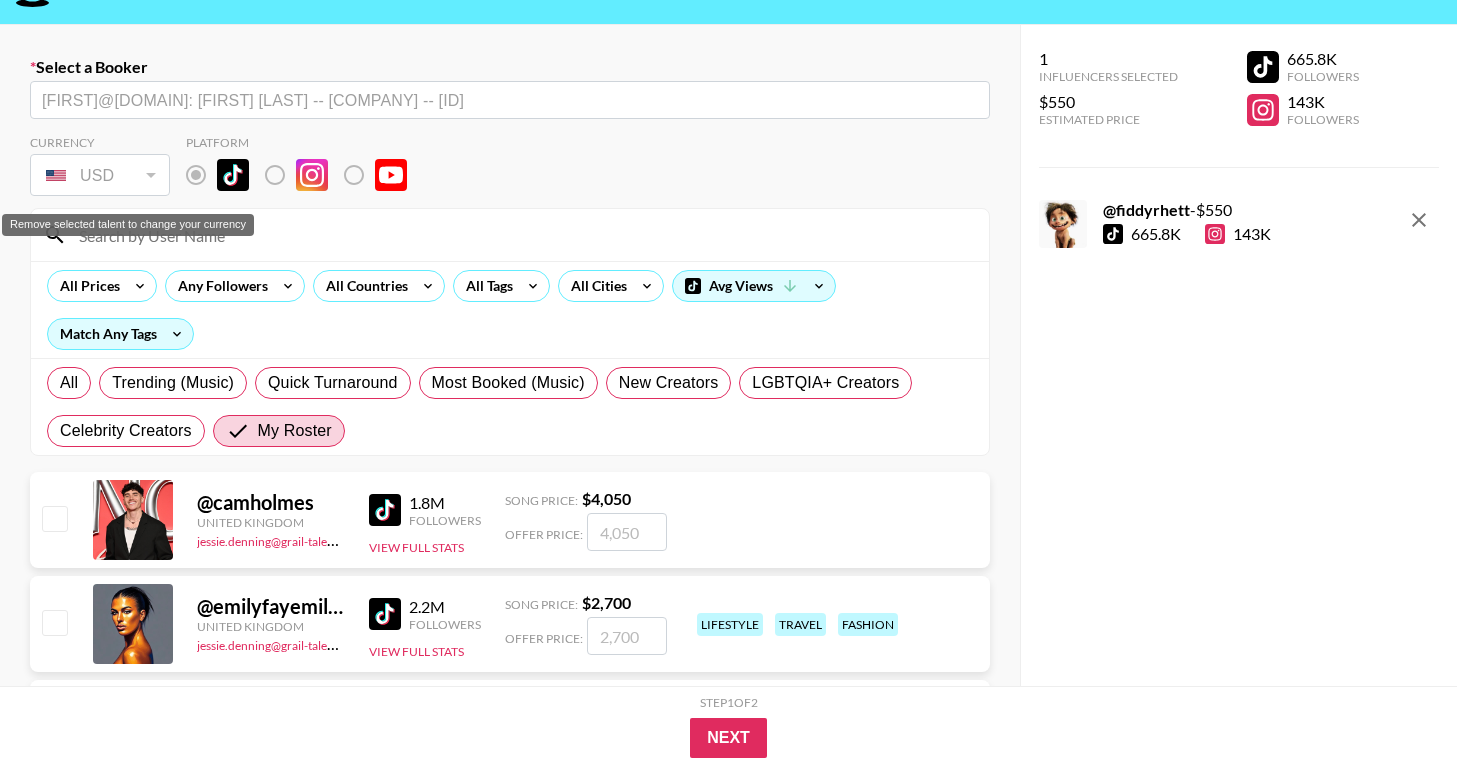 click on "USD" at bounding box center (100, 175) 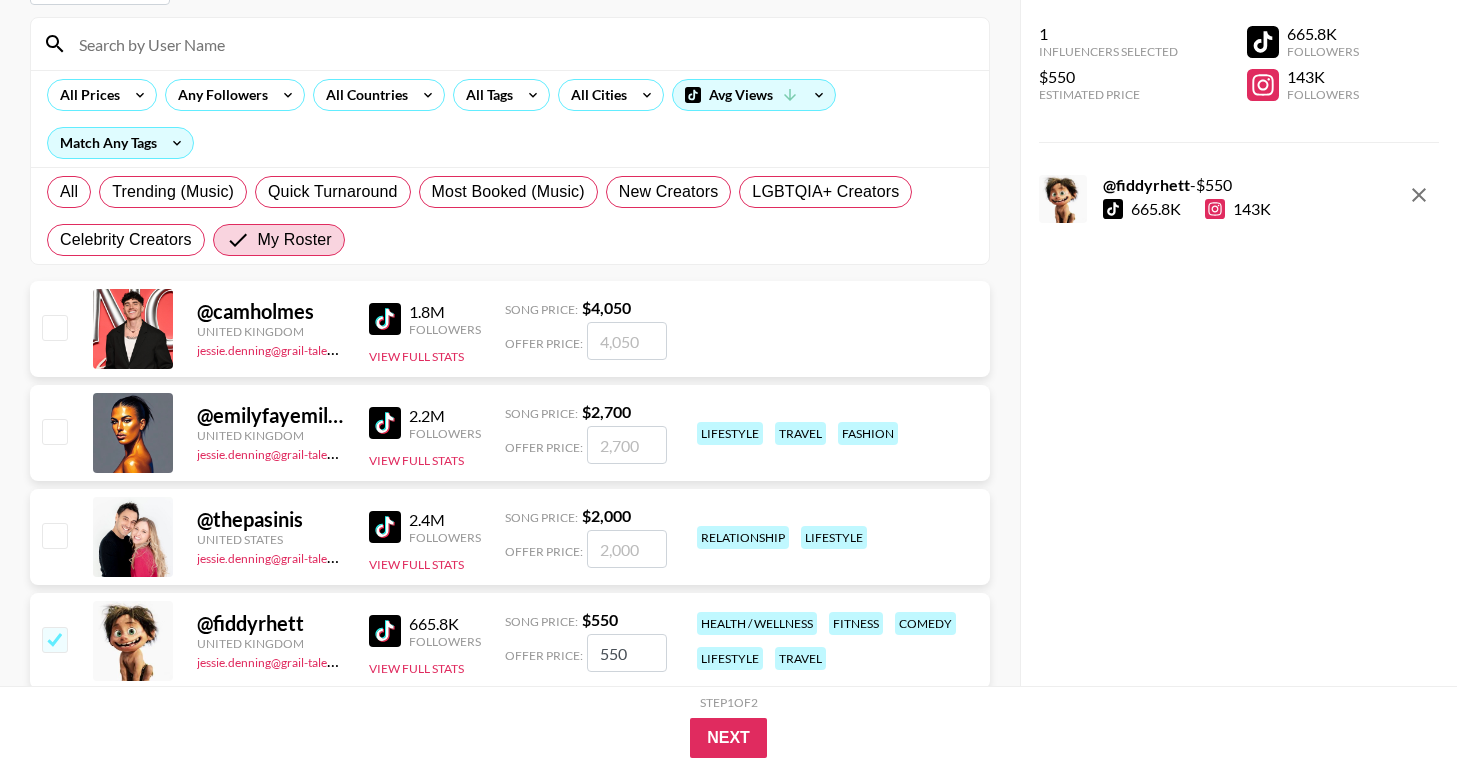scroll, scrollTop: 336, scrollLeft: 0, axis: vertical 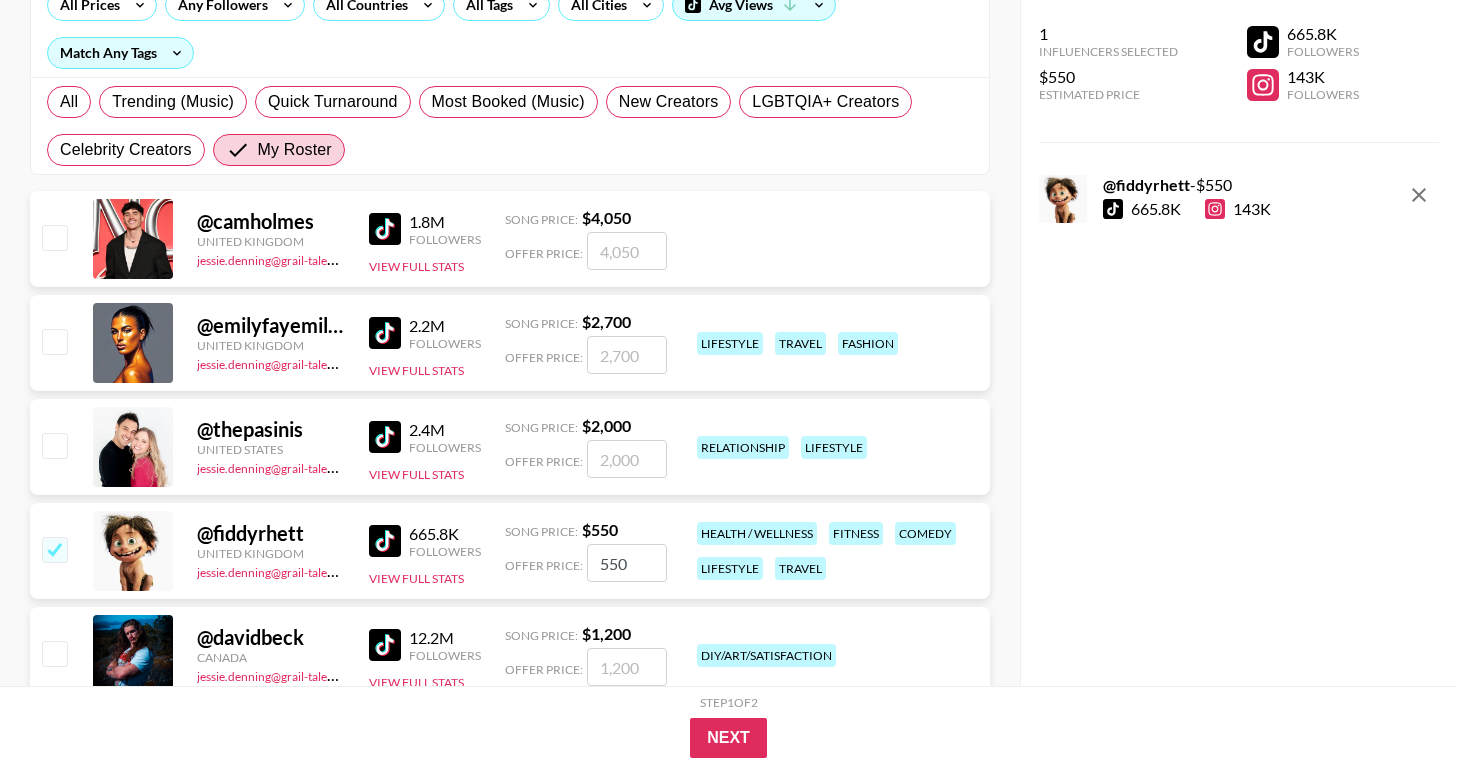click at bounding box center [54, 549] 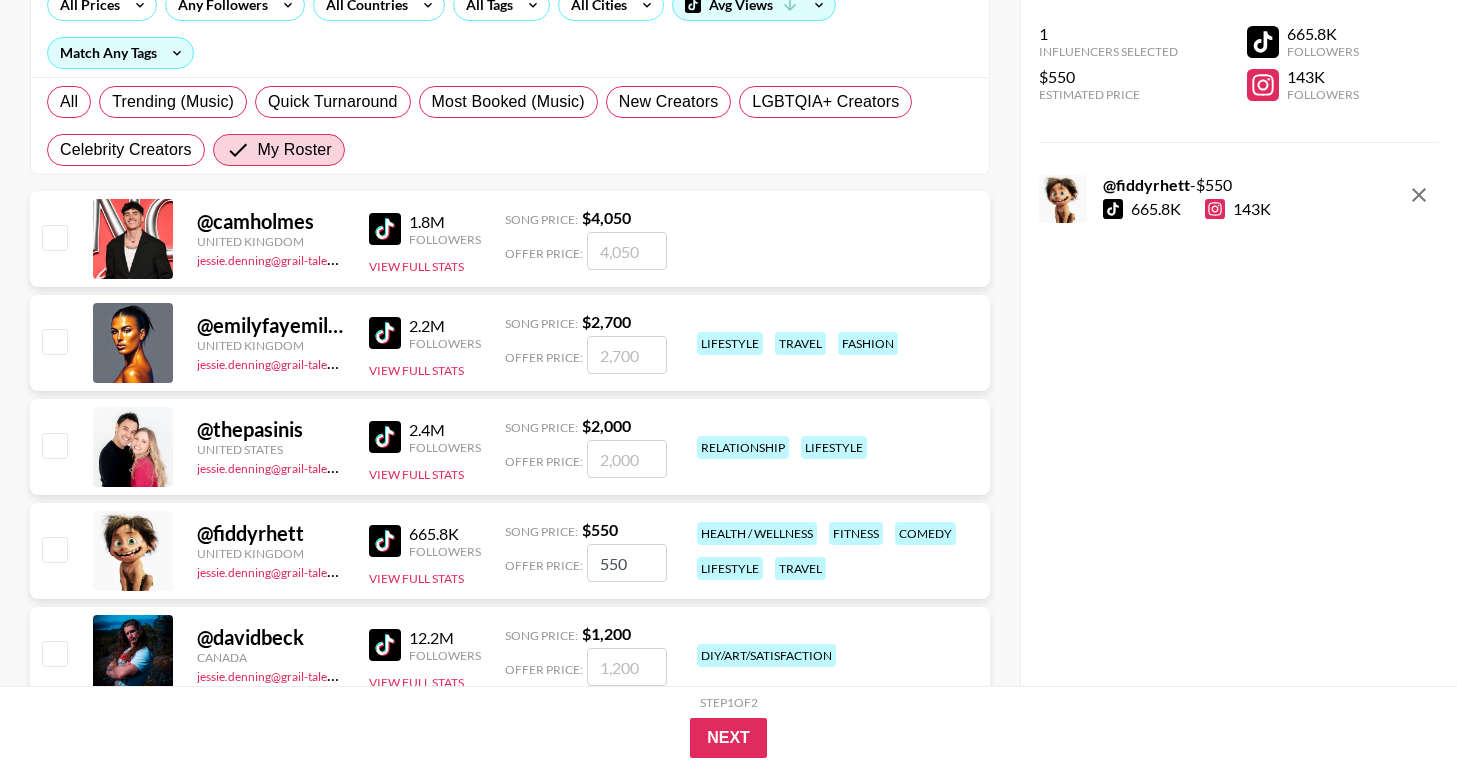checkbox on "false" 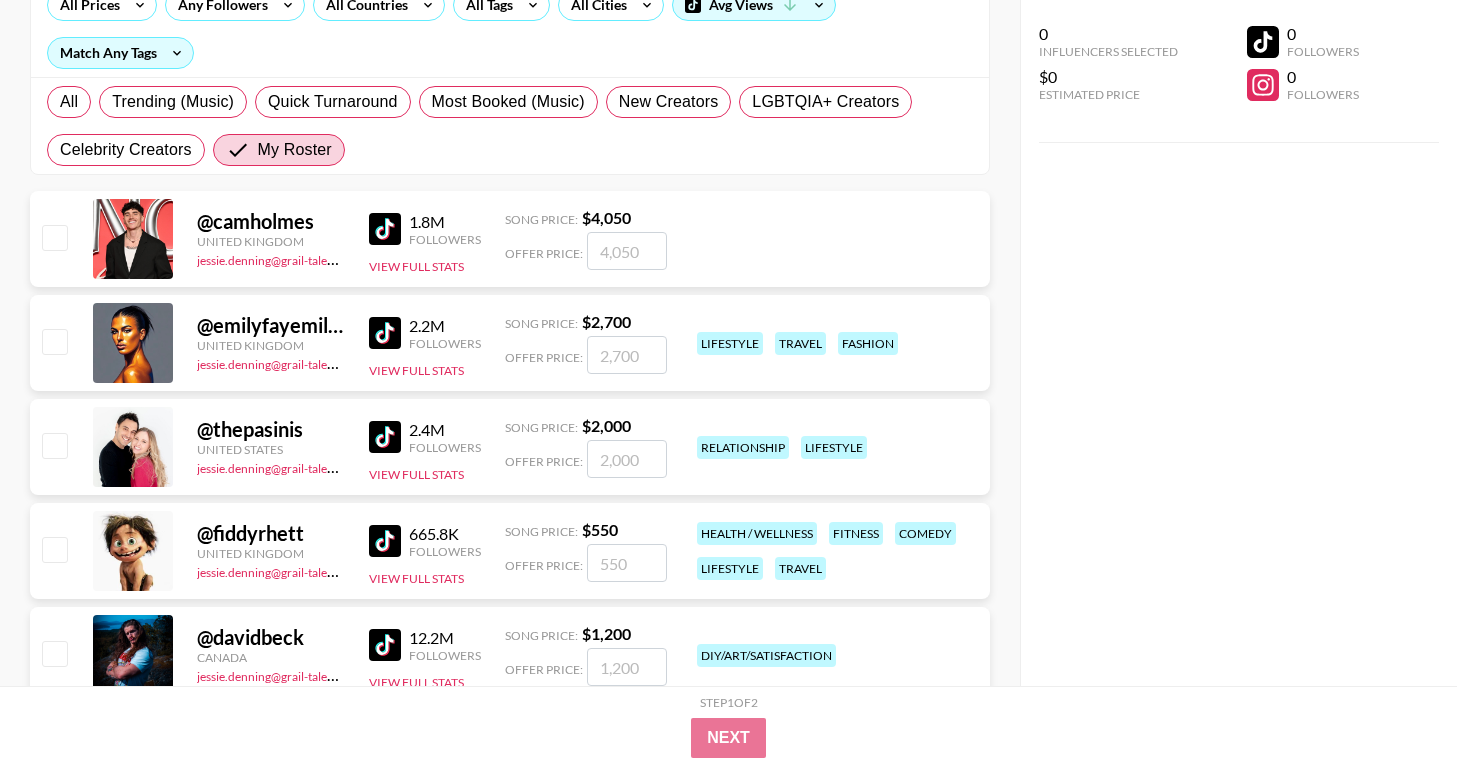 scroll, scrollTop: 0, scrollLeft: 0, axis: both 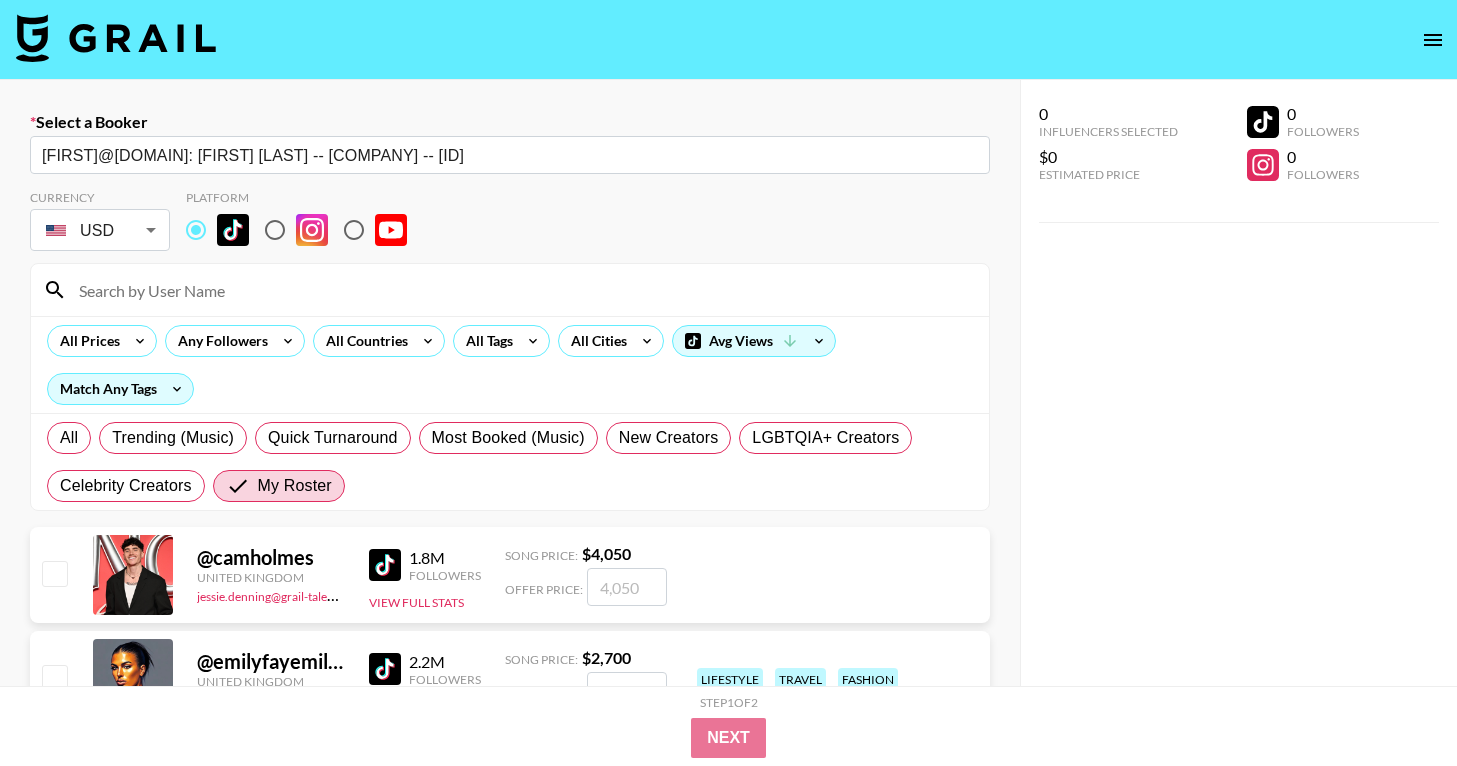 click on "Select a Booker [FIRST]@[DOMAIN]: [FIRST] [LAST] -- KORA WORKS LIMITED -- kbBVQ5cOc6g1tzfCgaVOBgfsCHH3 ​ Currency USD USD ​ Platform All Prices Any Followers All Countries All Tags All Cities Avg Views Match Any Tags All Trending (Music) Quick Turnaround Most Booked (Music) New Creators LGBTQIA+ Creators Celebrity Creators My Roster @ [FIRST] United Kingdom [FIRST].[LAST]@[DOMAIN] 1.8M Followers View Full Stats   Song Price: $ 4,050 Offer Price: @ [FIRST] United Kingdom [FIRST].[LAST]@[DOMAIN] 2.2M Followers View Full Stats   Song Price: $ 2,700 Offer Price: lifestyle travel fashion @ [FIRST] United States [FIRST].[LAST]@[DOMAIN] 2.4M Followers View Full Stats   Song Price: $ 2,000 Offer Price: relationship lifestyle @ [FIRST] United Kingdom [FIRST].[LAST]@[DOMAIN] 665.8K Followers View Full Stats   Song Price: $ 550 Offer Price: health / wellness fitness comedy lifestyle travel @ [FIRST] Canada [FIRST].[LAST]@[DOMAIN] 12.2M Followers   Song Price:" at bounding box center [728, 3107] 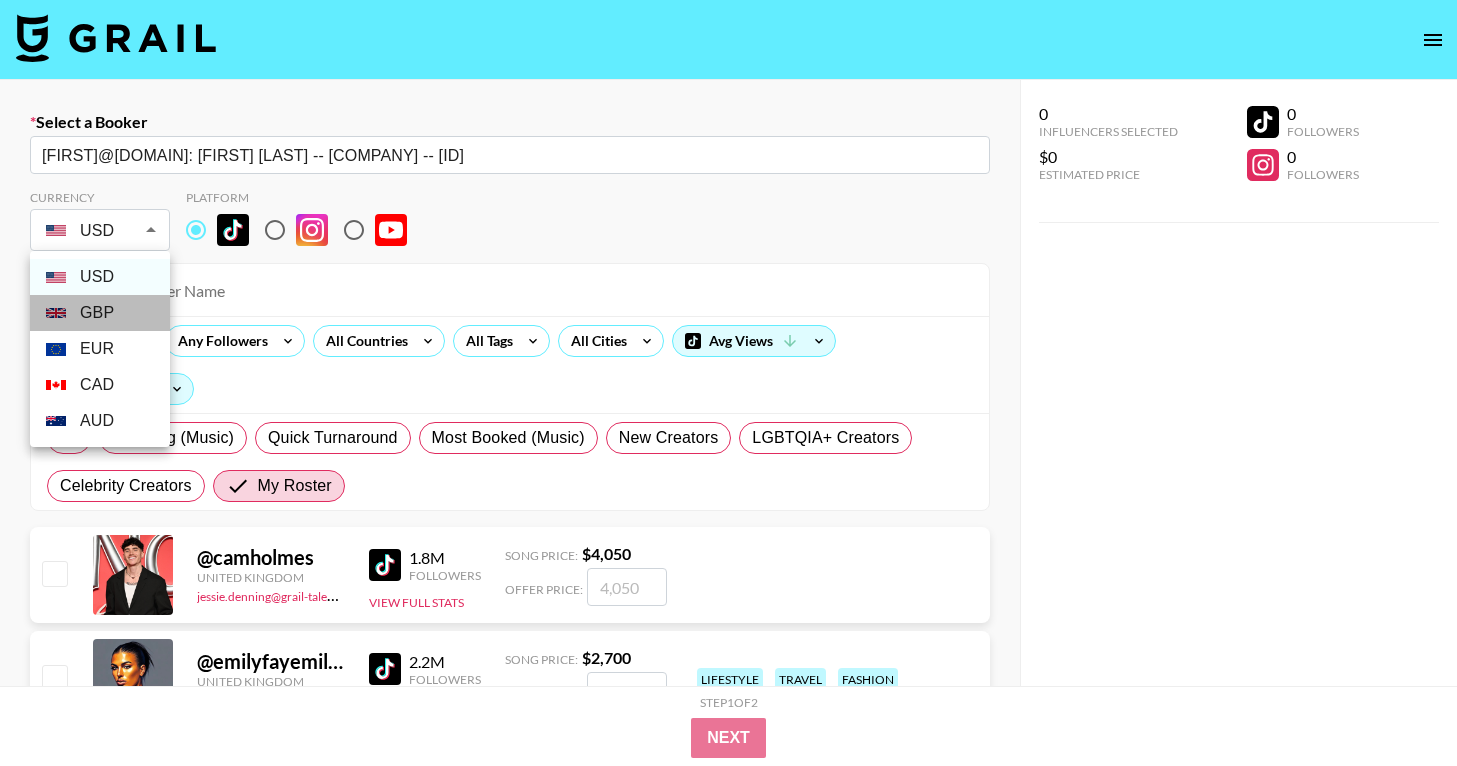 click on "GBP" at bounding box center [100, 313] 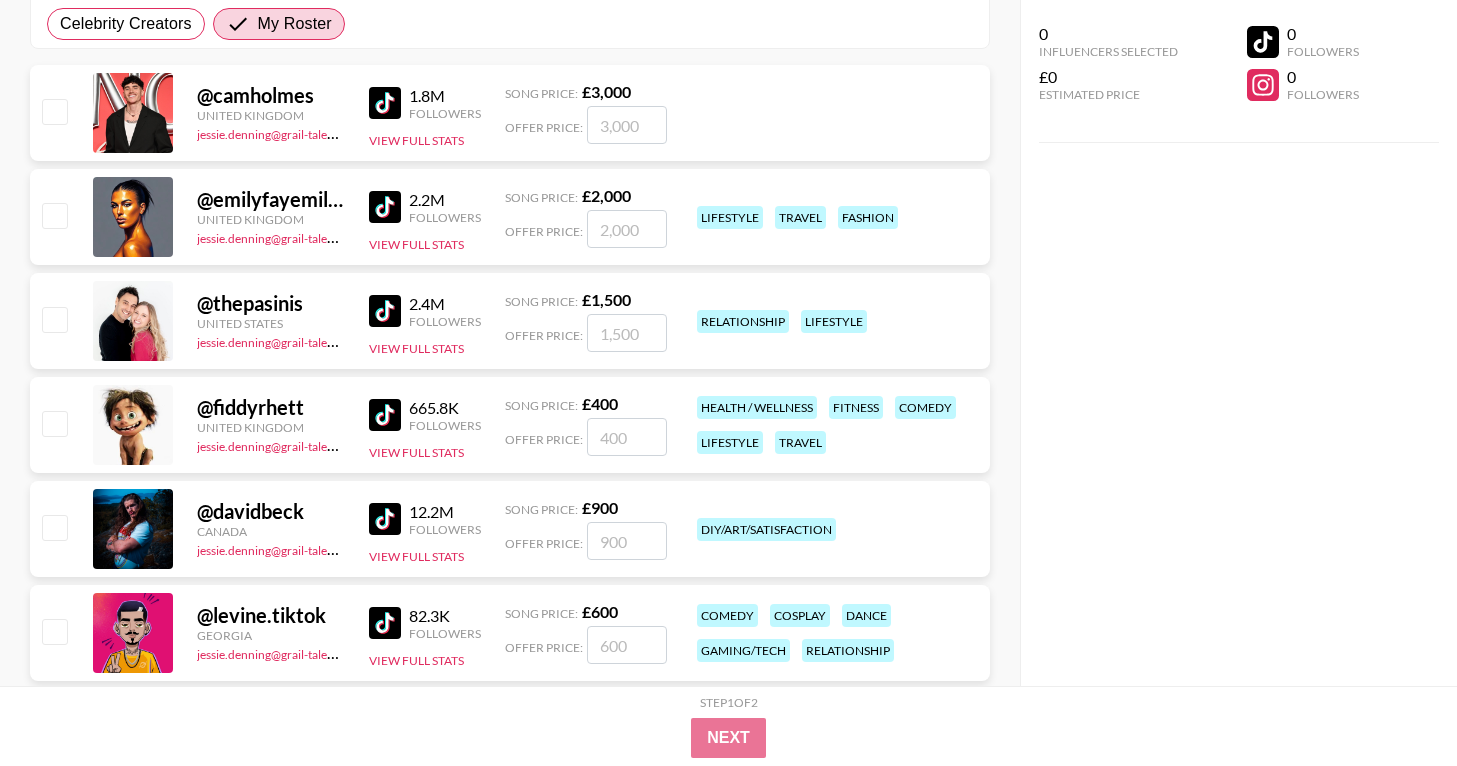 scroll, scrollTop: 480, scrollLeft: 0, axis: vertical 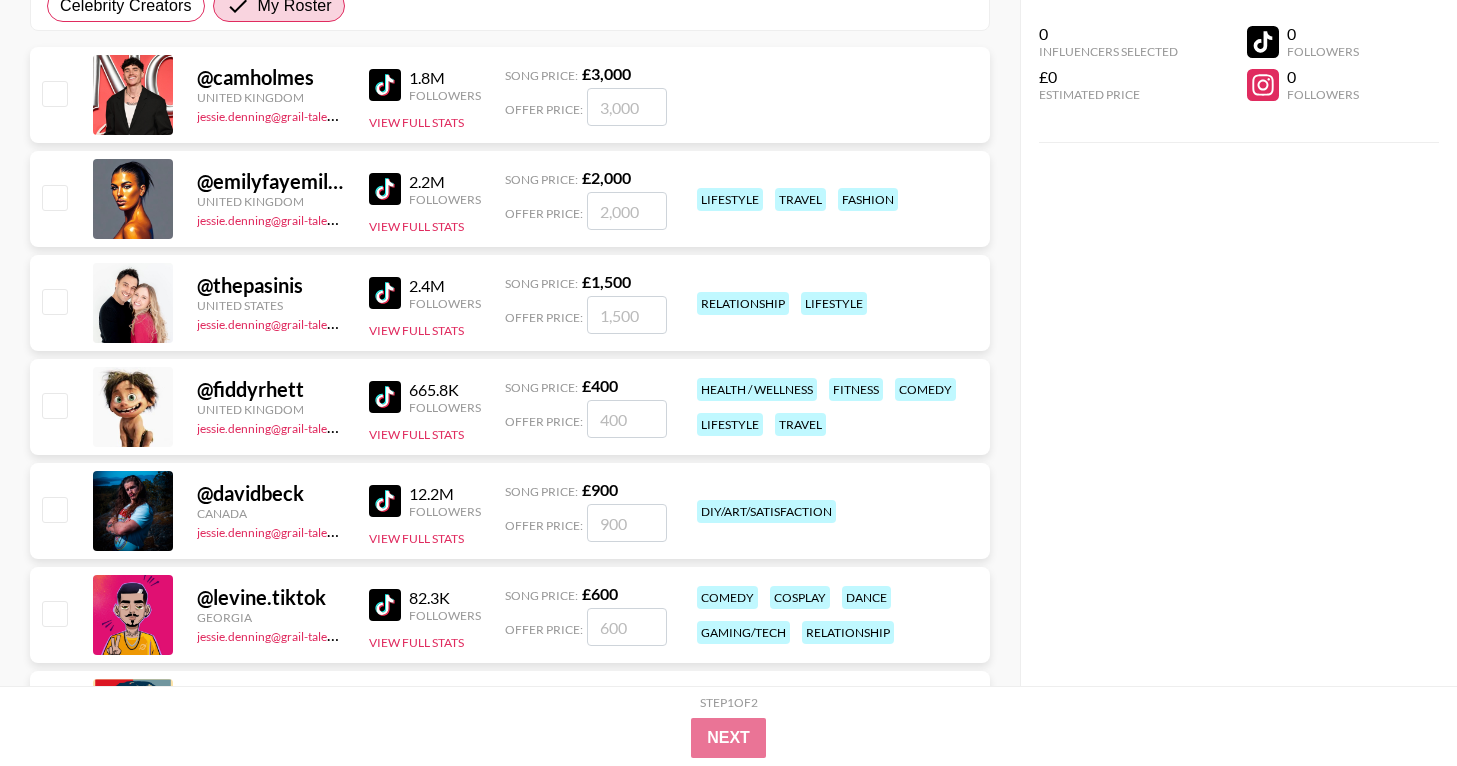 drag, startPoint x: 50, startPoint y: 404, endPoint x: 337, endPoint y: 450, distance: 290.66302 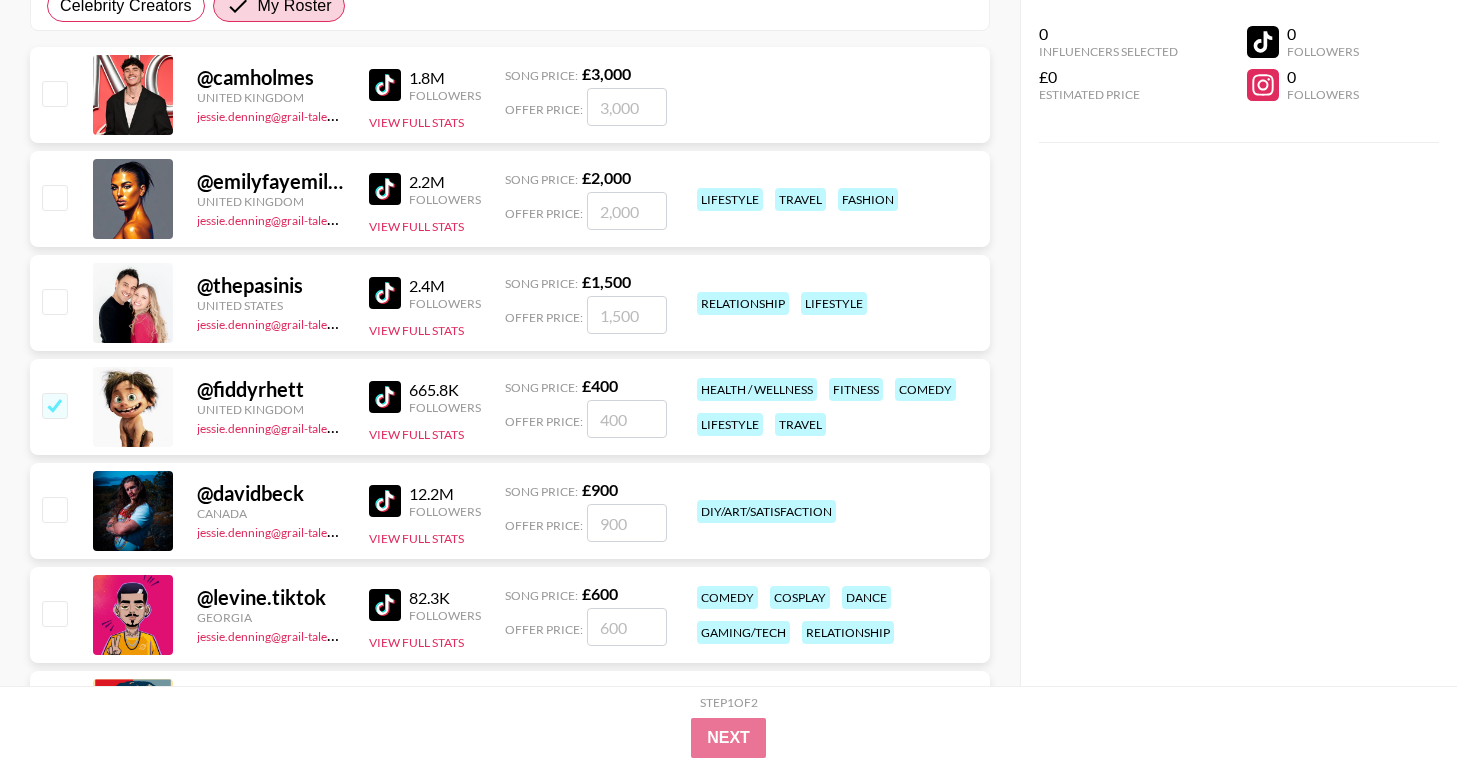 checkbox on "true" 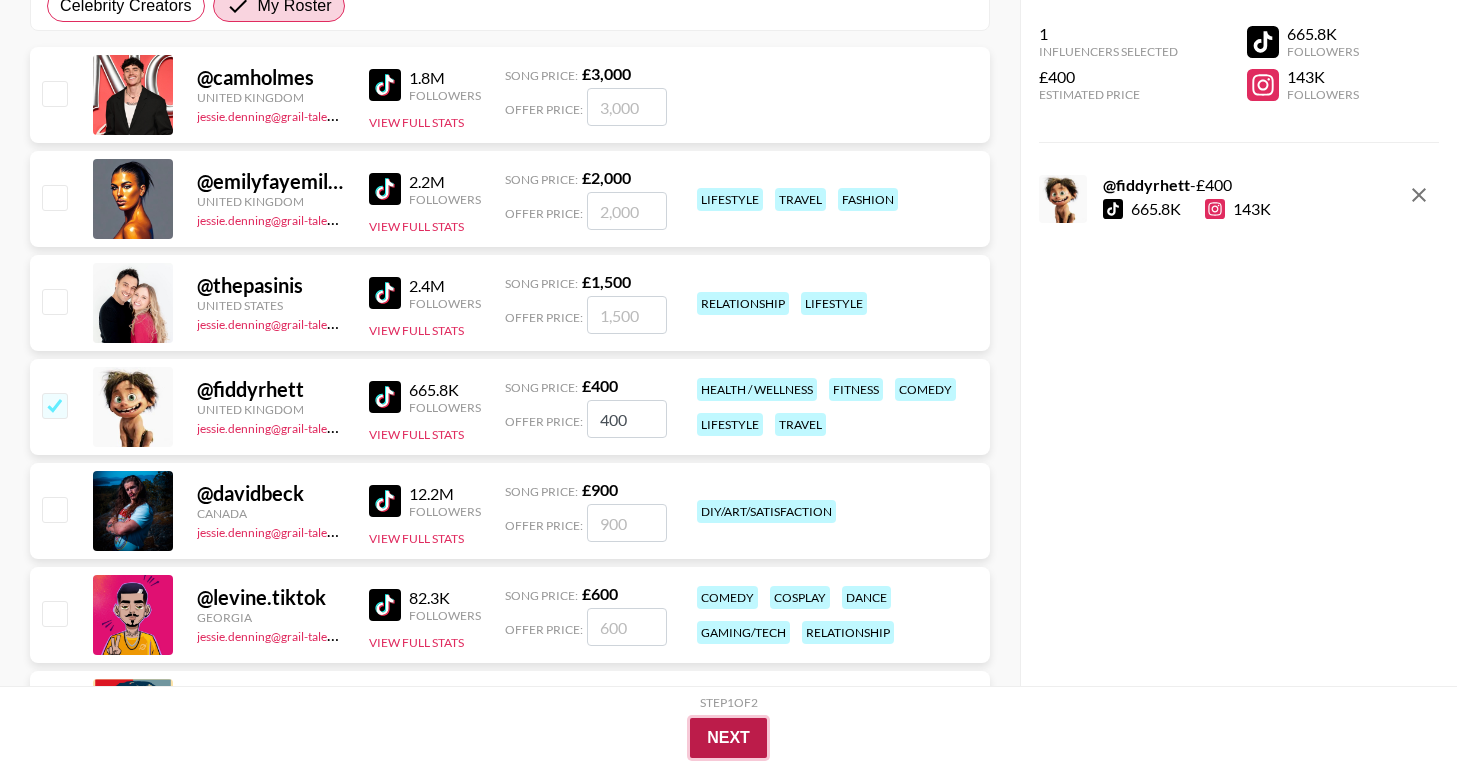 click on "Next" at bounding box center (728, 738) 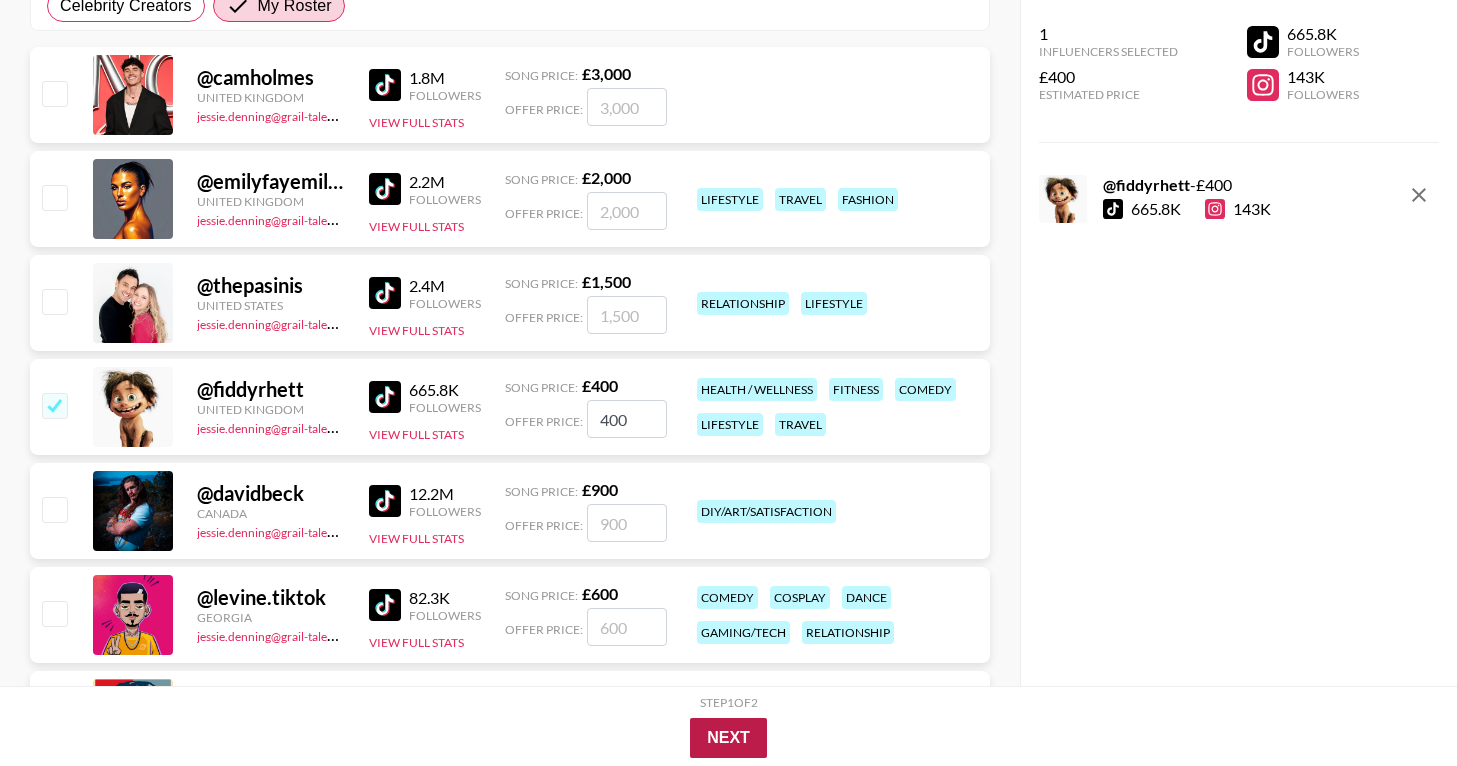 scroll, scrollTop: 218, scrollLeft: 0, axis: vertical 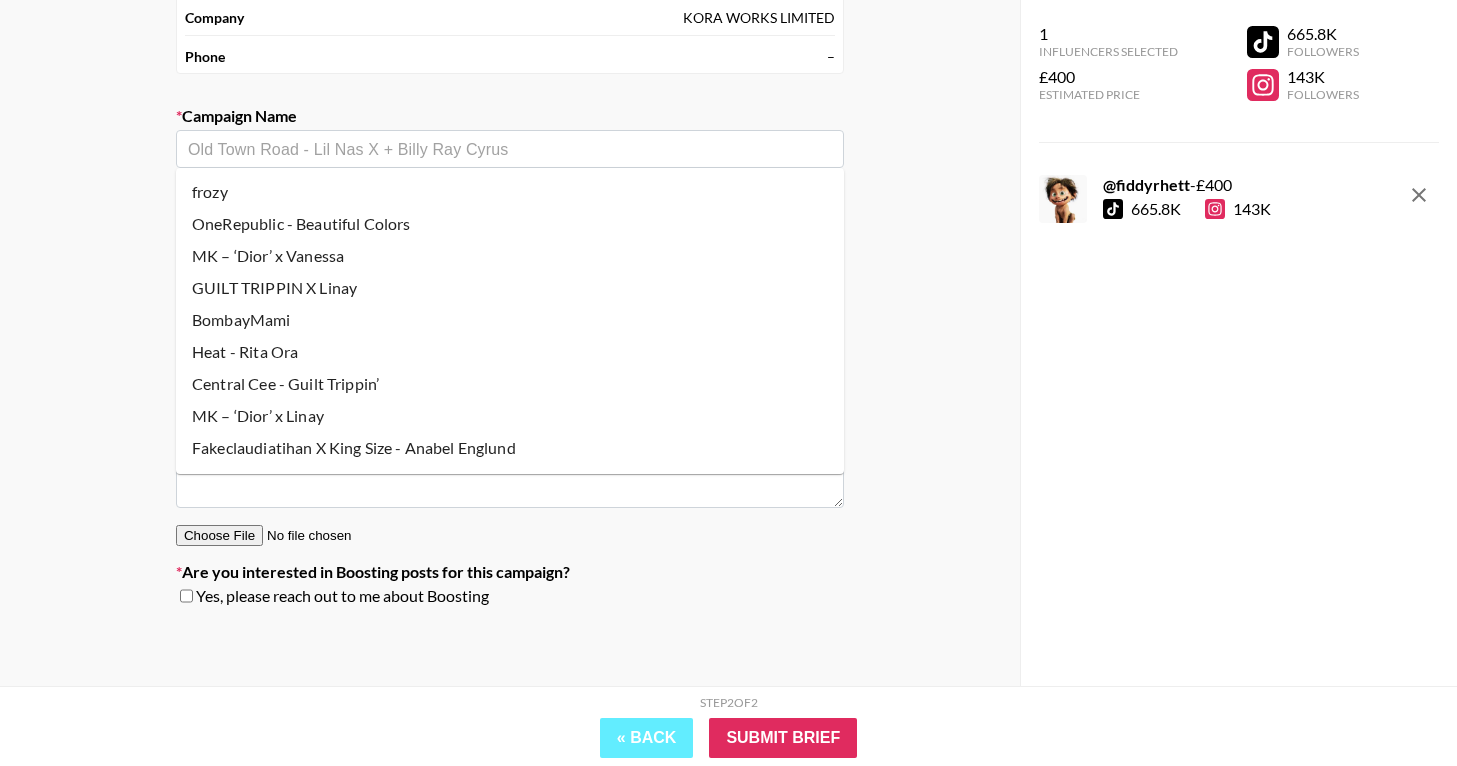 click at bounding box center (510, 149) 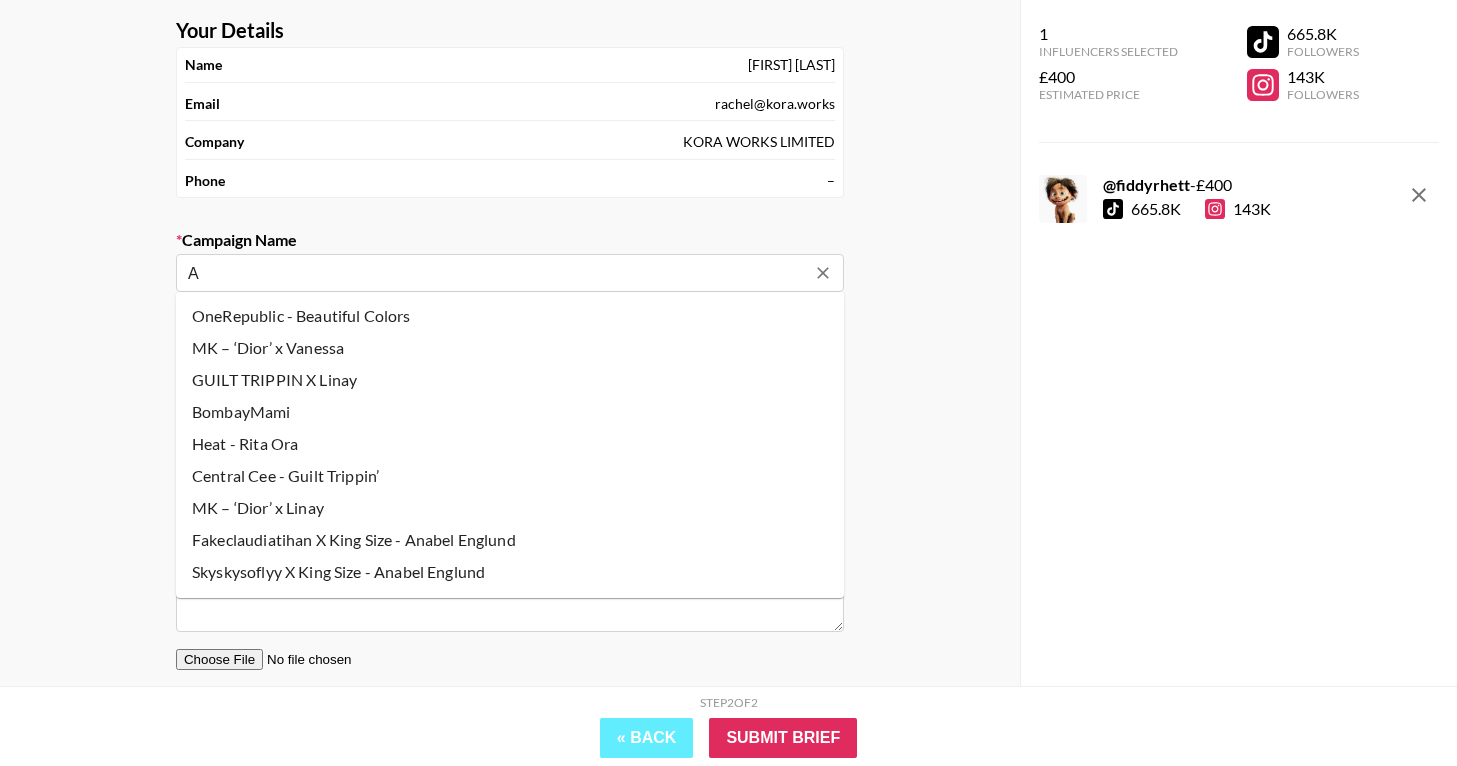 scroll, scrollTop: 91, scrollLeft: 0, axis: vertical 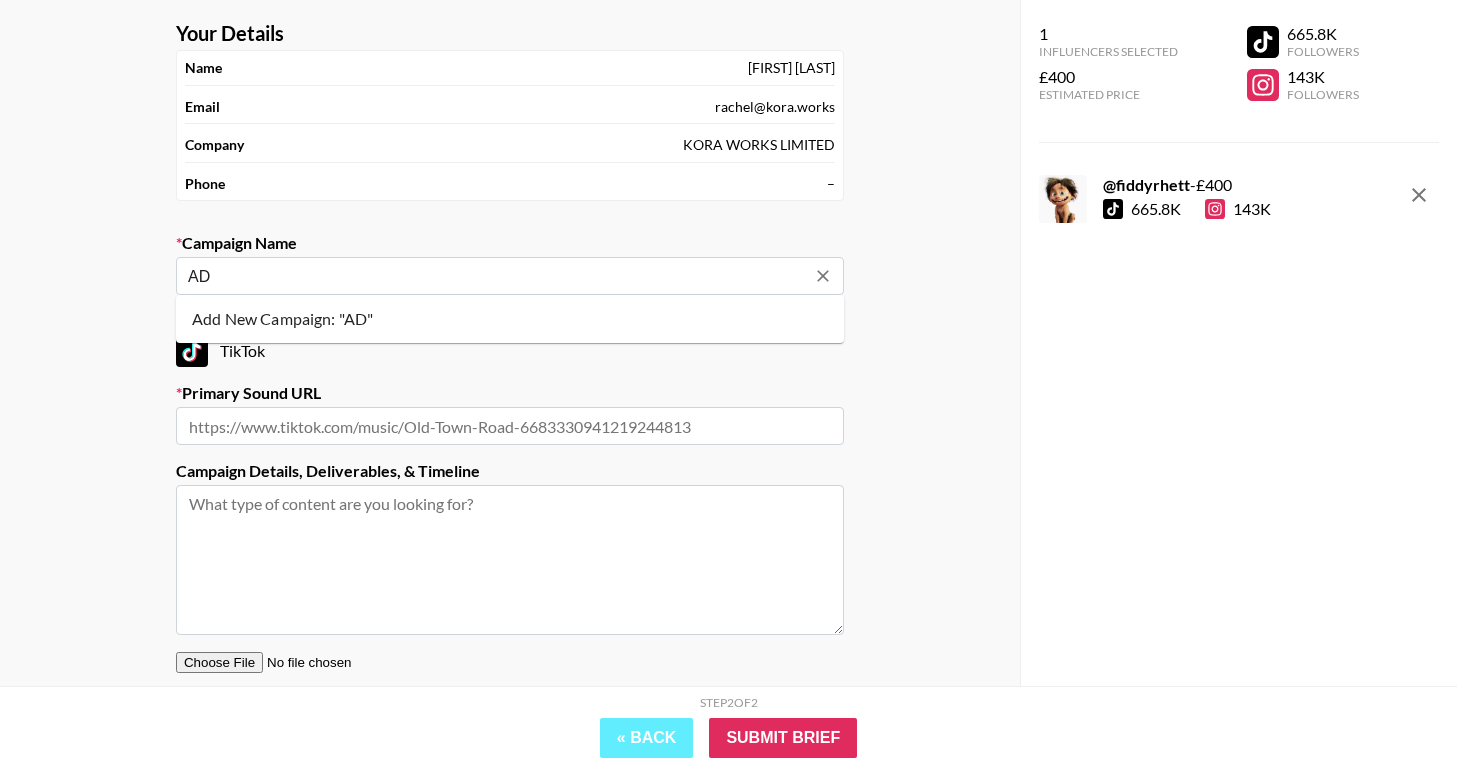 type on "A" 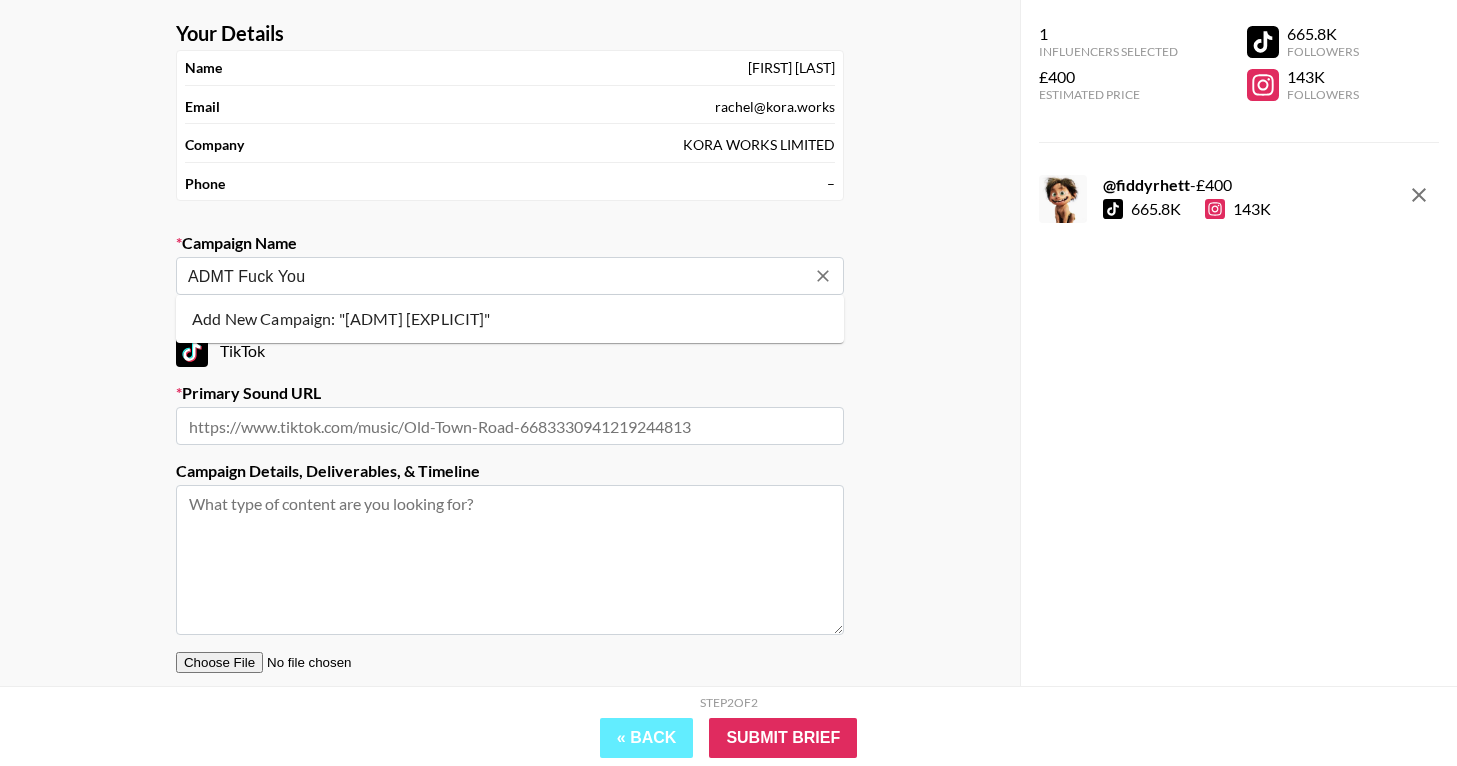 click on "Add New Campaign: "[ADMT] [EXPLICIT]"" at bounding box center [510, 319] 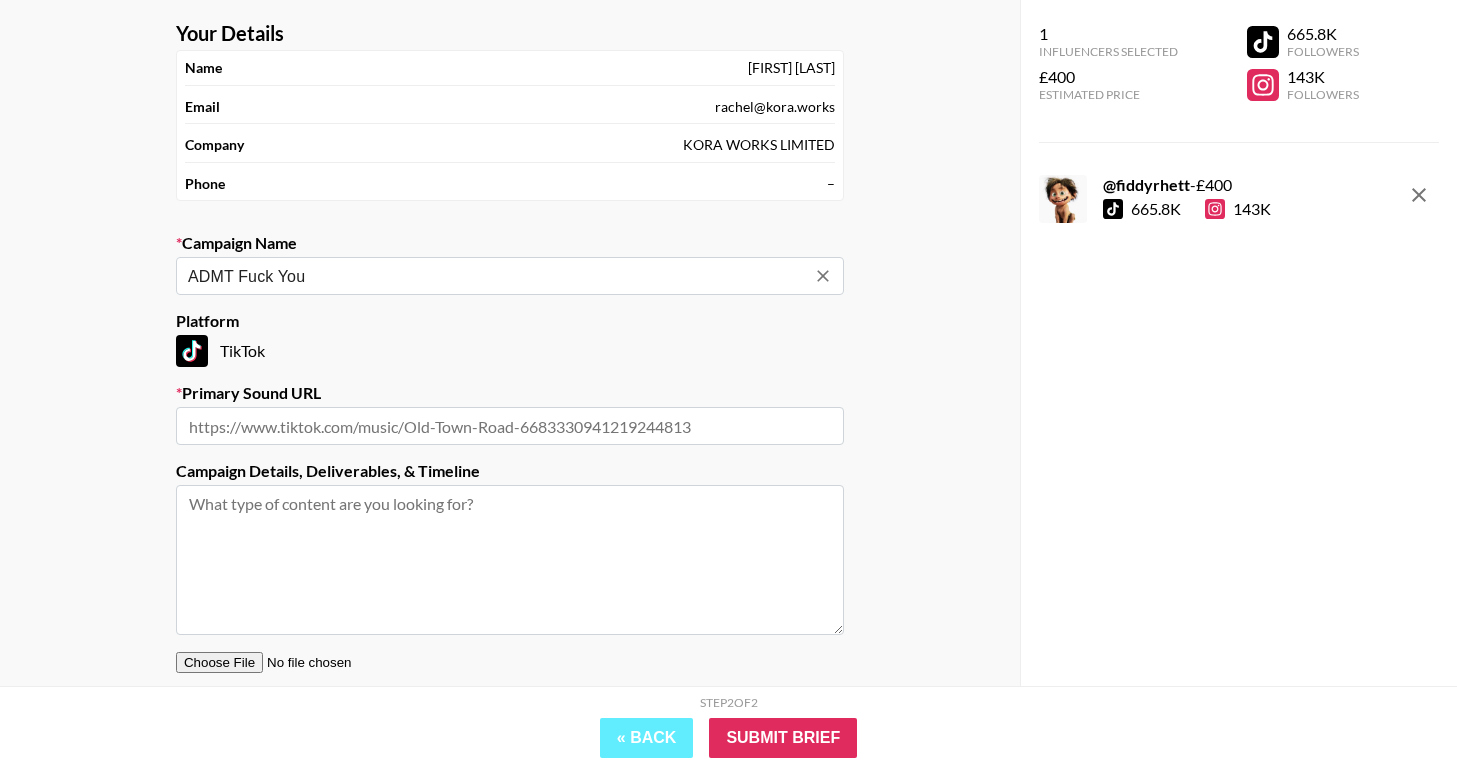 type on "ADMT Fuck You" 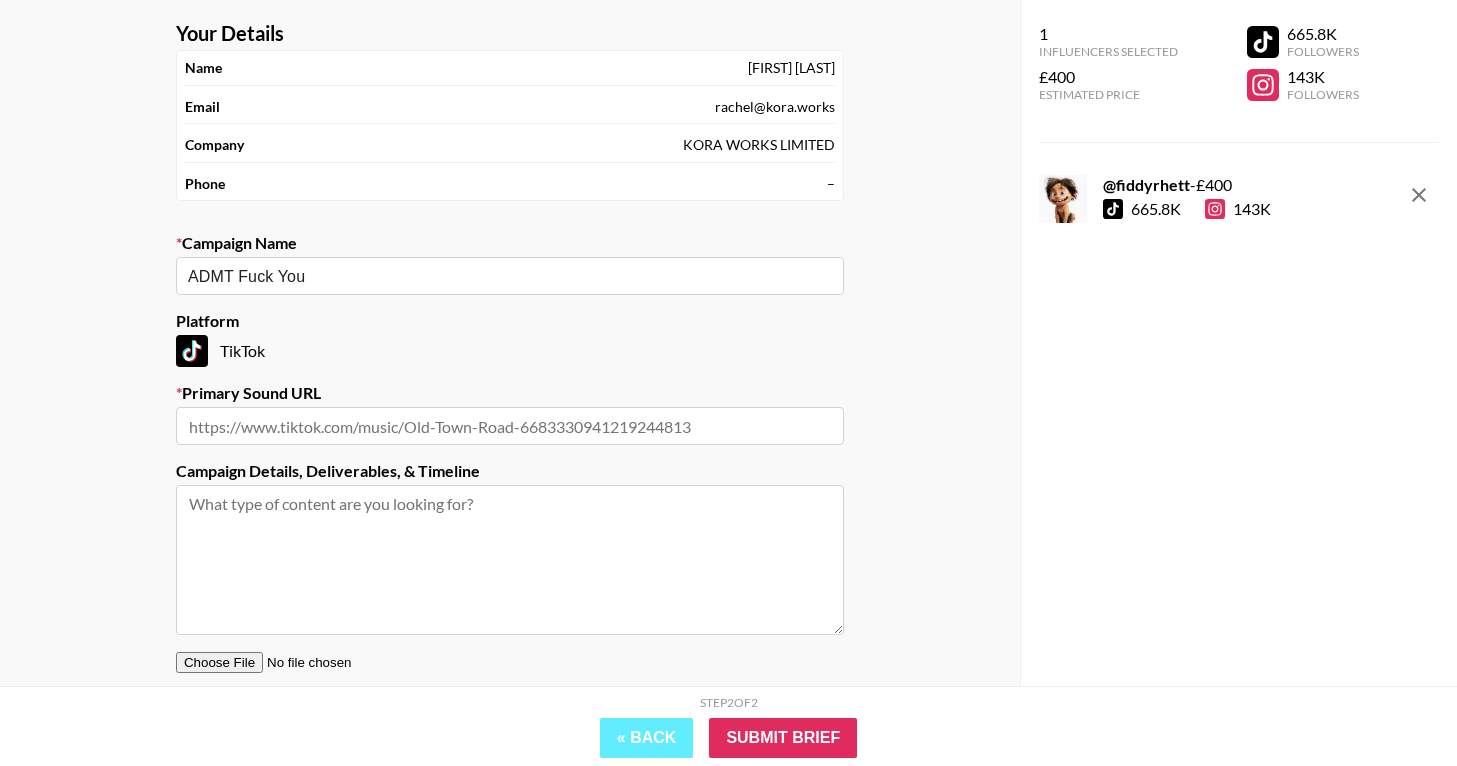 paste on "https://www.tiktok.com/music/Fuck-You-7527620937777383425" 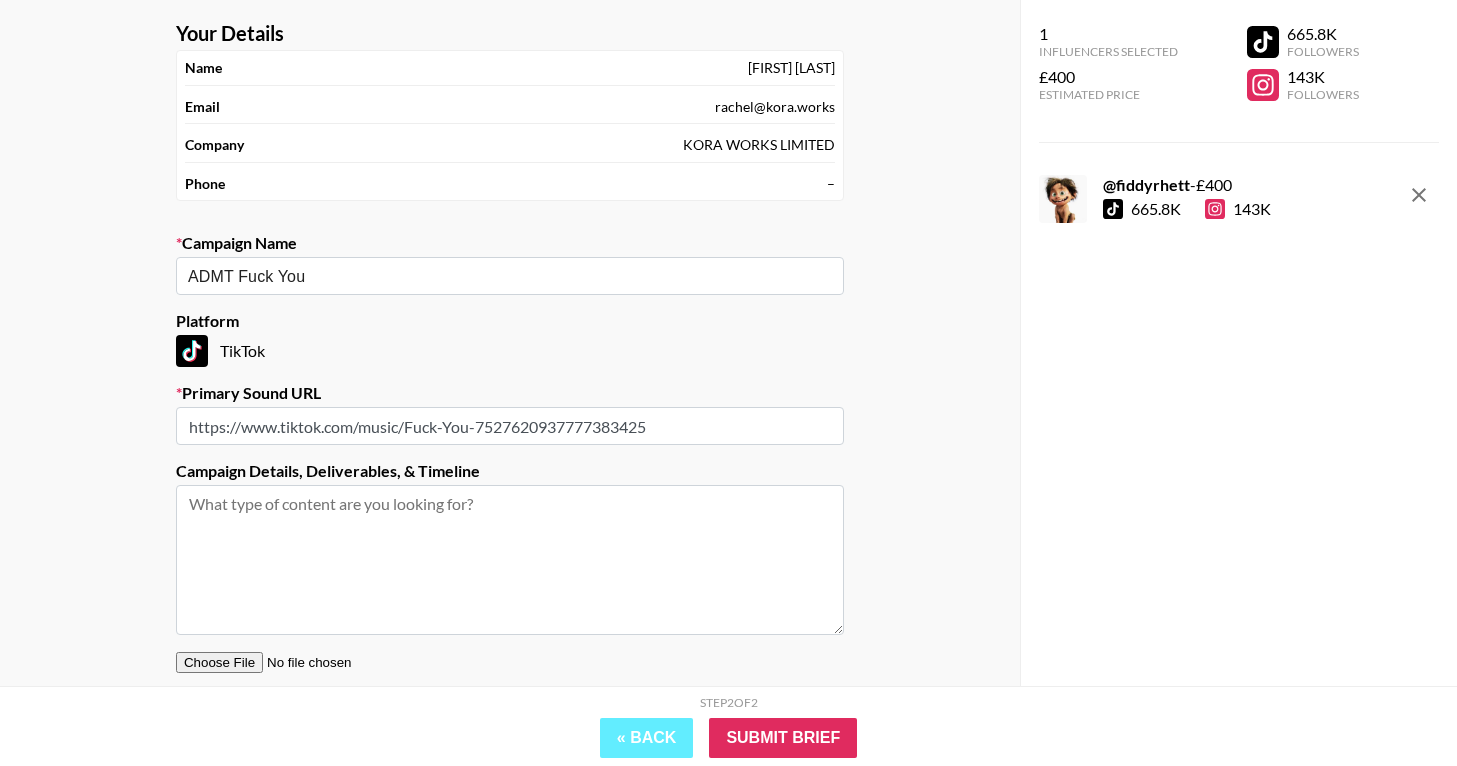 type on "https://www.tiktok.com/music/Fuck-You-7527620937777383425" 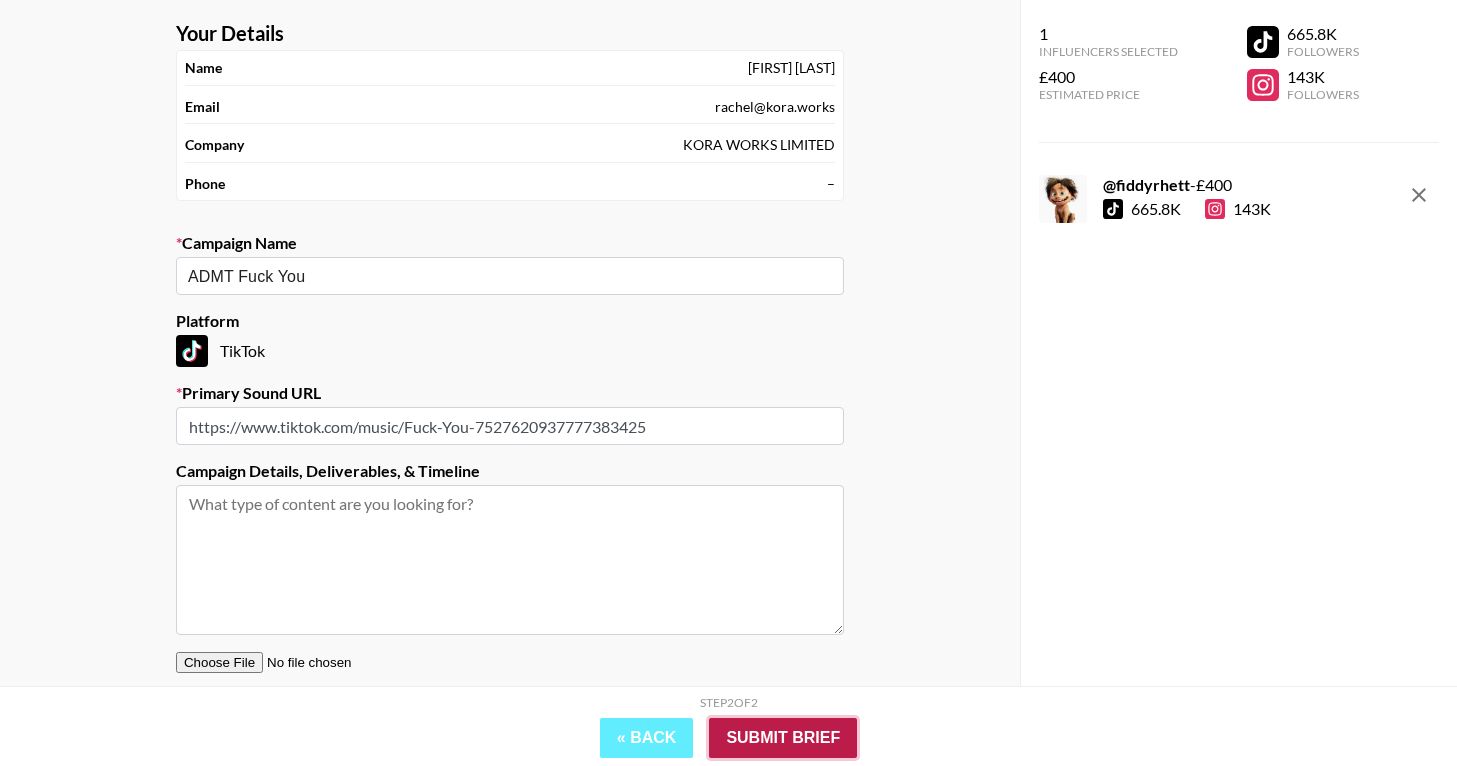 click on "Submit Brief" at bounding box center [783, 738] 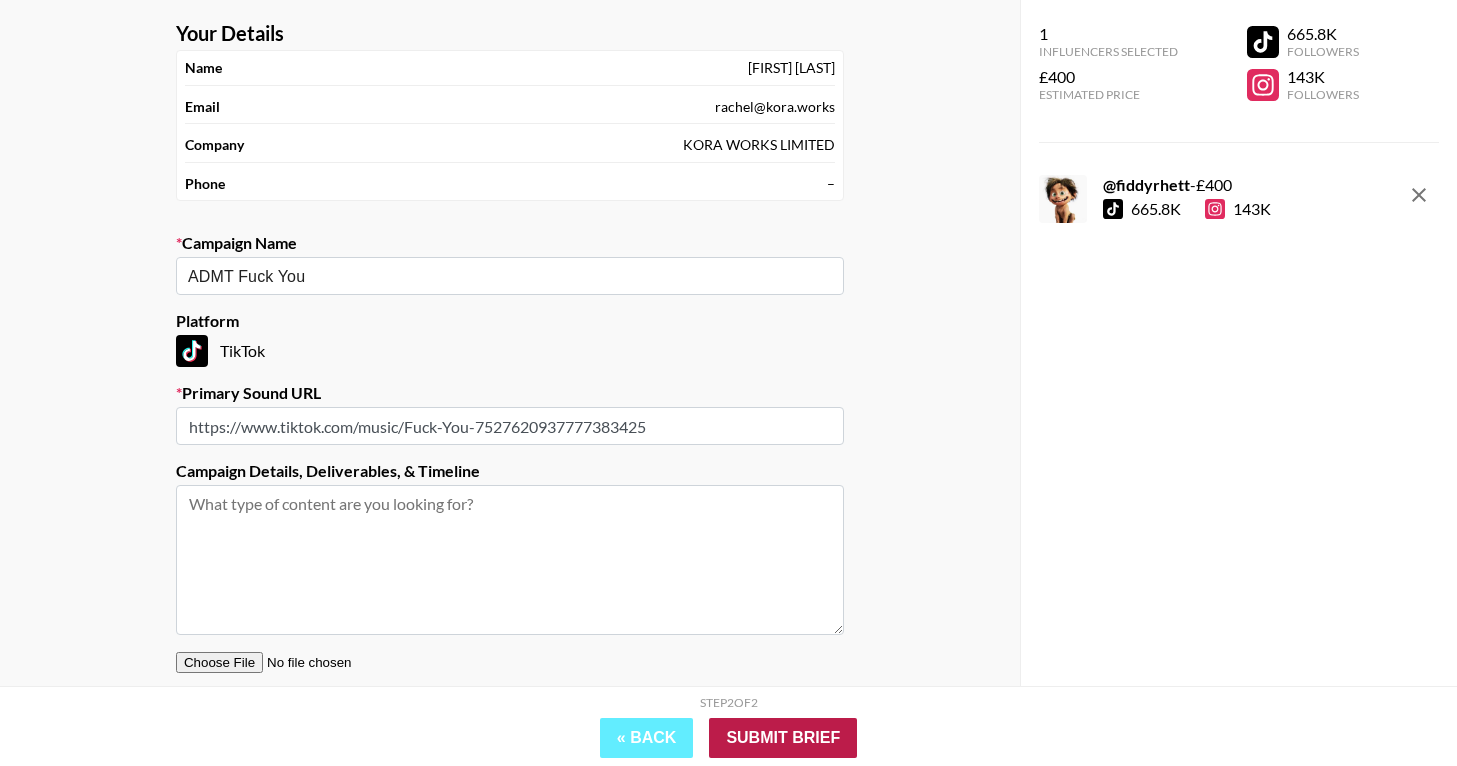 scroll, scrollTop: 80, scrollLeft: 0, axis: vertical 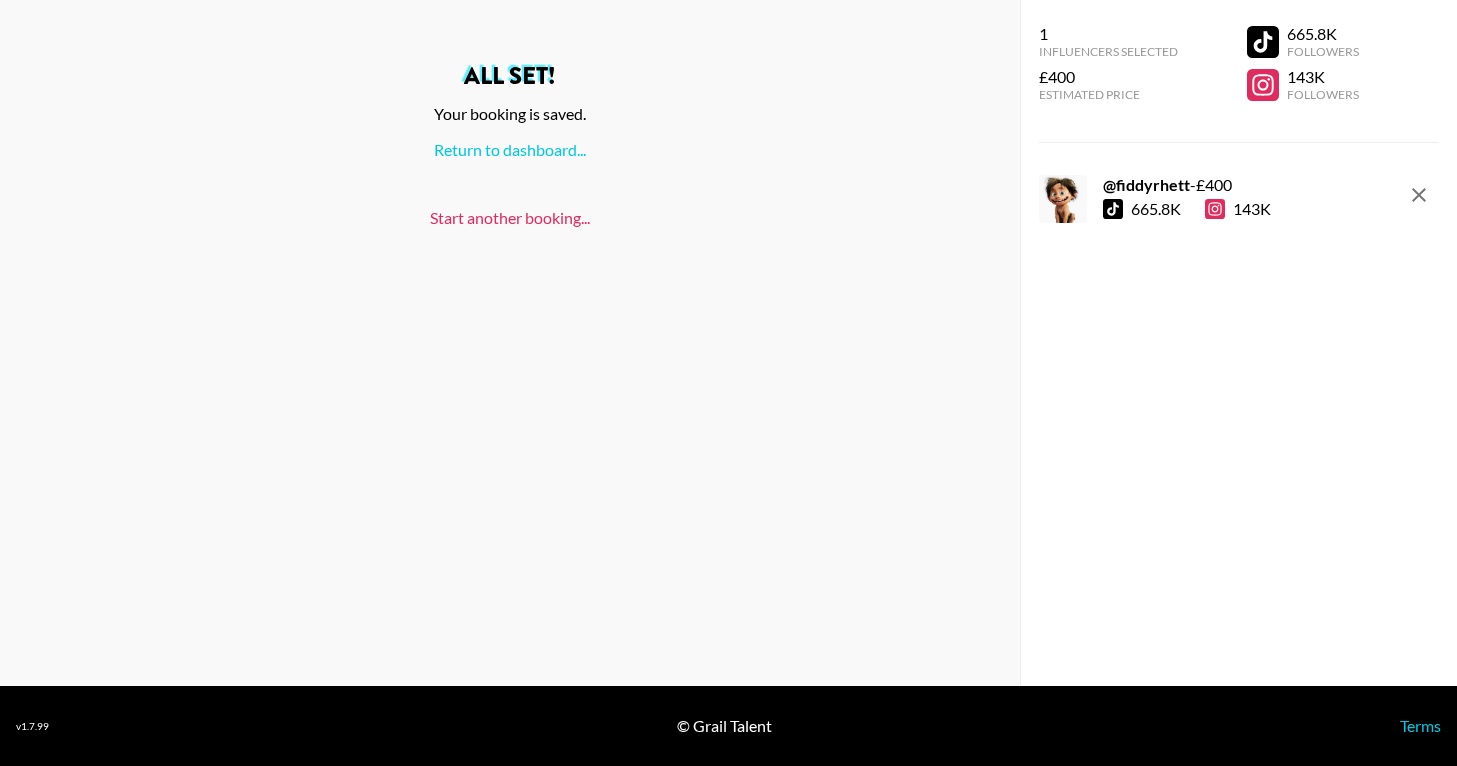 click on "Start another booking..." at bounding box center (510, 217) 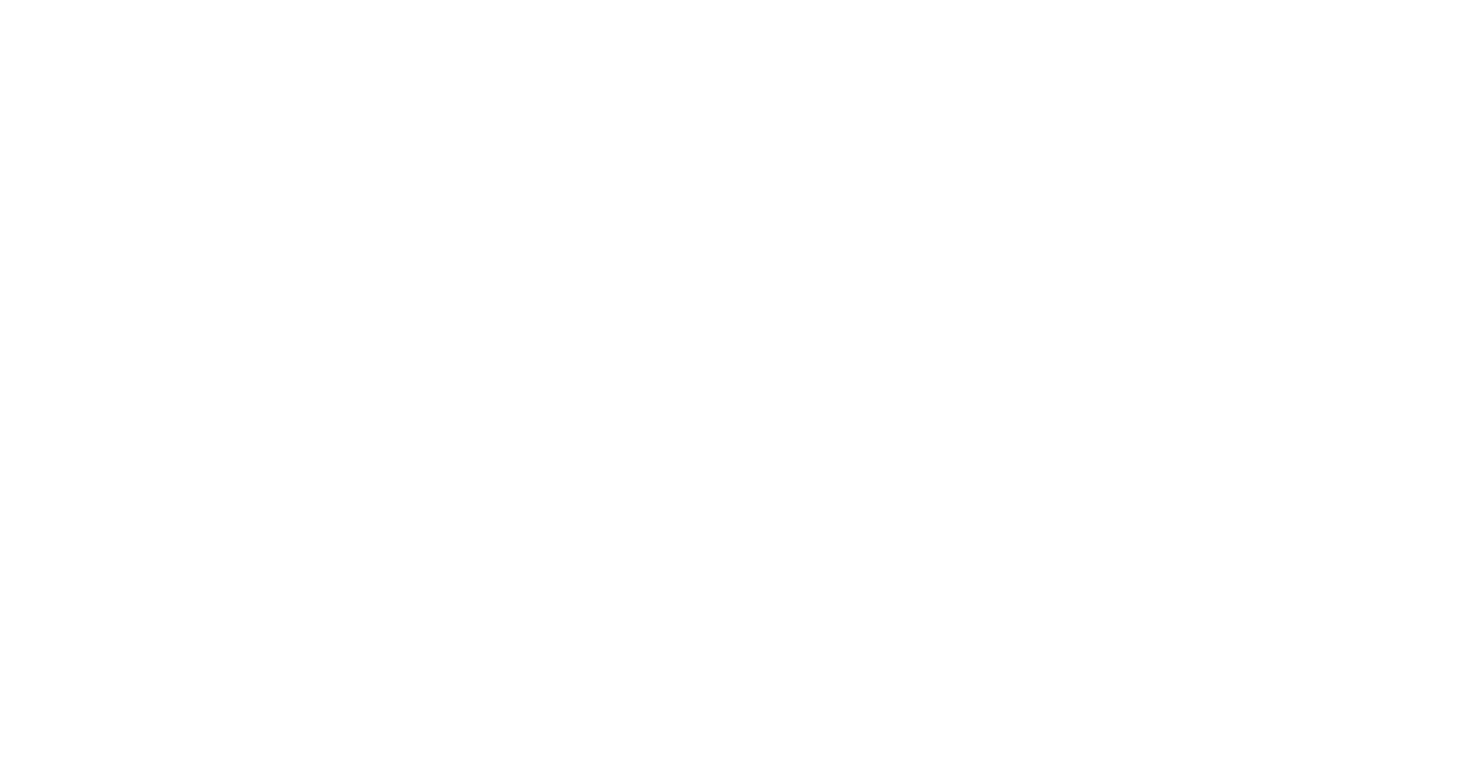 scroll, scrollTop: 0, scrollLeft: 0, axis: both 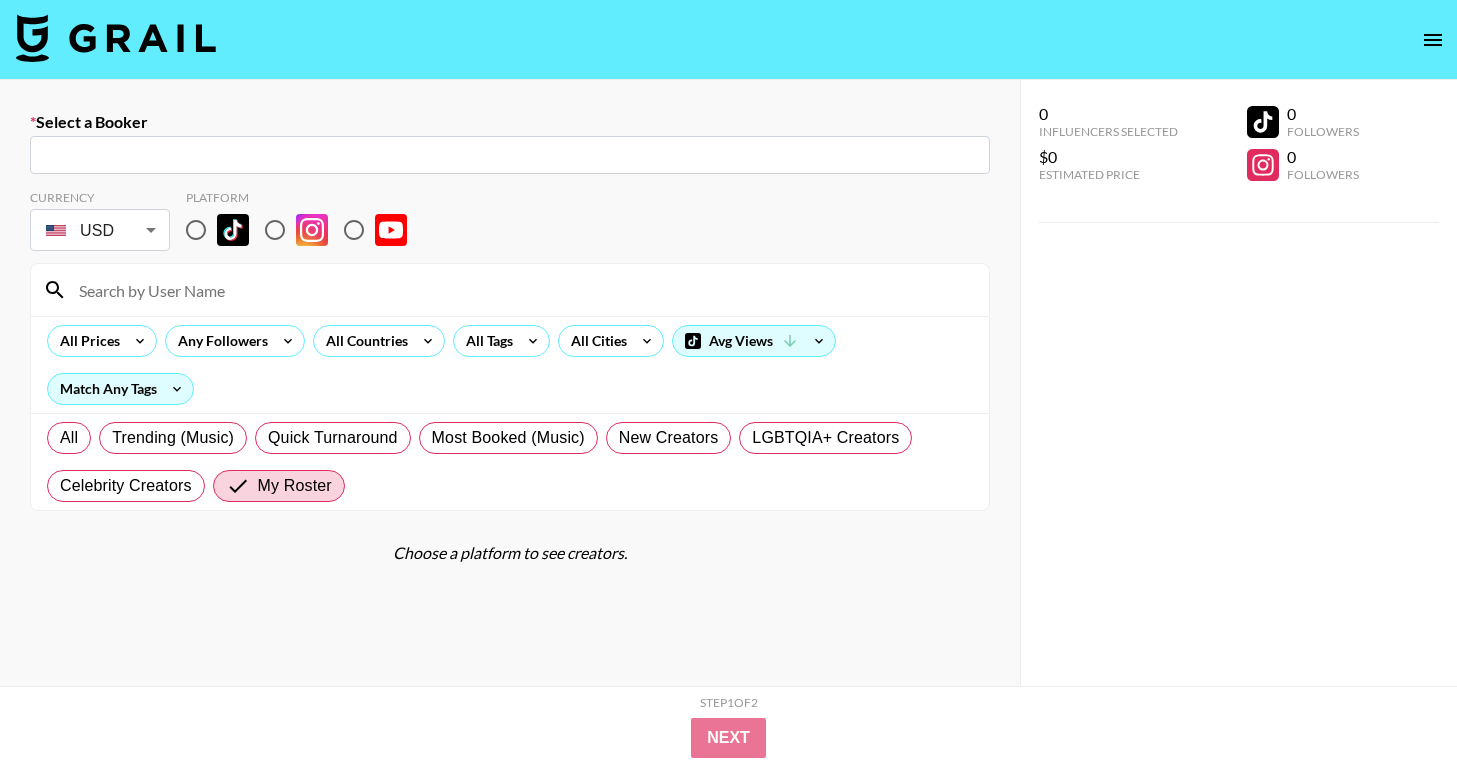 click at bounding box center (510, 155) 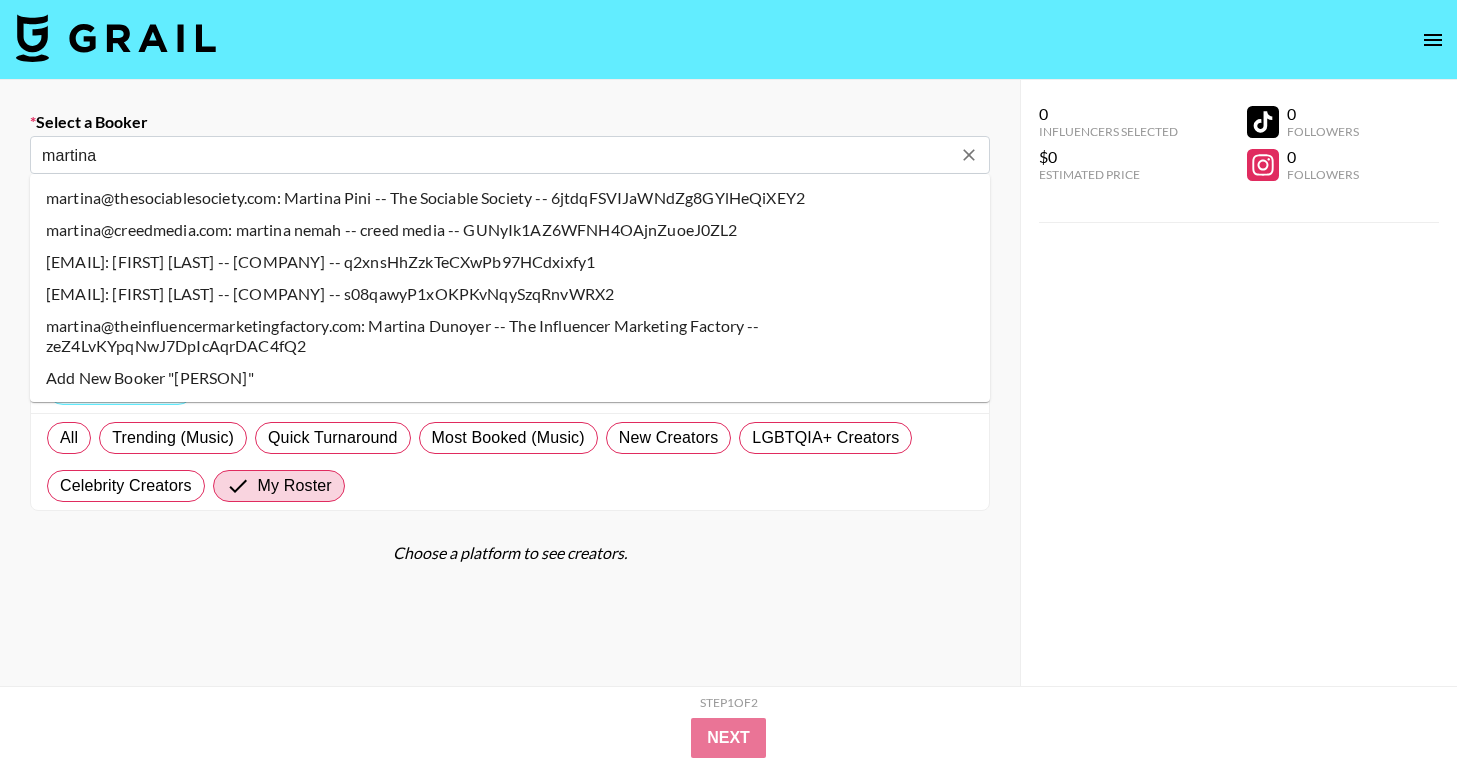 click on "martina@creedmedia.com: martina nemah -- creed media -- GUNyIk1AZ6WFNH4OAjnZuoeJ0ZL2" at bounding box center [510, 230] 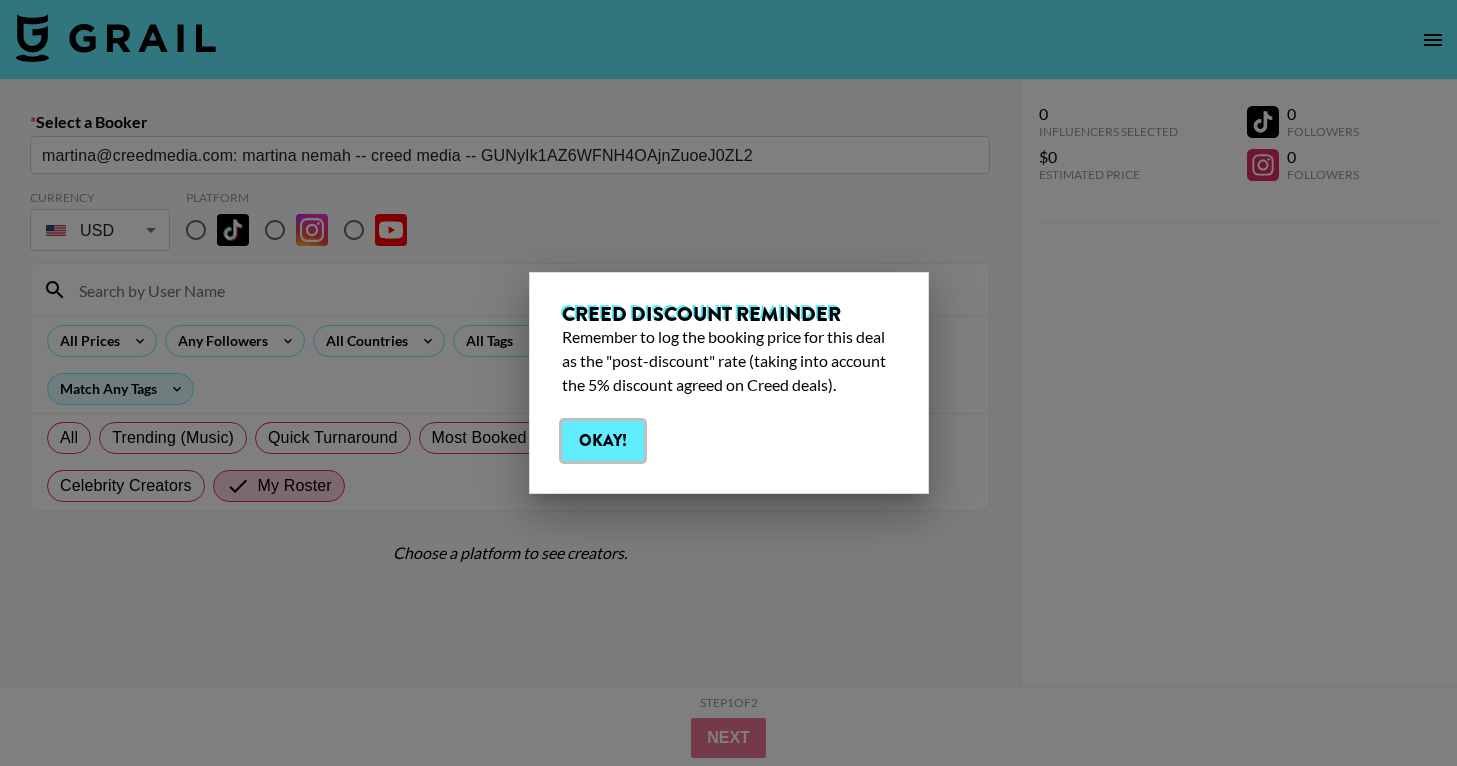click on "Okay!" at bounding box center [603, 441] 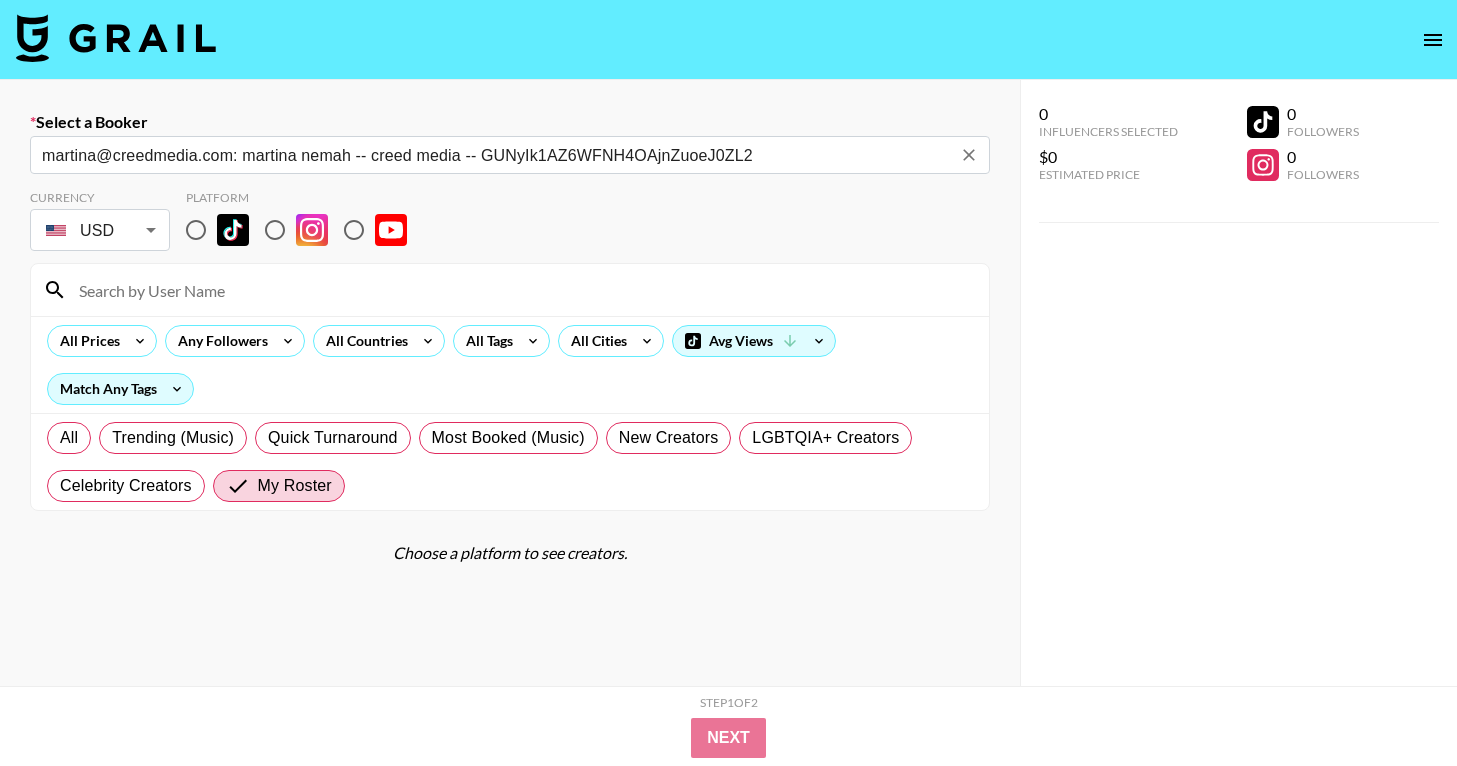 click at bounding box center [196, 230] 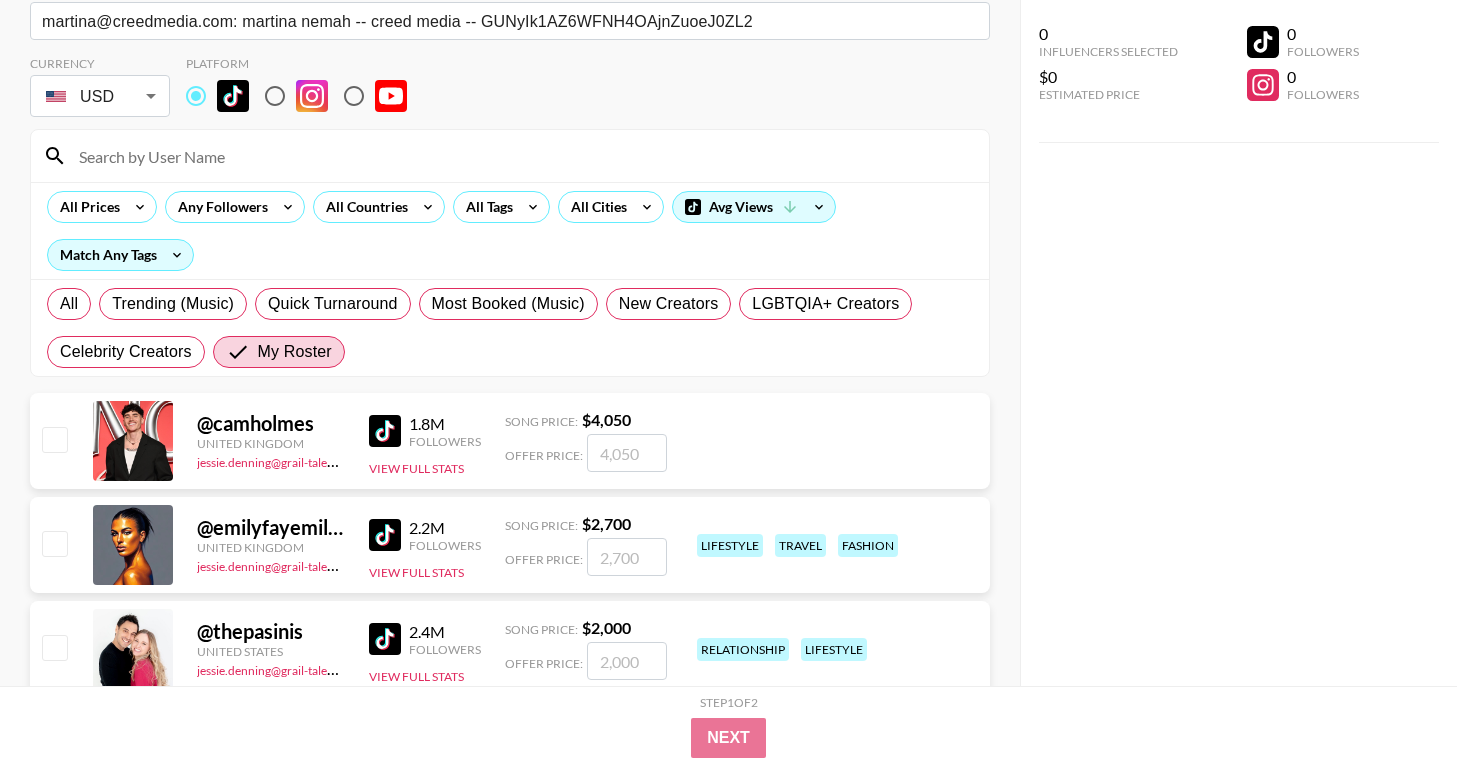 scroll, scrollTop: 139, scrollLeft: 0, axis: vertical 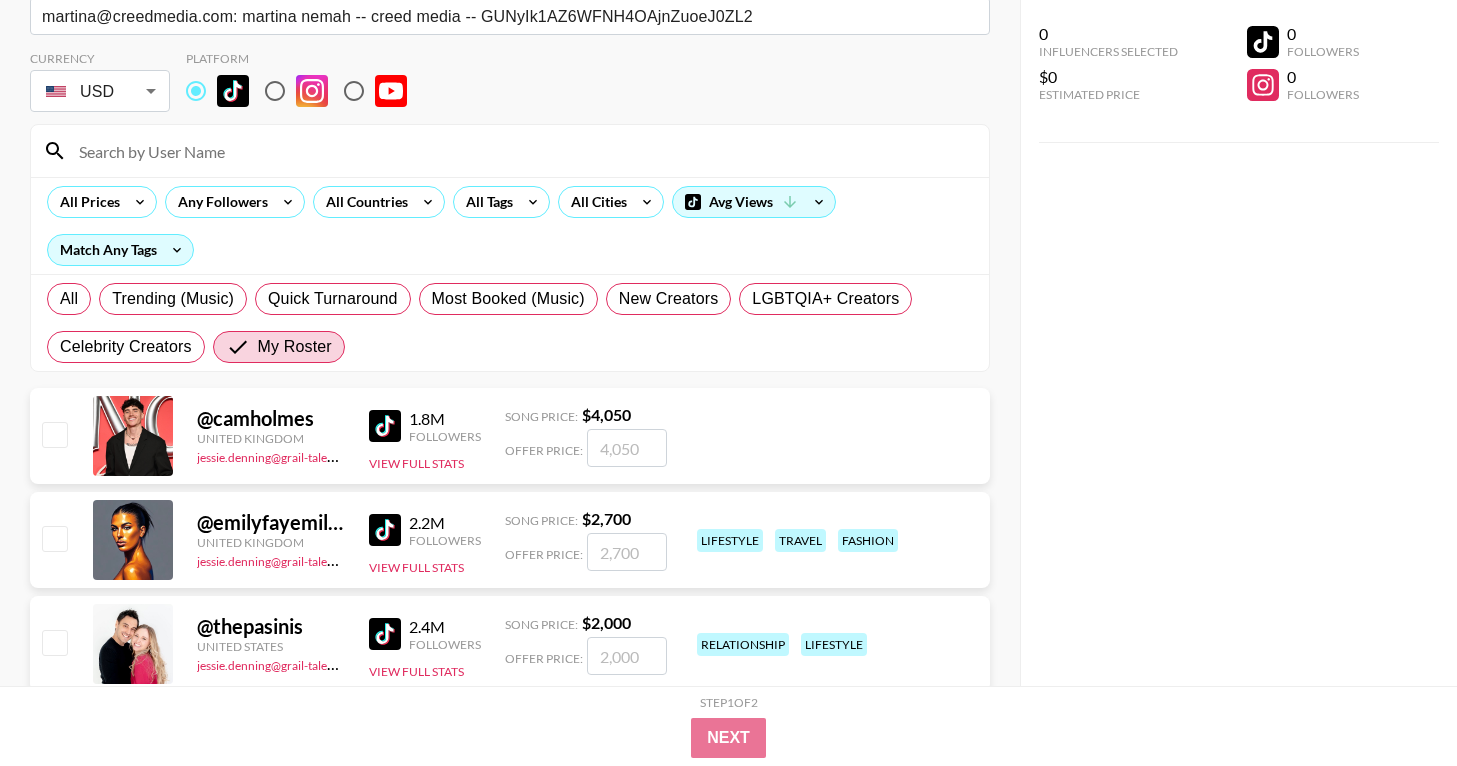 click at bounding box center (54, 538) 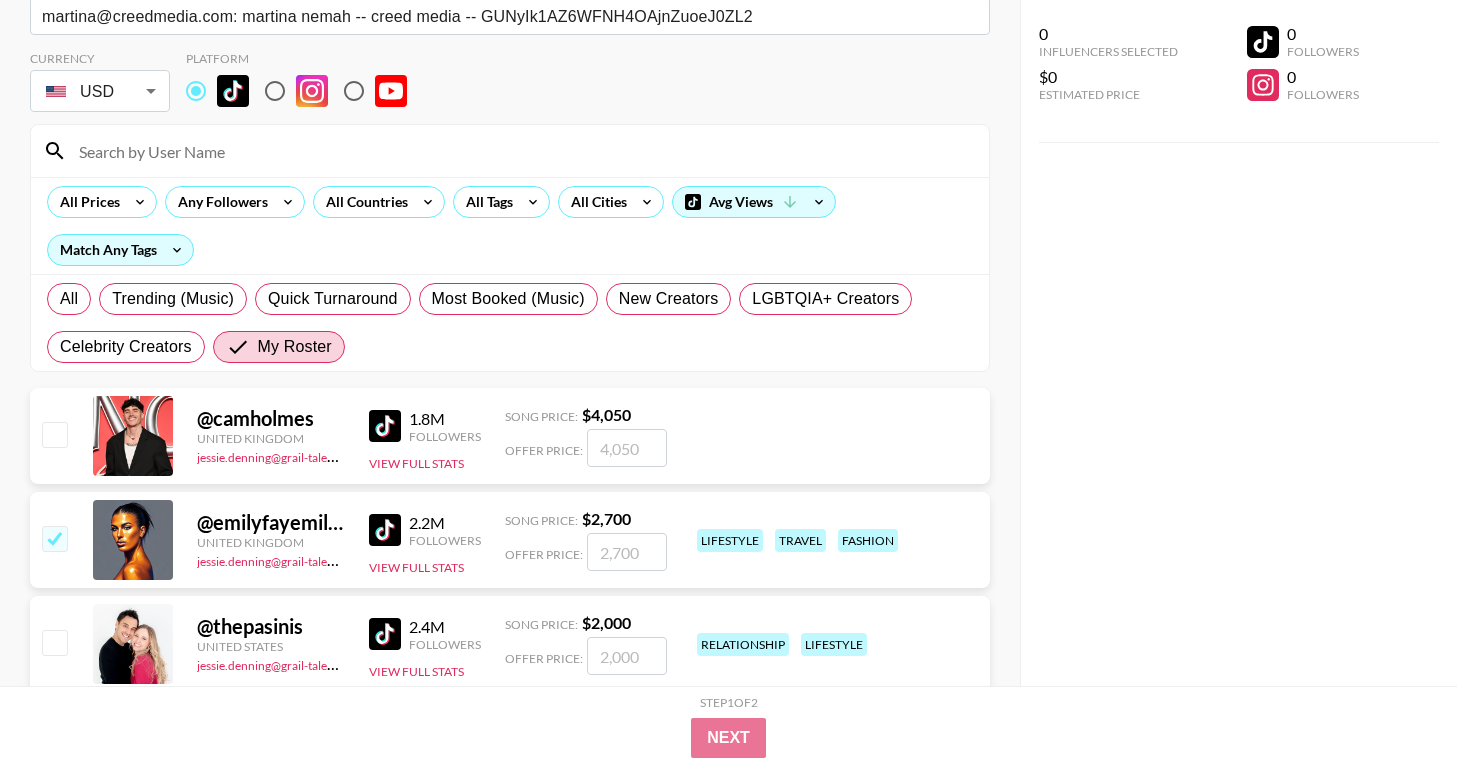checkbox on "true" 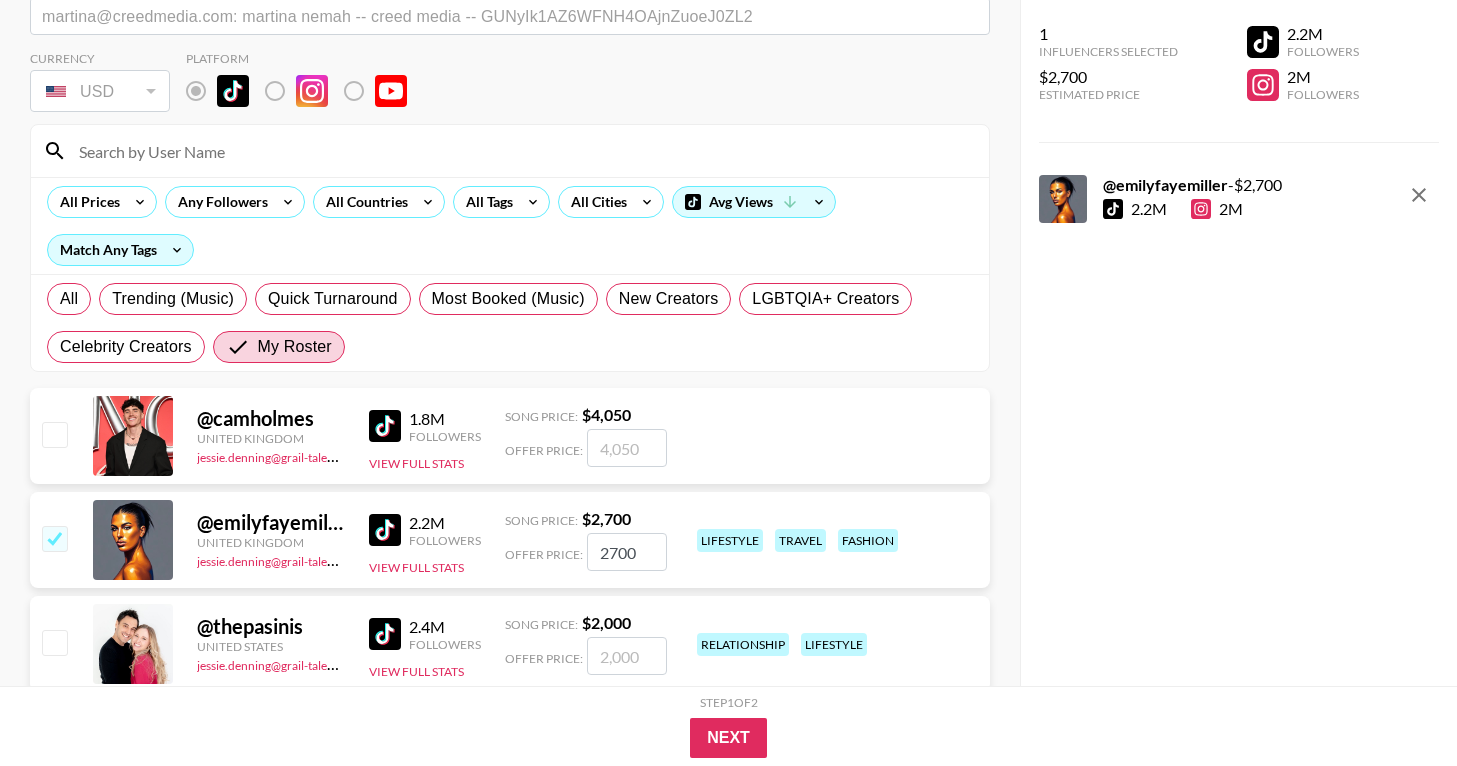 click on "2700" at bounding box center (627, 552) 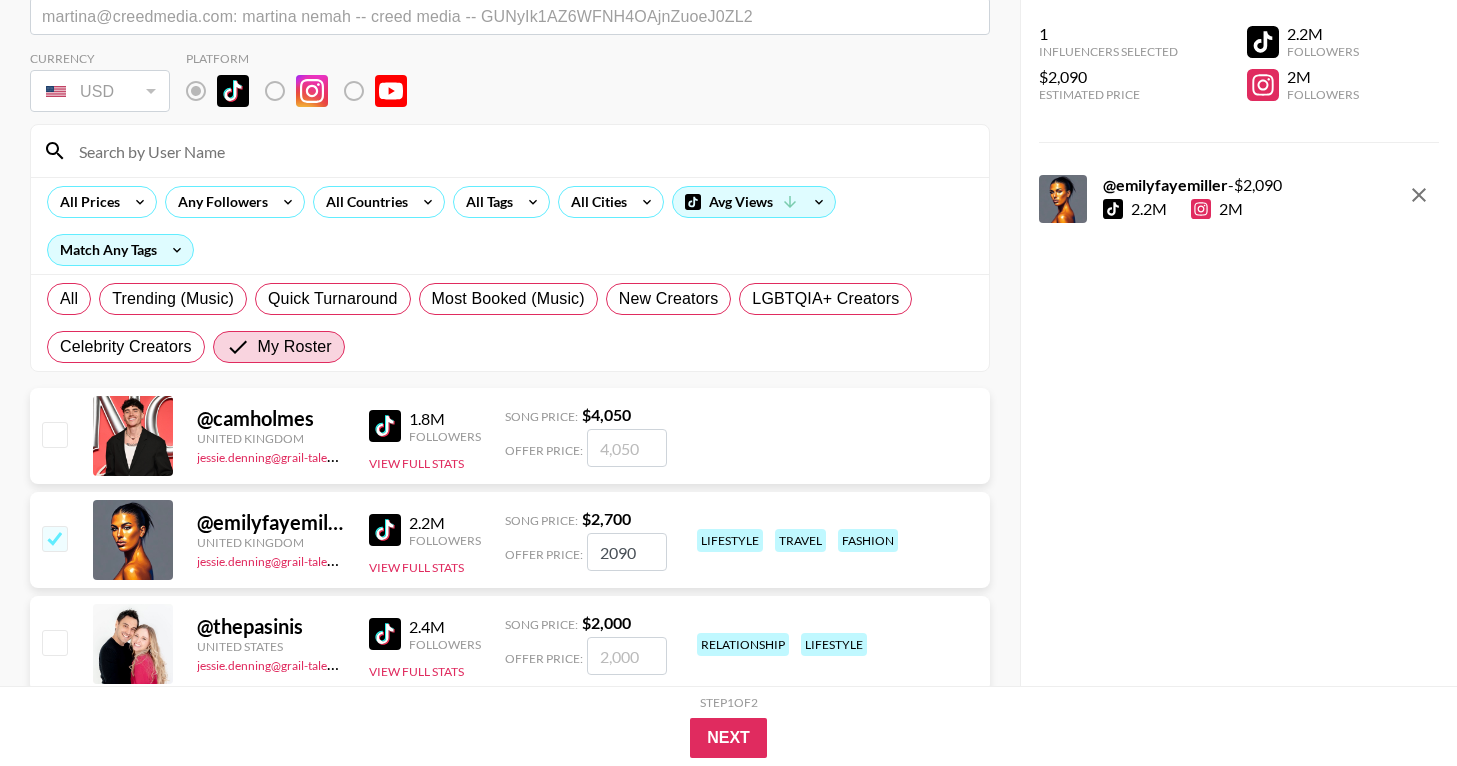 type on "2090" 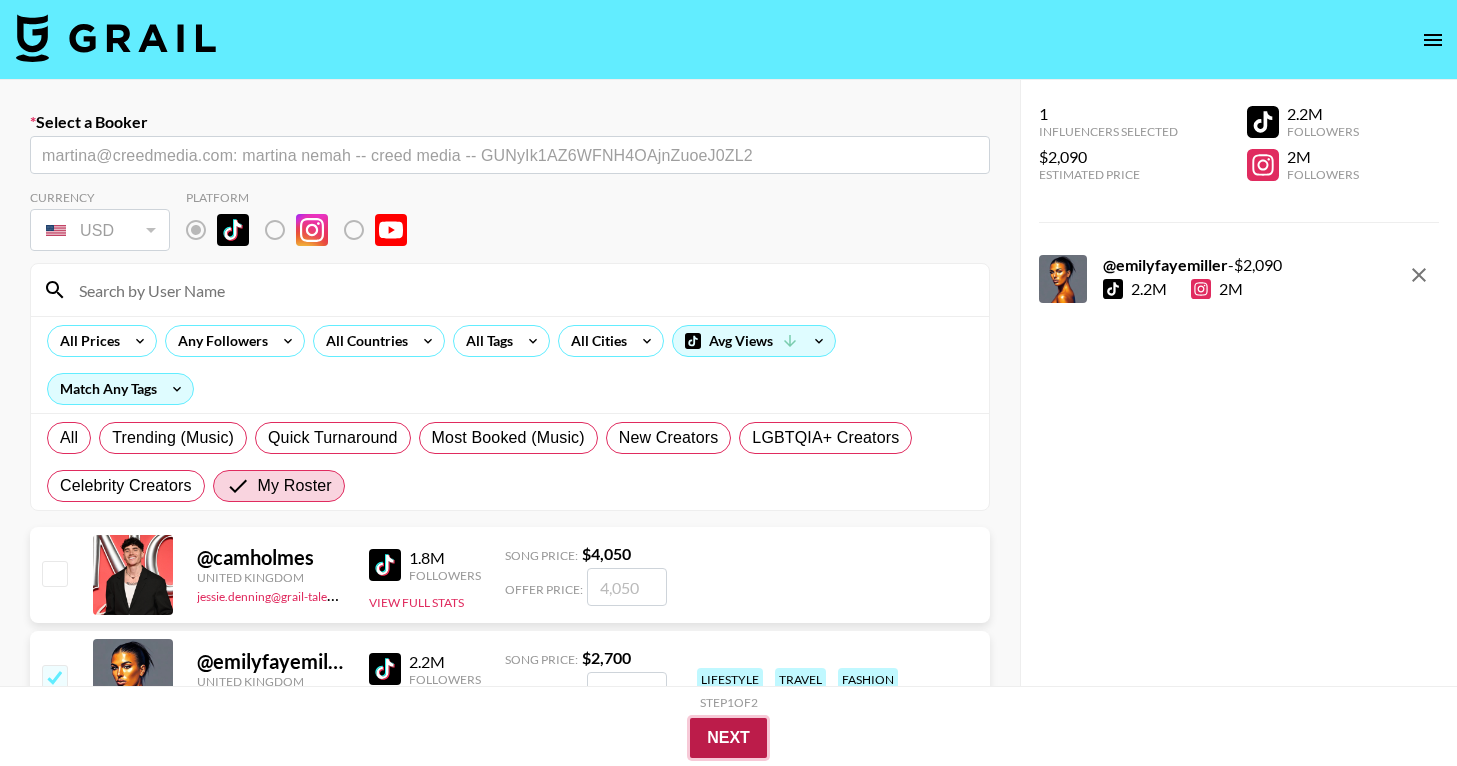 click on "Next" at bounding box center (728, 738) 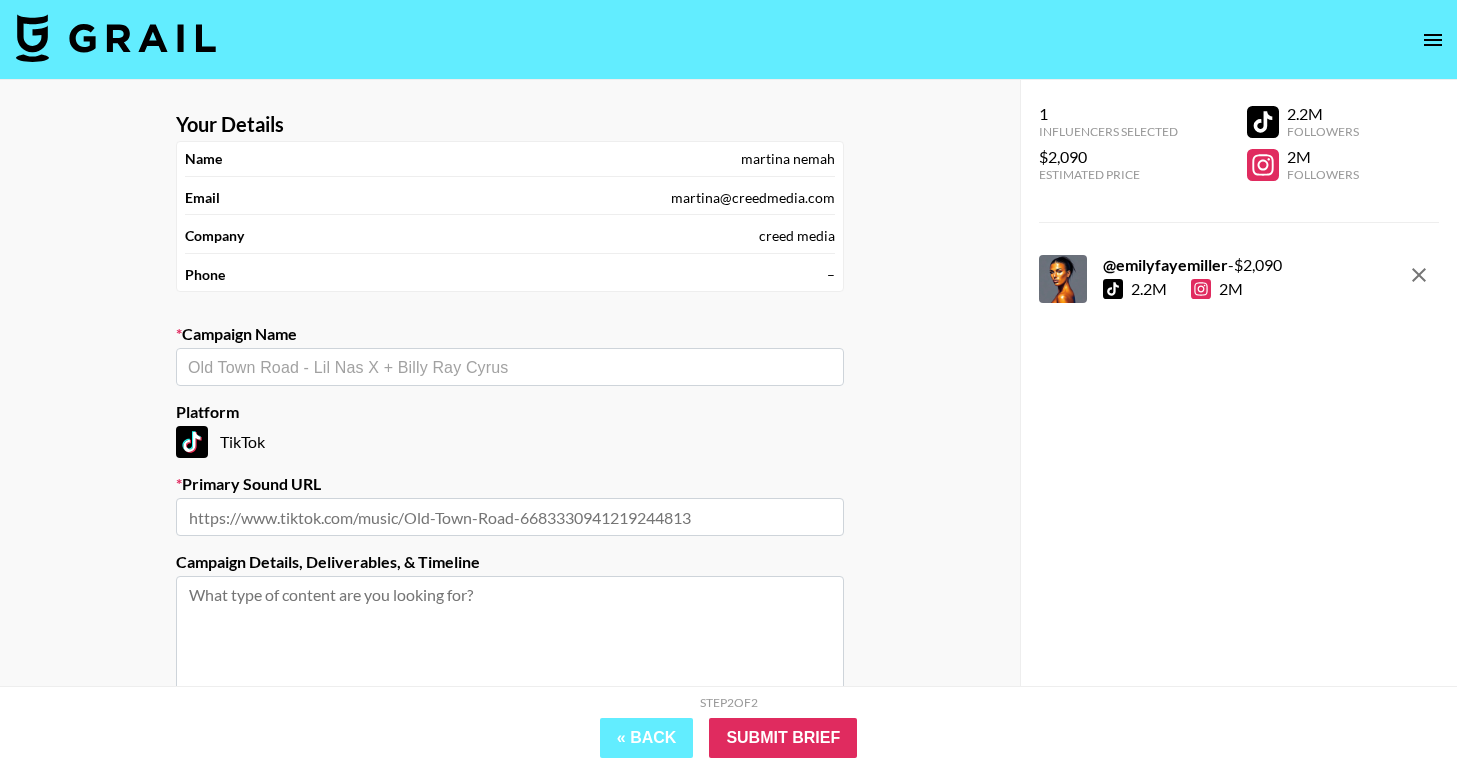 click at bounding box center (510, 367) 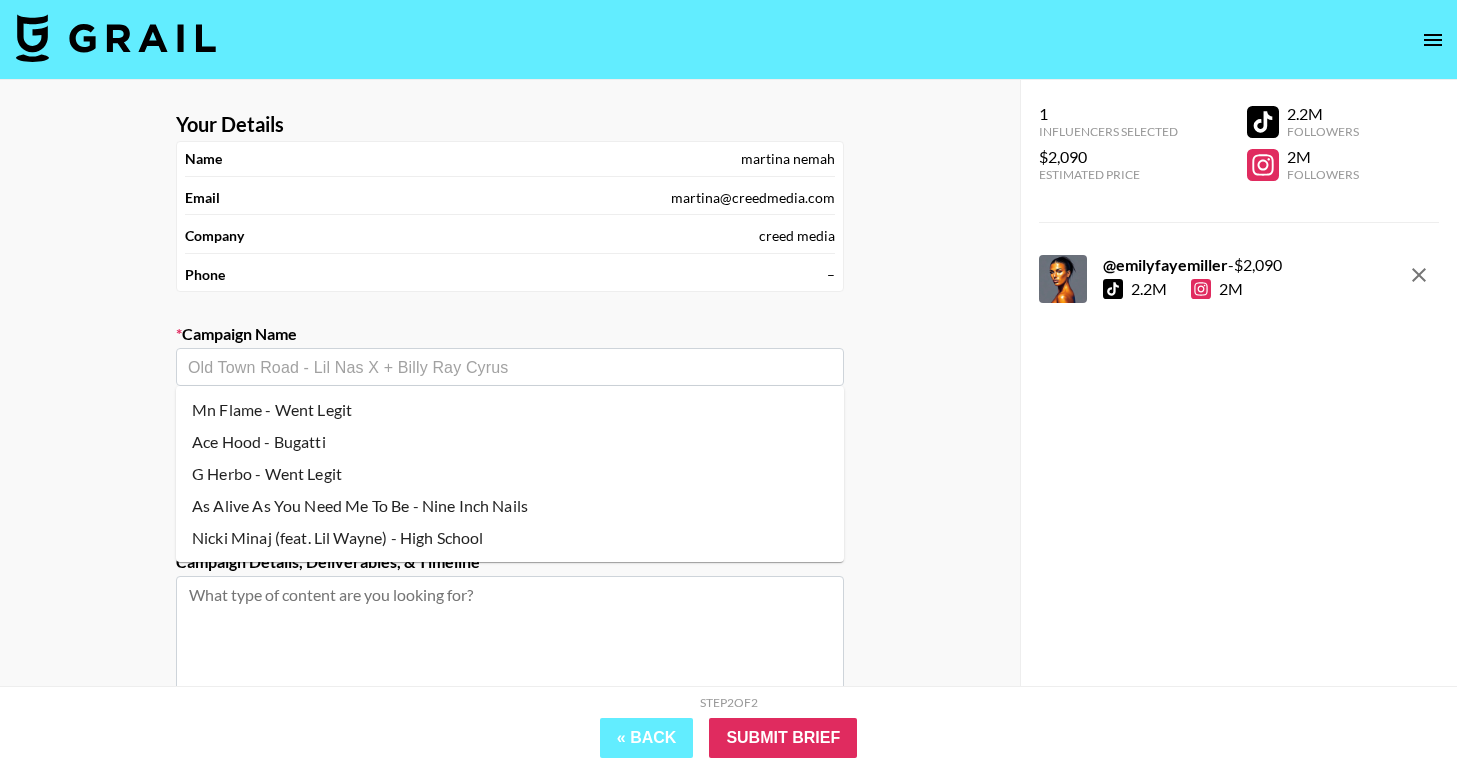 paste on "[PERSON] "High School"" 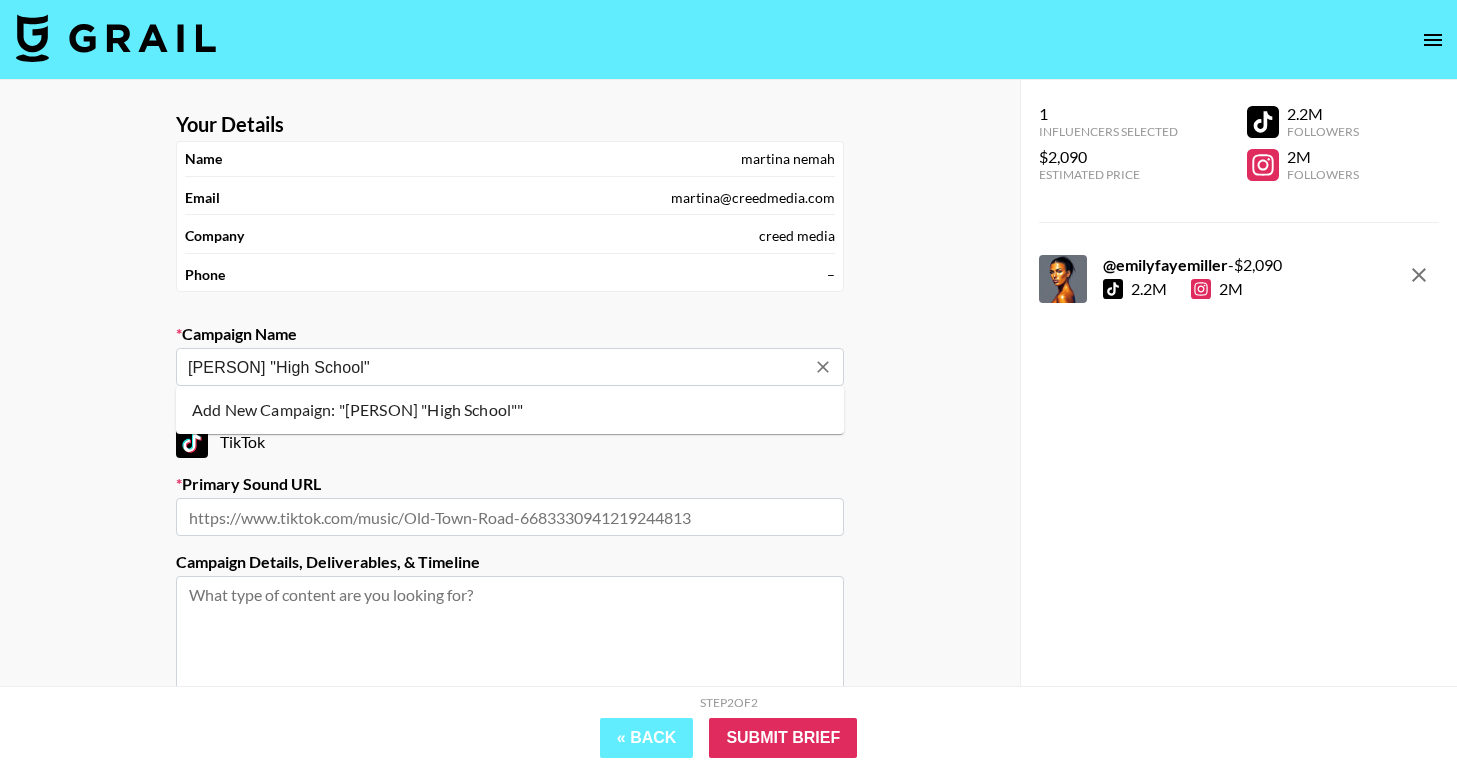 drag, startPoint x: 271, startPoint y: 365, endPoint x: 506, endPoint y: 365, distance: 235 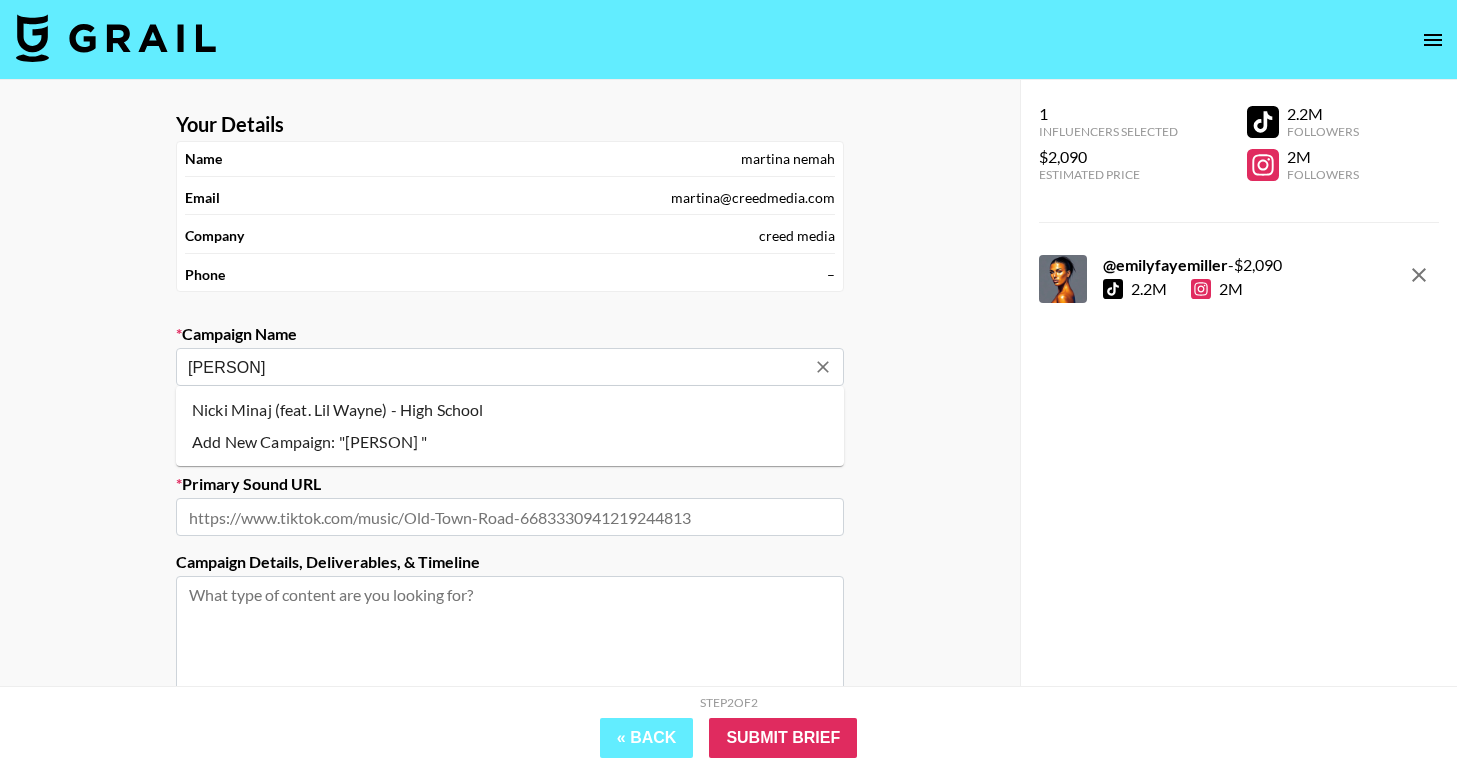 click on "Nicki Minaj (feat. Lil Wayne) - High School" at bounding box center (510, 410) 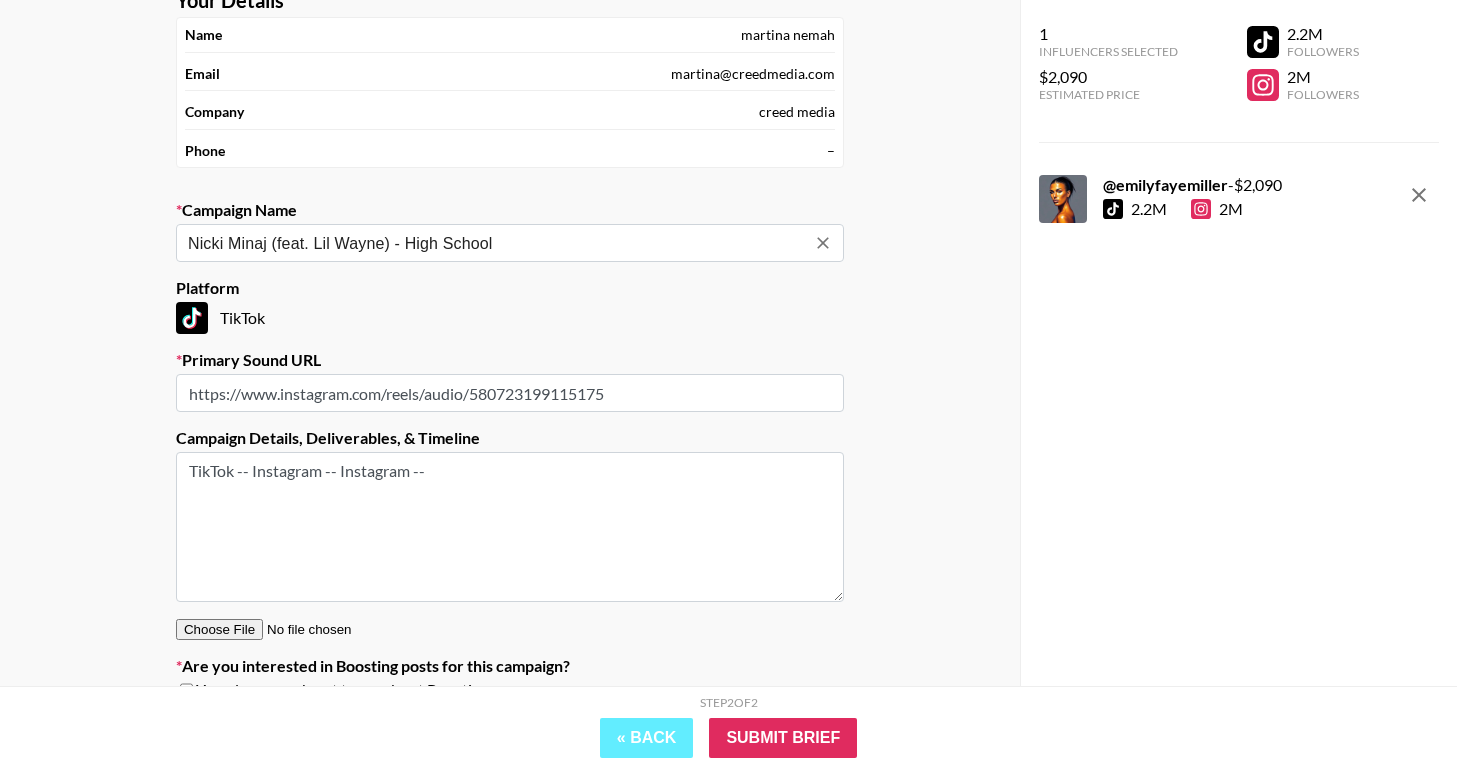 scroll, scrollTop: 218, scrollLeft: 0, axis: vertical 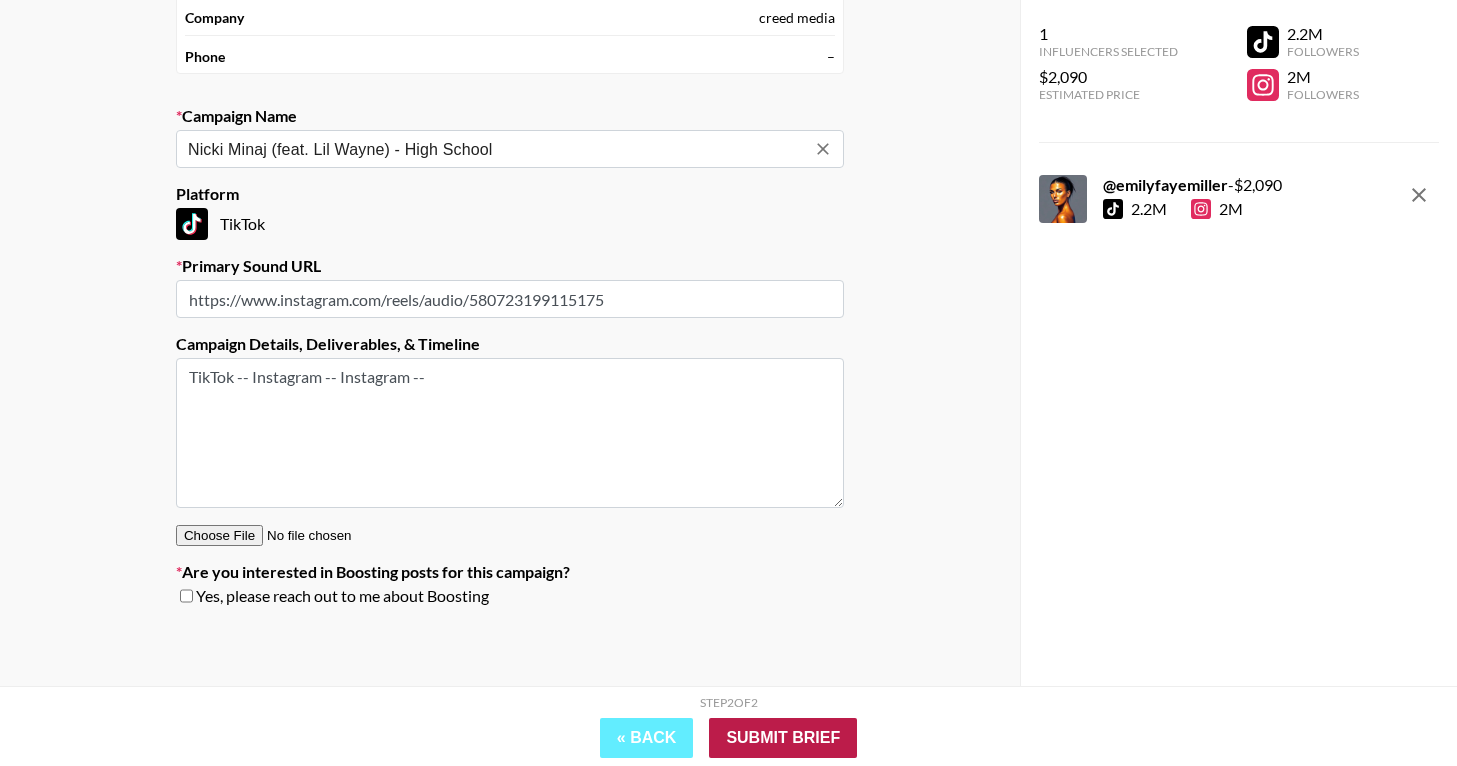 type on "Nicki Minaj (feat. Lil Wayne) - High School" 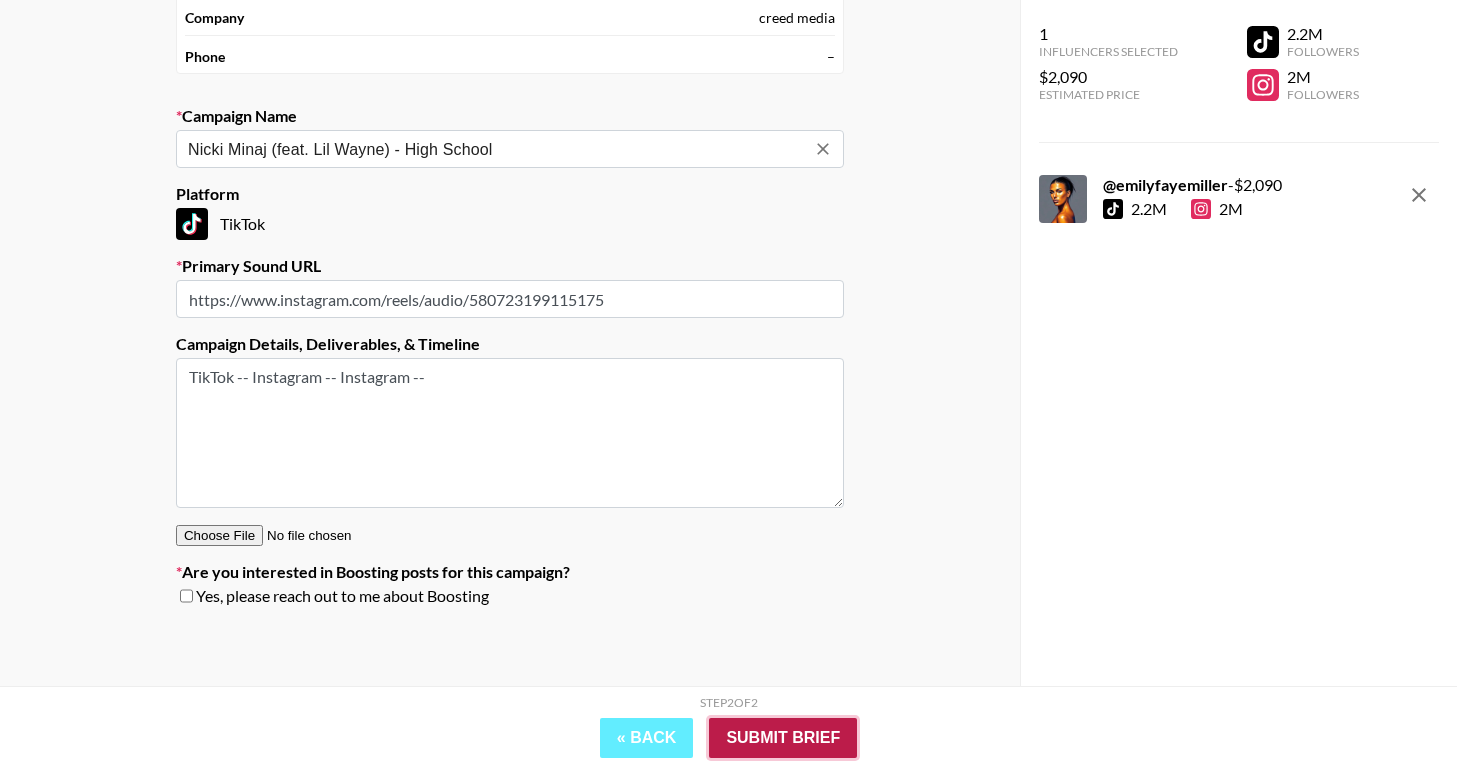 click on "Submit Brief" at bounding box center [783, 738] 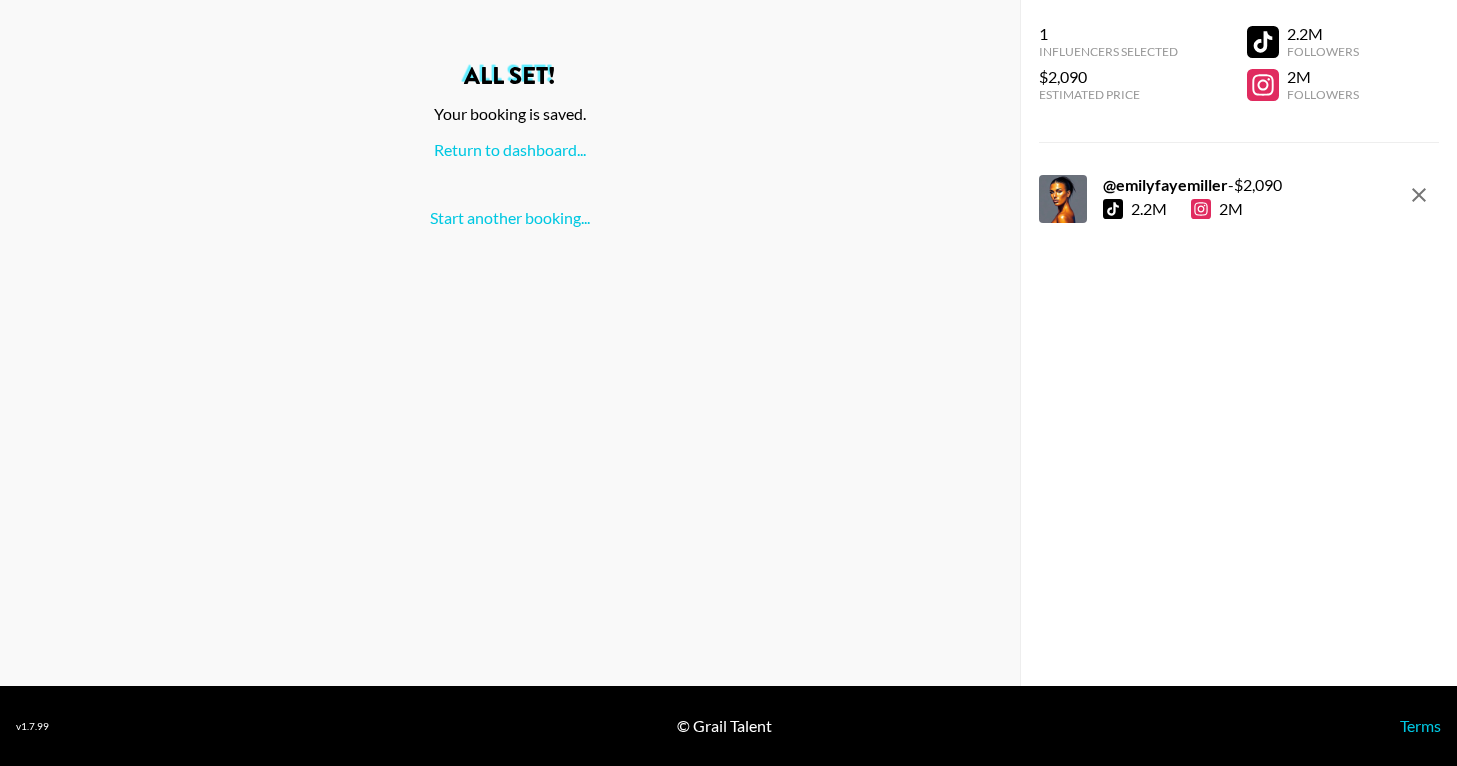 scroll, scrollTop: 0, scrollLeft: 0, axis: both 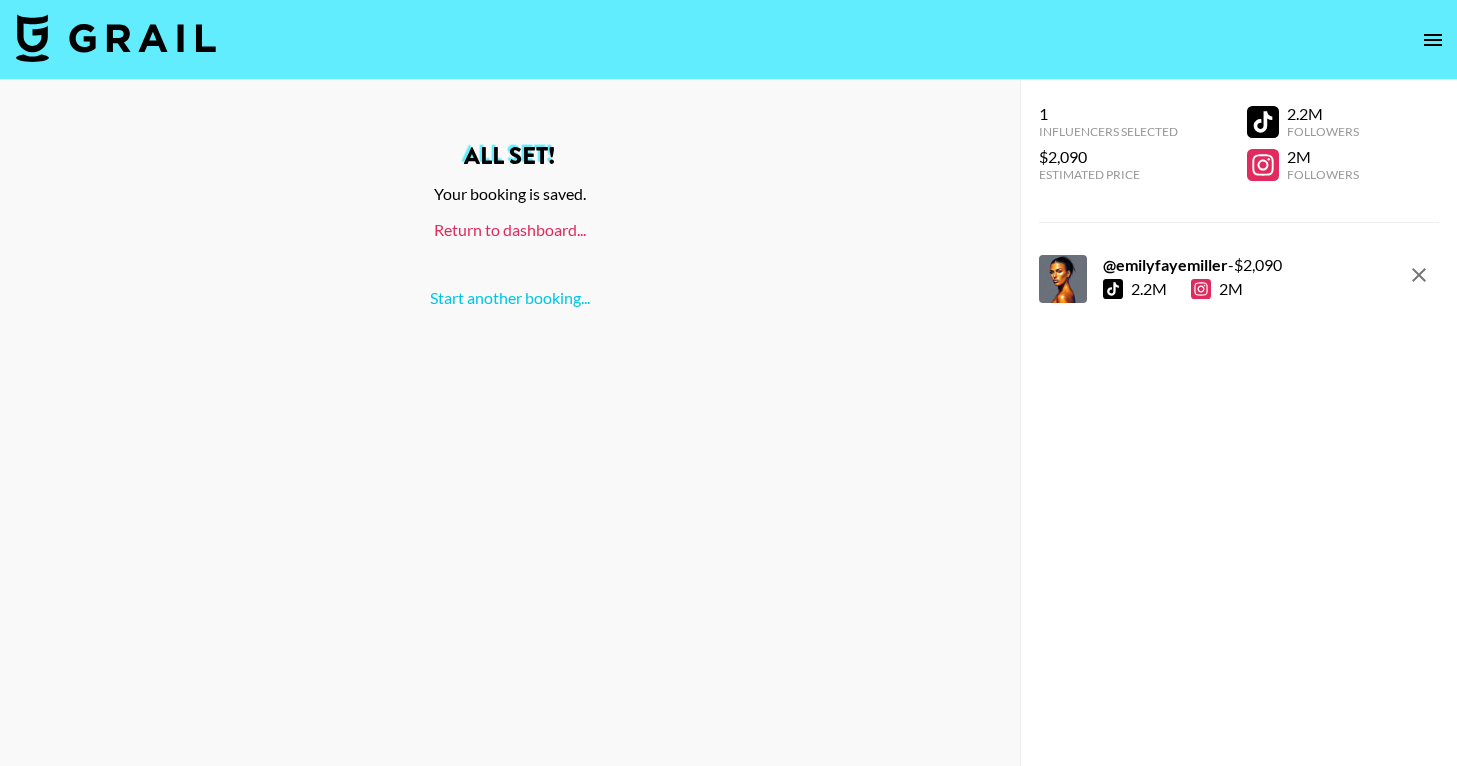 click on "Return to dashboard..." at bounding box center [510, 229] 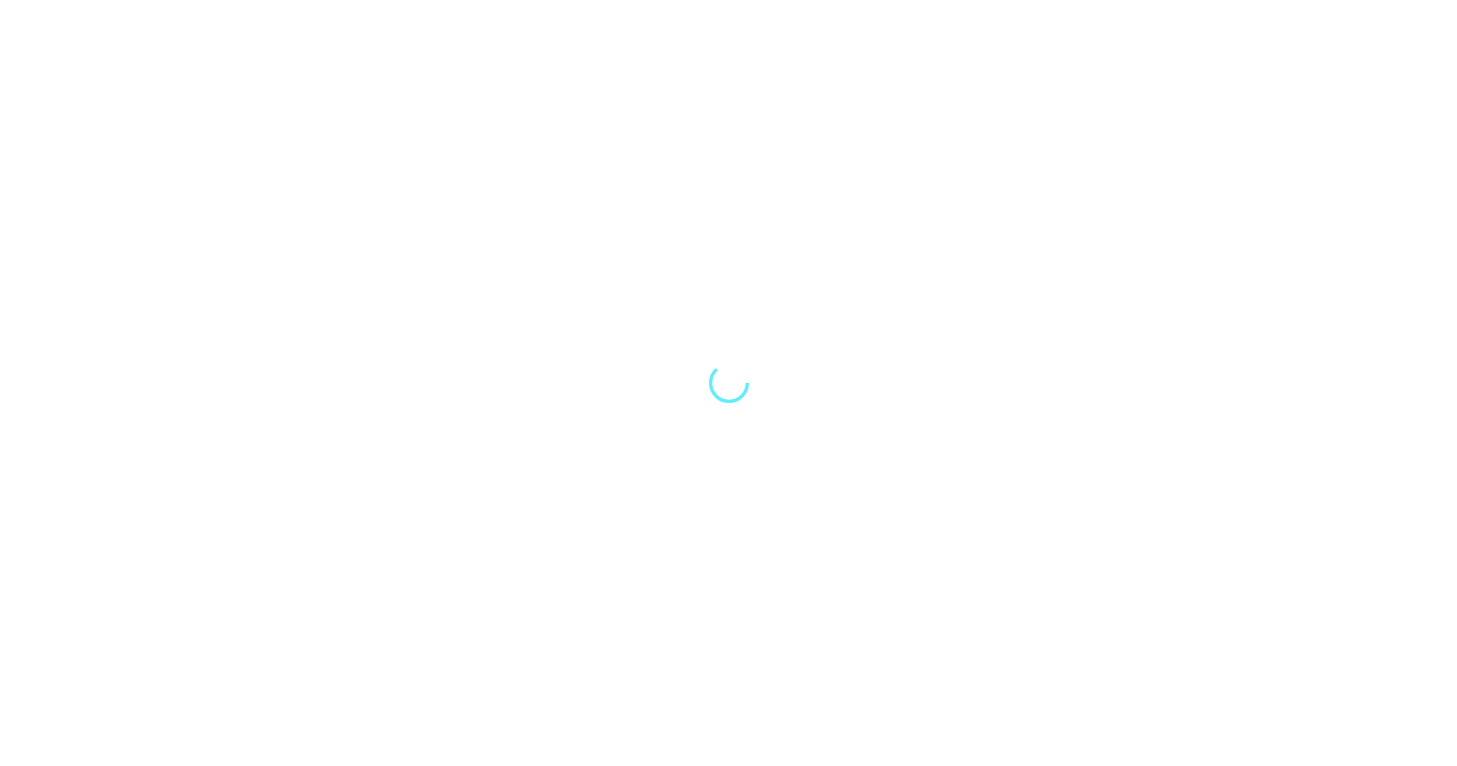 scroll, scrollTop: 0, scrollLeft: 0, axis: both 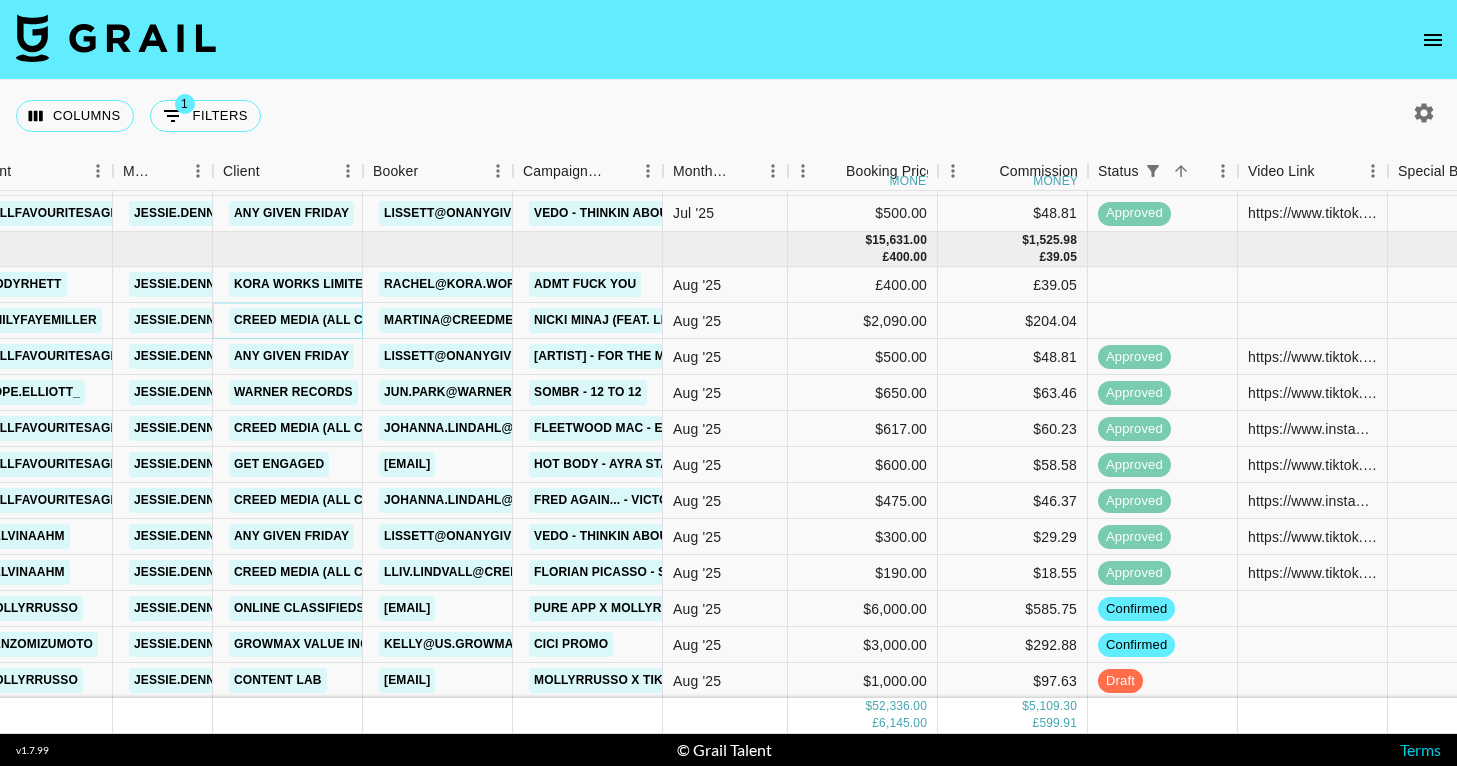 click on "Creed Media (All Campaigns)" at bounding box center [333, 320] 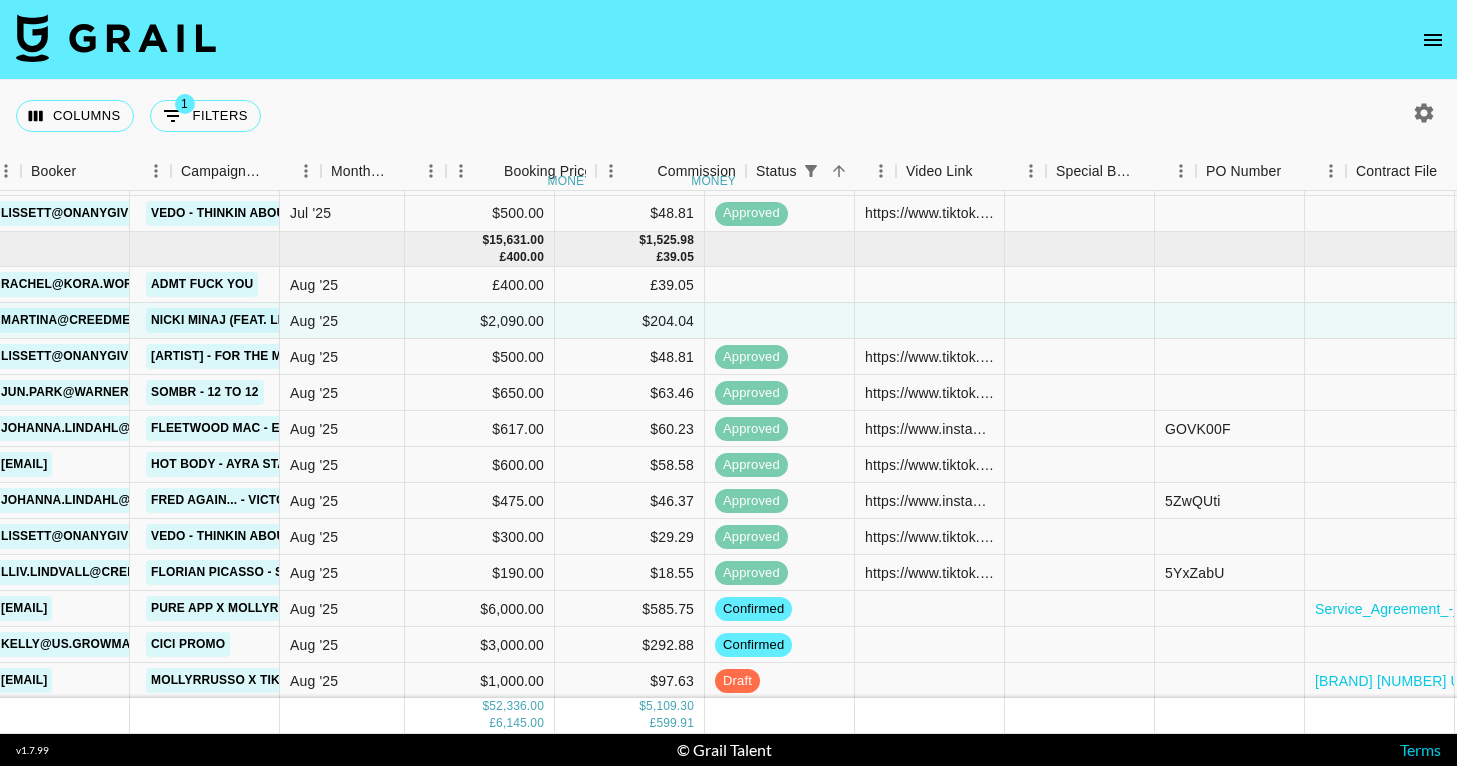 scroll, scrollTop: 1685, scrollLeft: 1363, axis: both 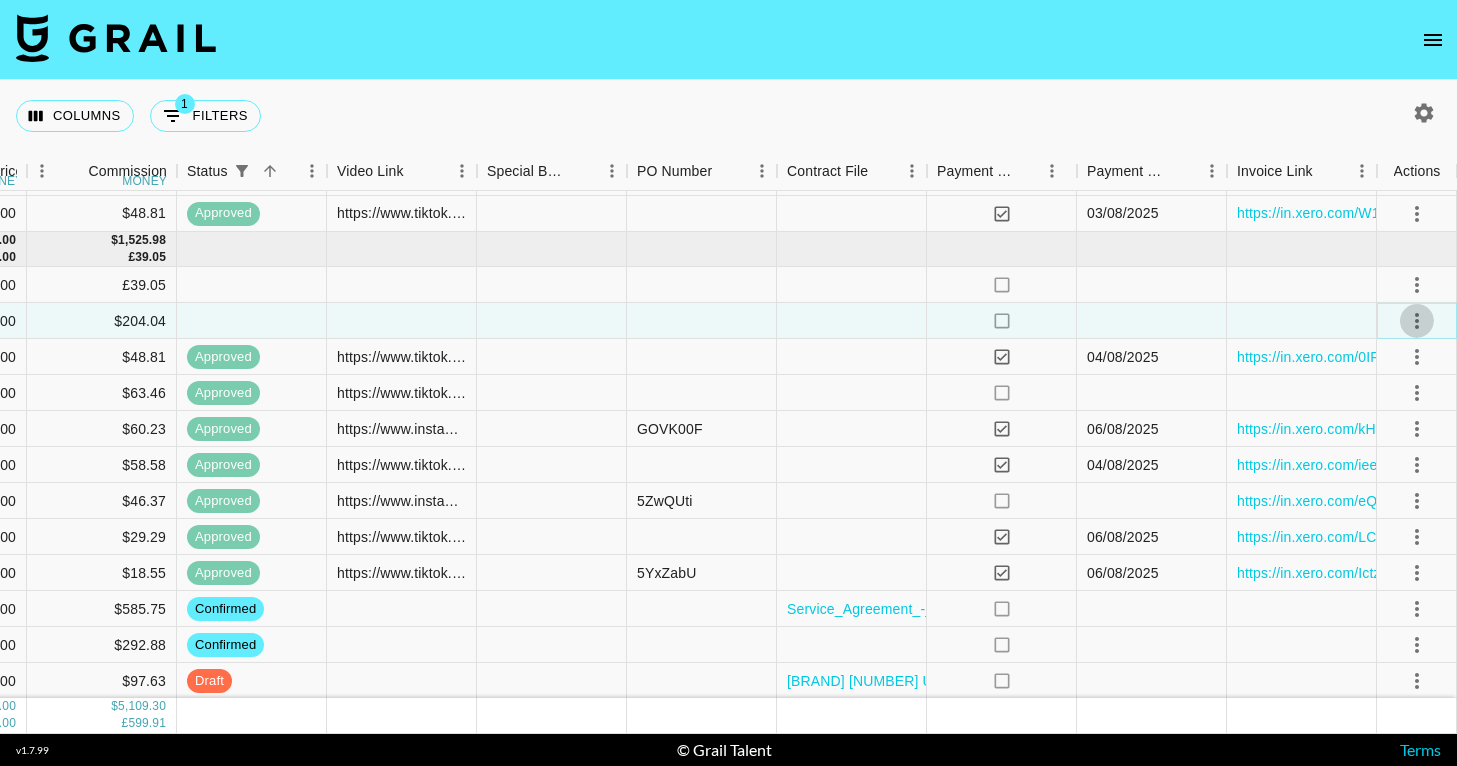 click 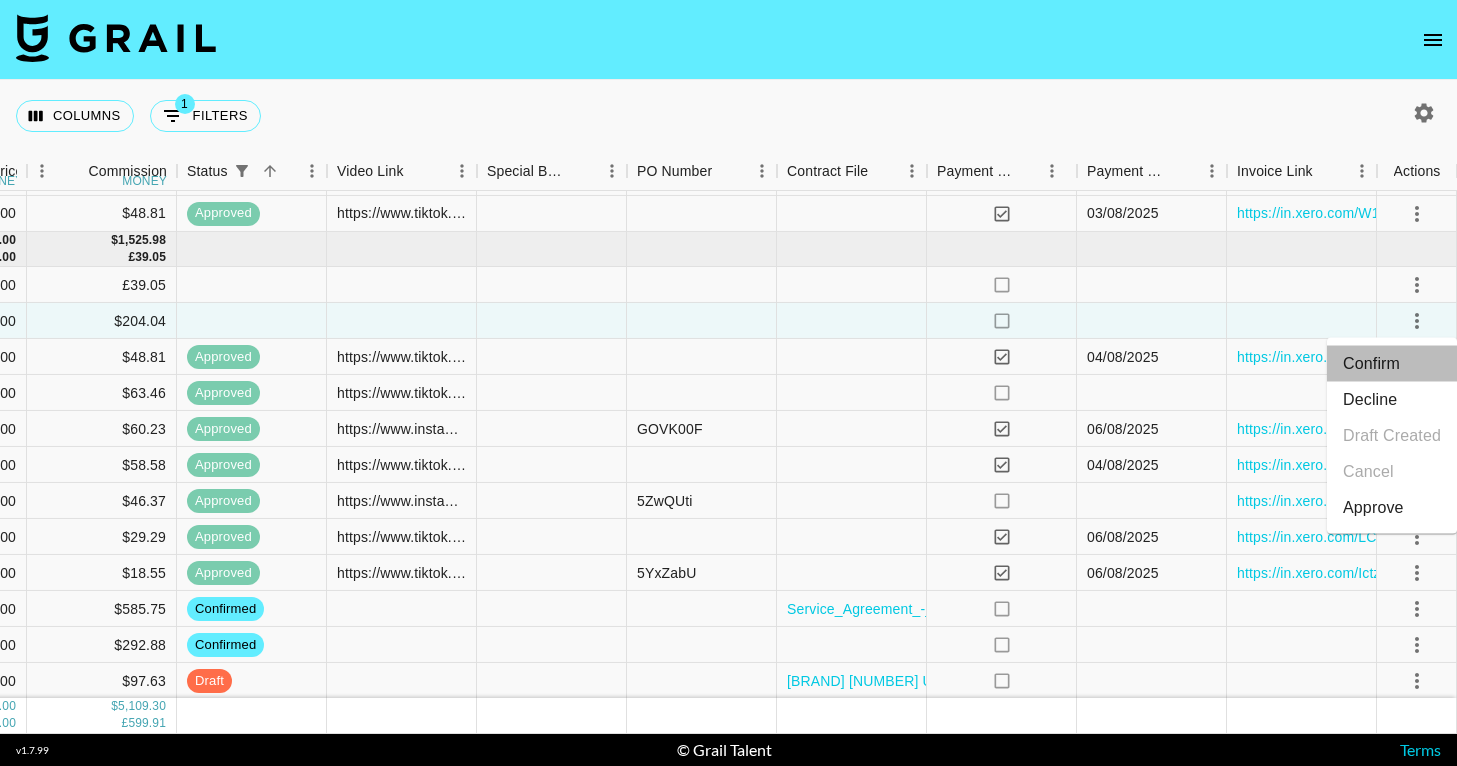 click on "Confirm" at bounding box center [1392, 364] 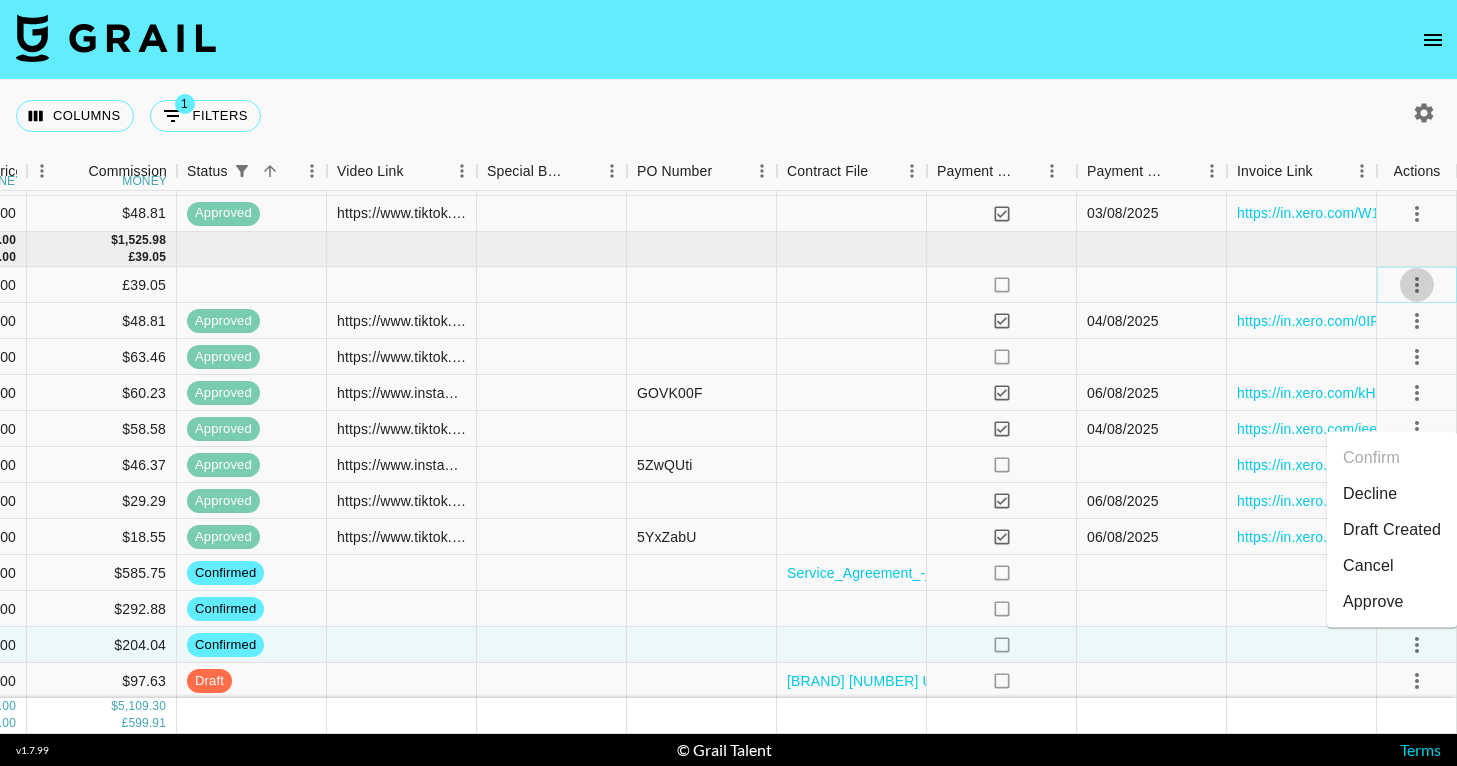 click 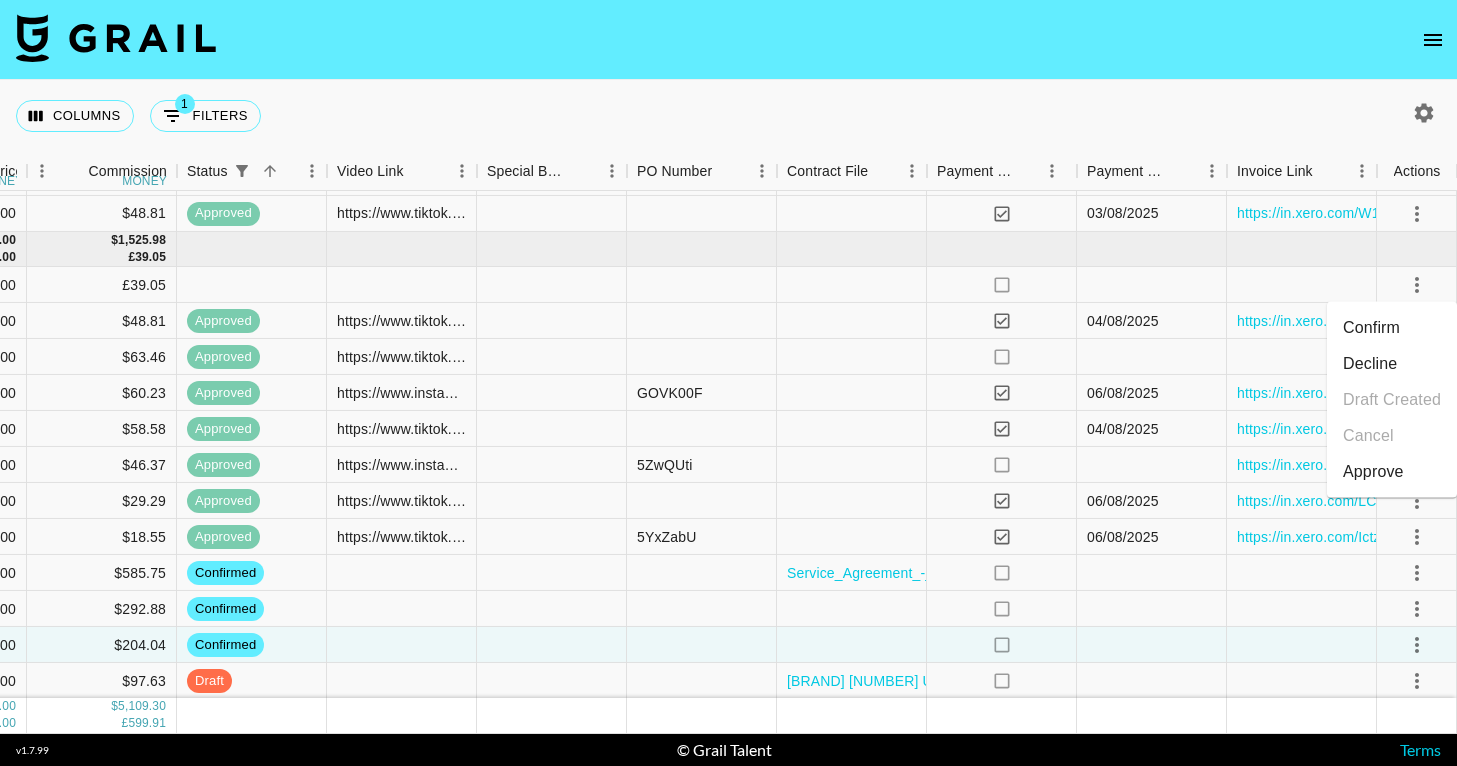 click on "Confirm" at bounding box center [1392, 328] 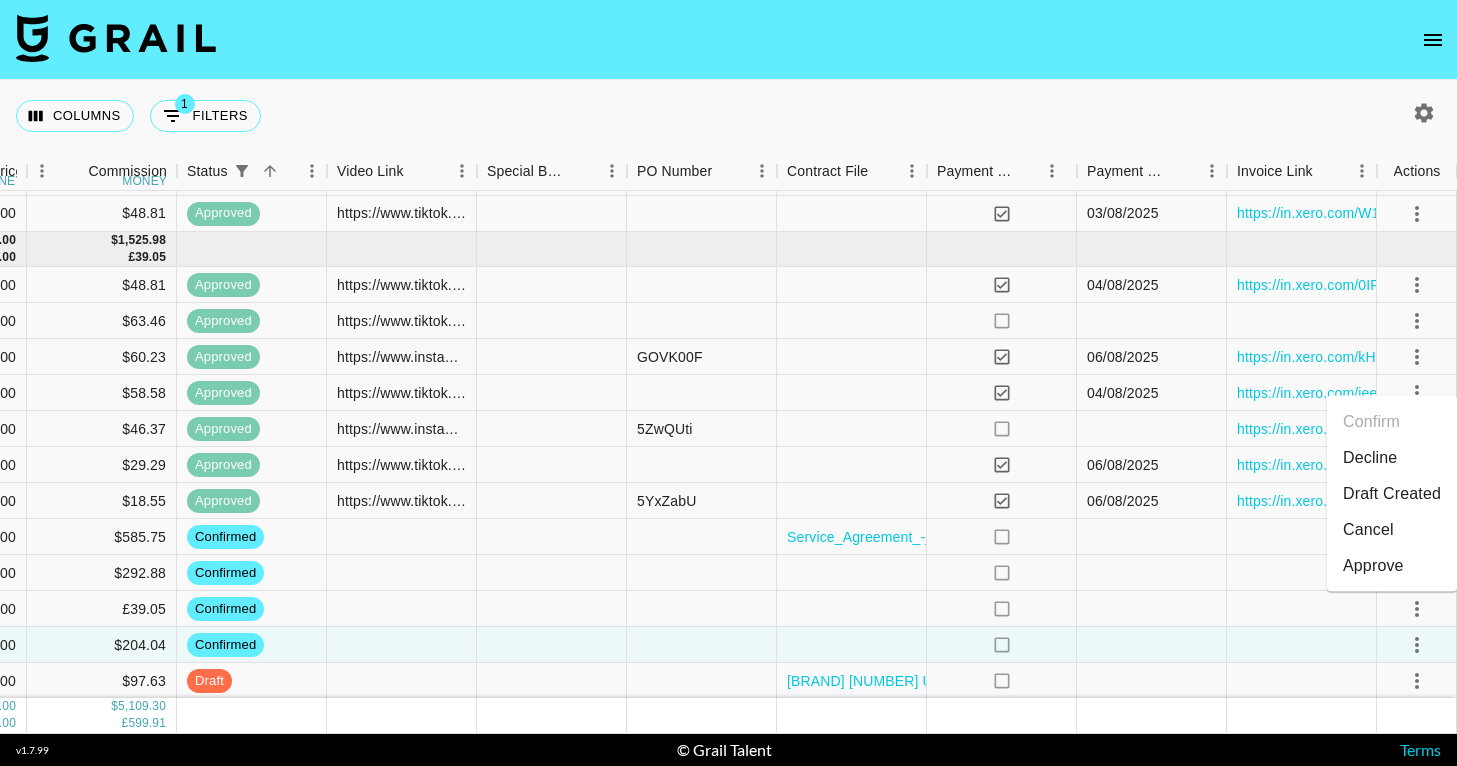 click at bounding box center (728, 40) 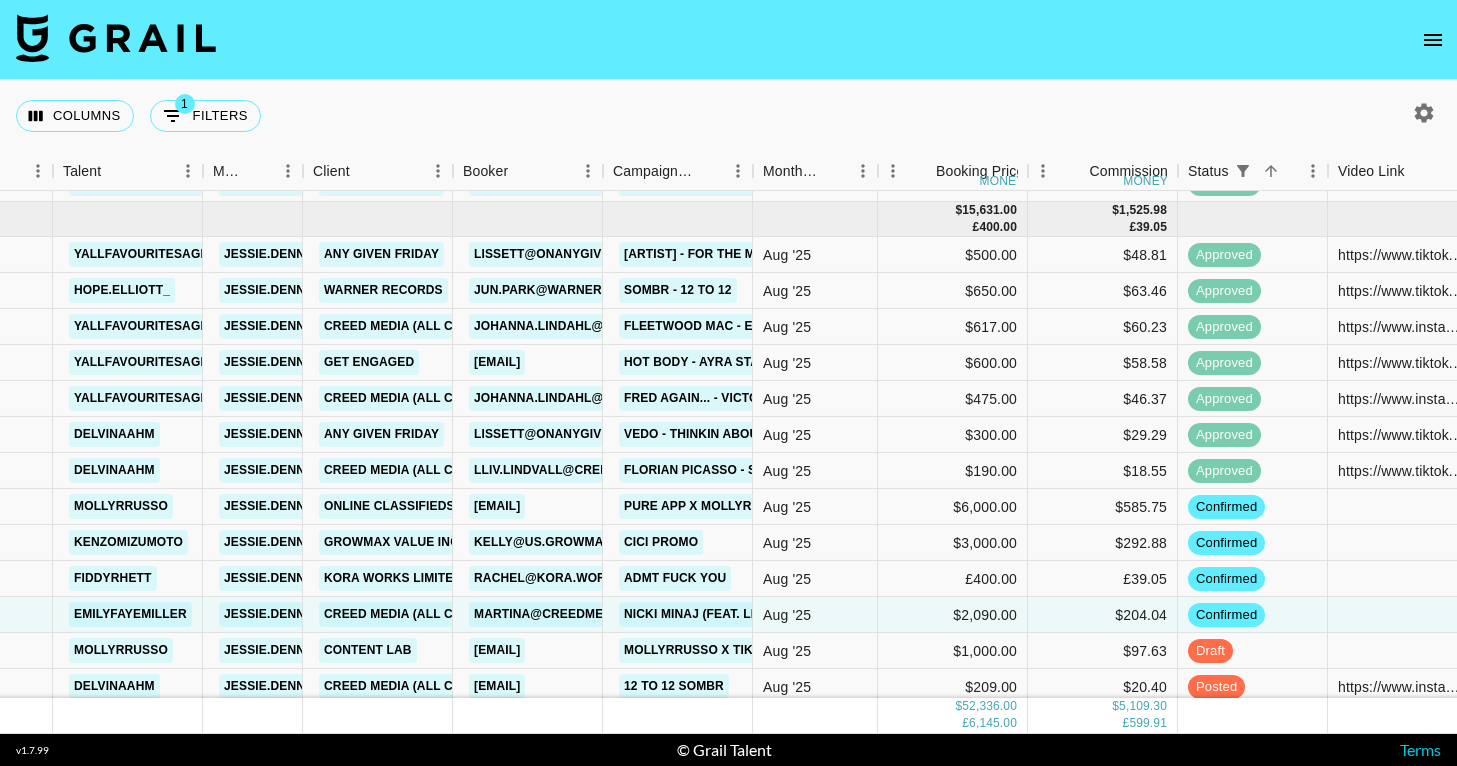 scroll, scrollTop: 1721, scrollLeft: 362, axis: both 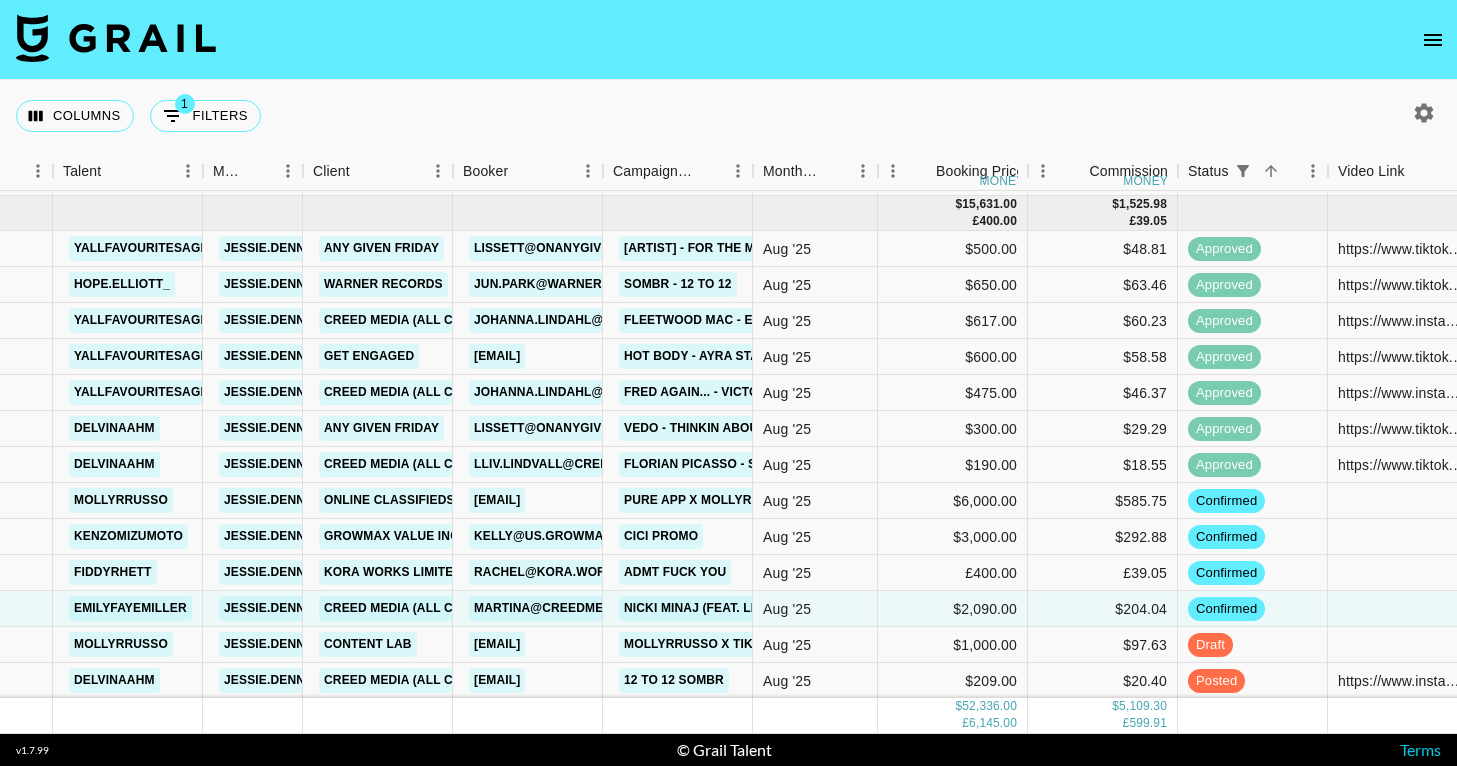click on "Columns 1 Filters + Booking" at bounding box center (728, 116) 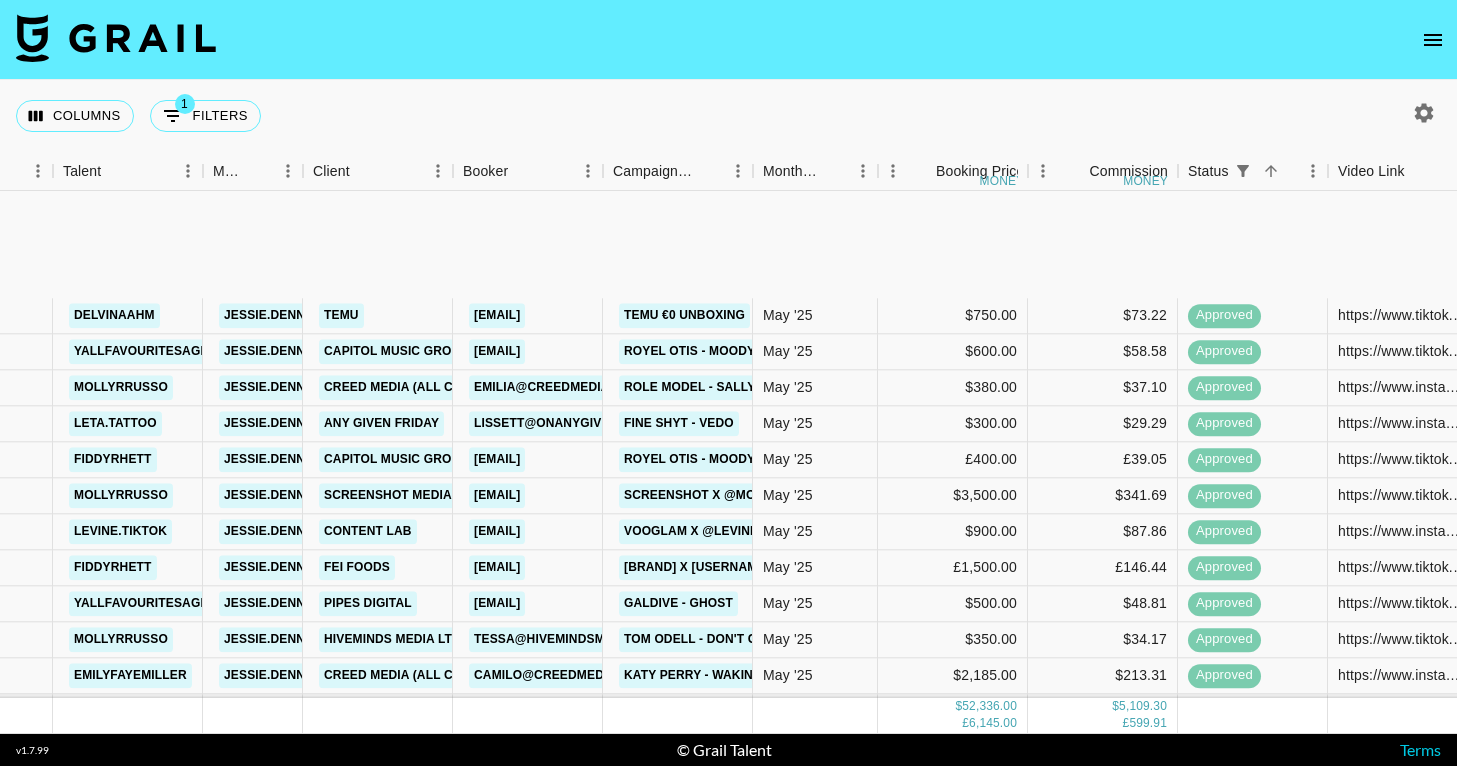 scroll, scrollTop: 1721, scrollLeft: 362, axis: both 